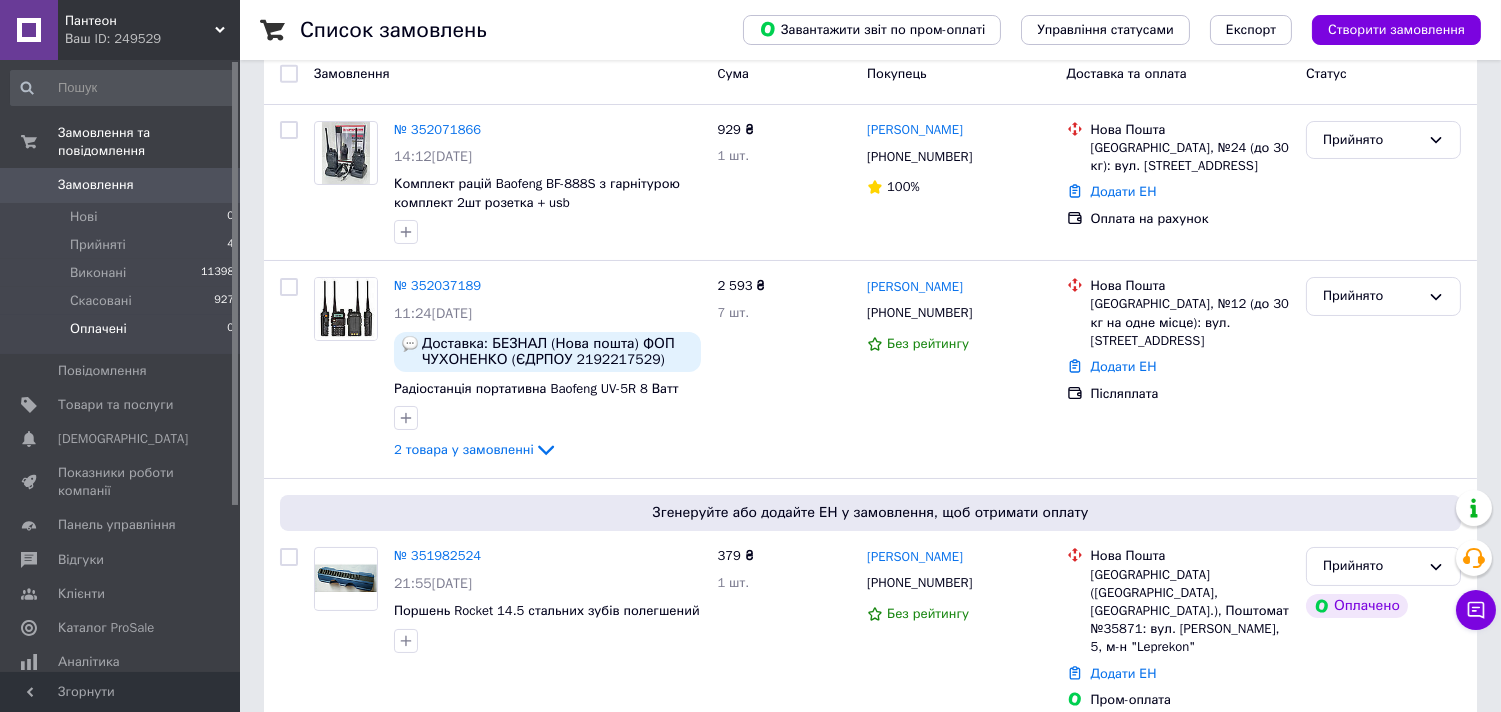scroll, scrollTop: 0, scrollLeft: 0, axis: both 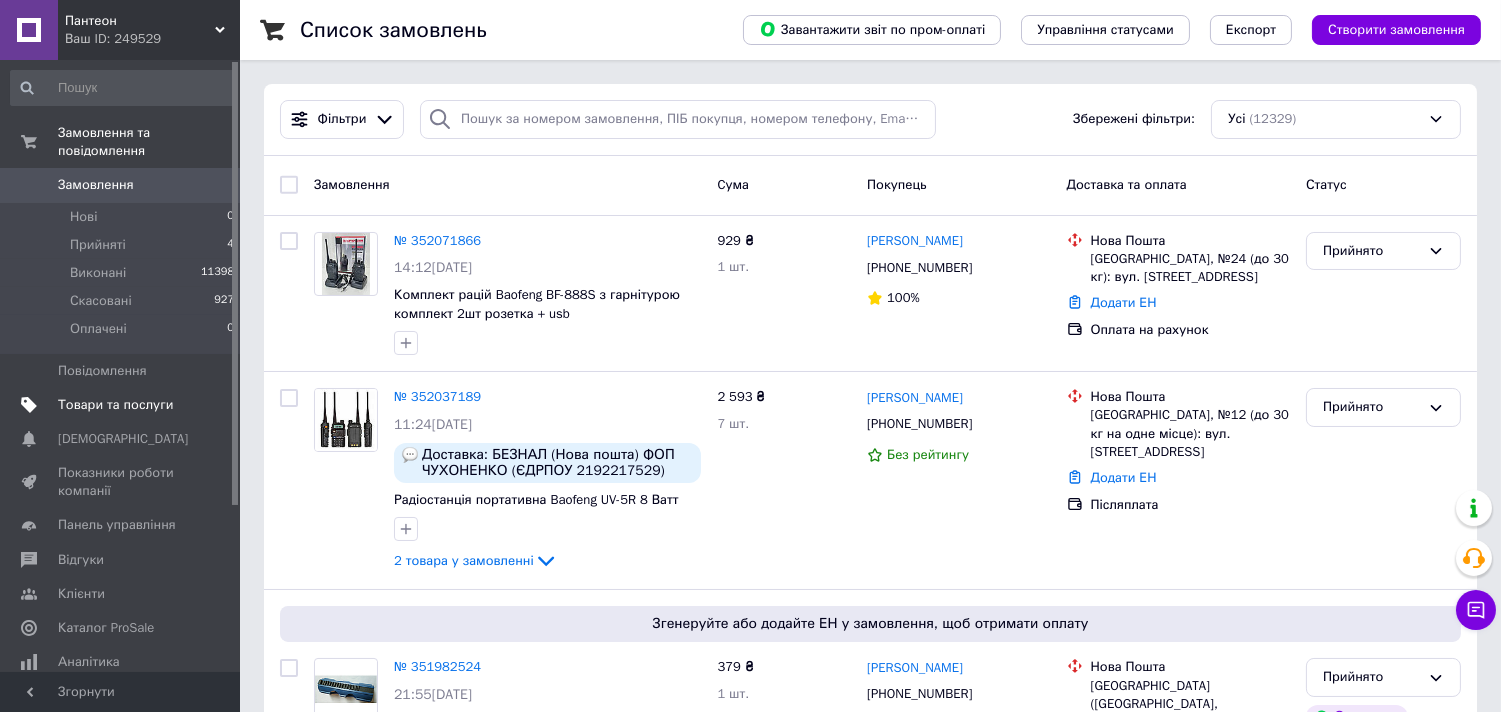 click on "Товари та послуги" at bounding box center (115, 405) 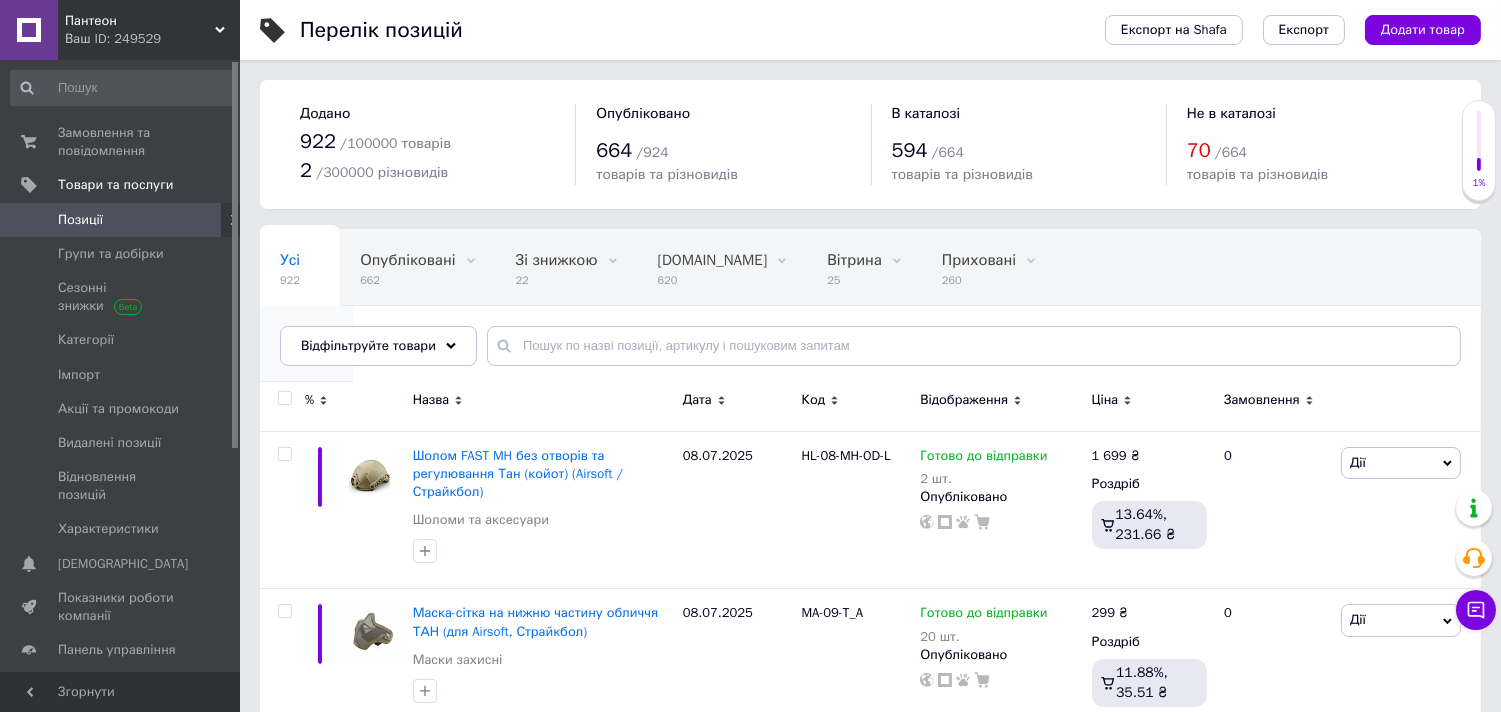 click on "Рації 37" at bounding box center [306, 344] 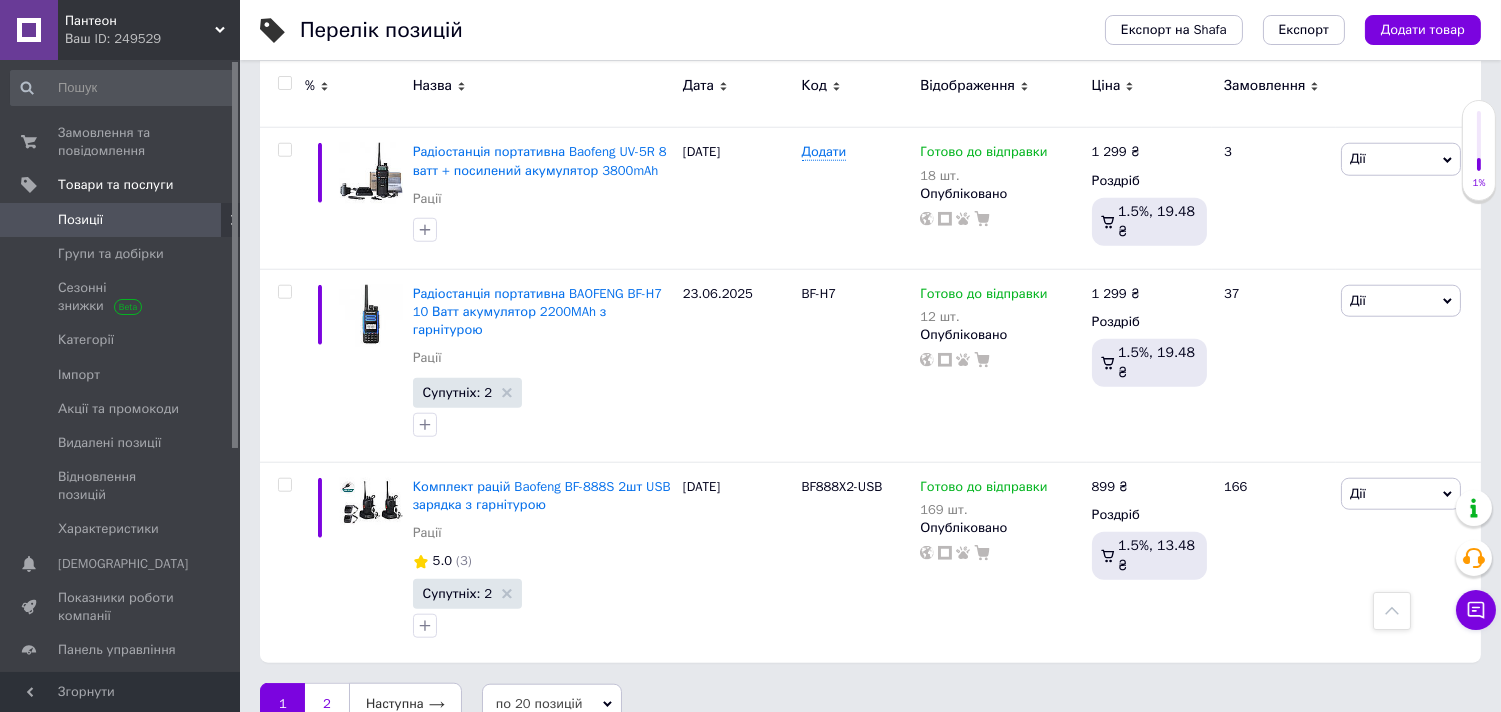 click on "2" at bounding box center [327, 704] 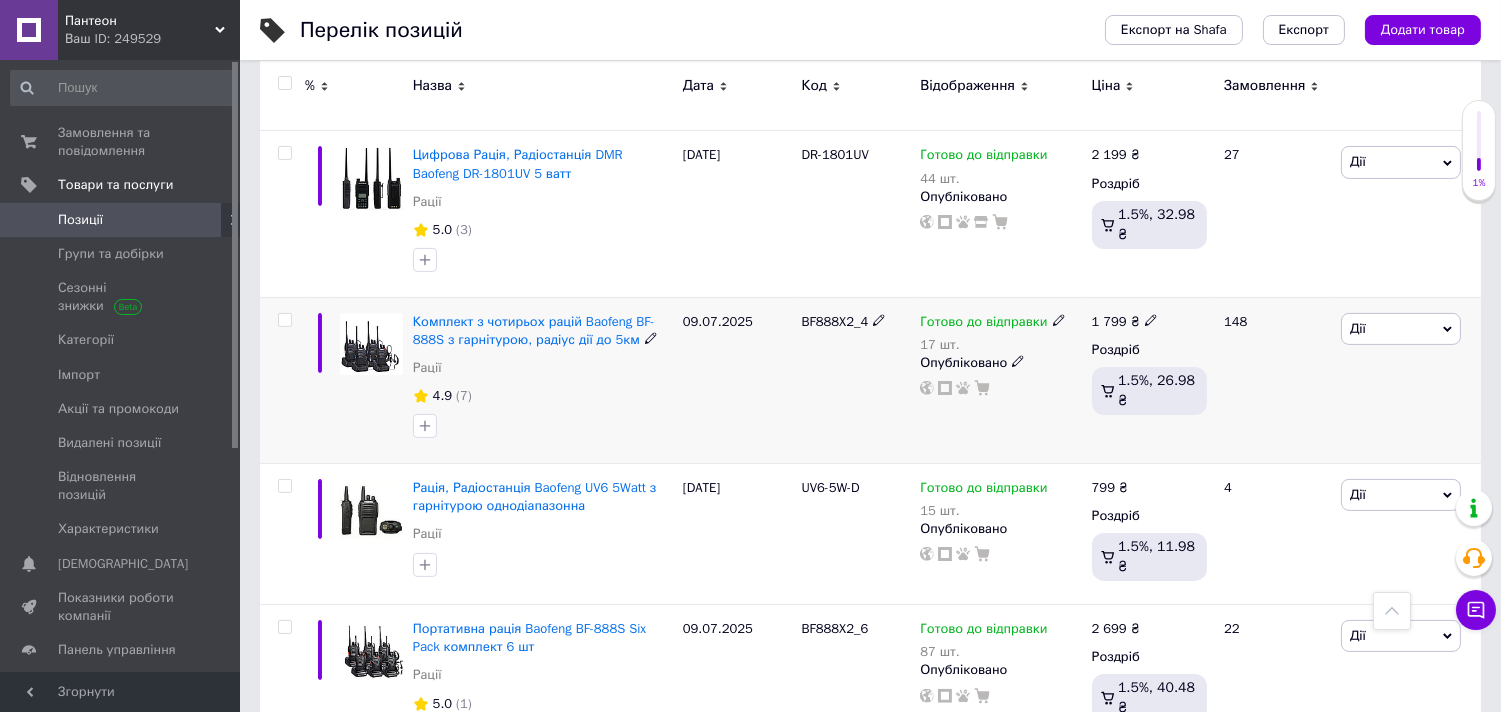 scroll, scrollTop: 1111, scrollLeft: 0, axis: vertical 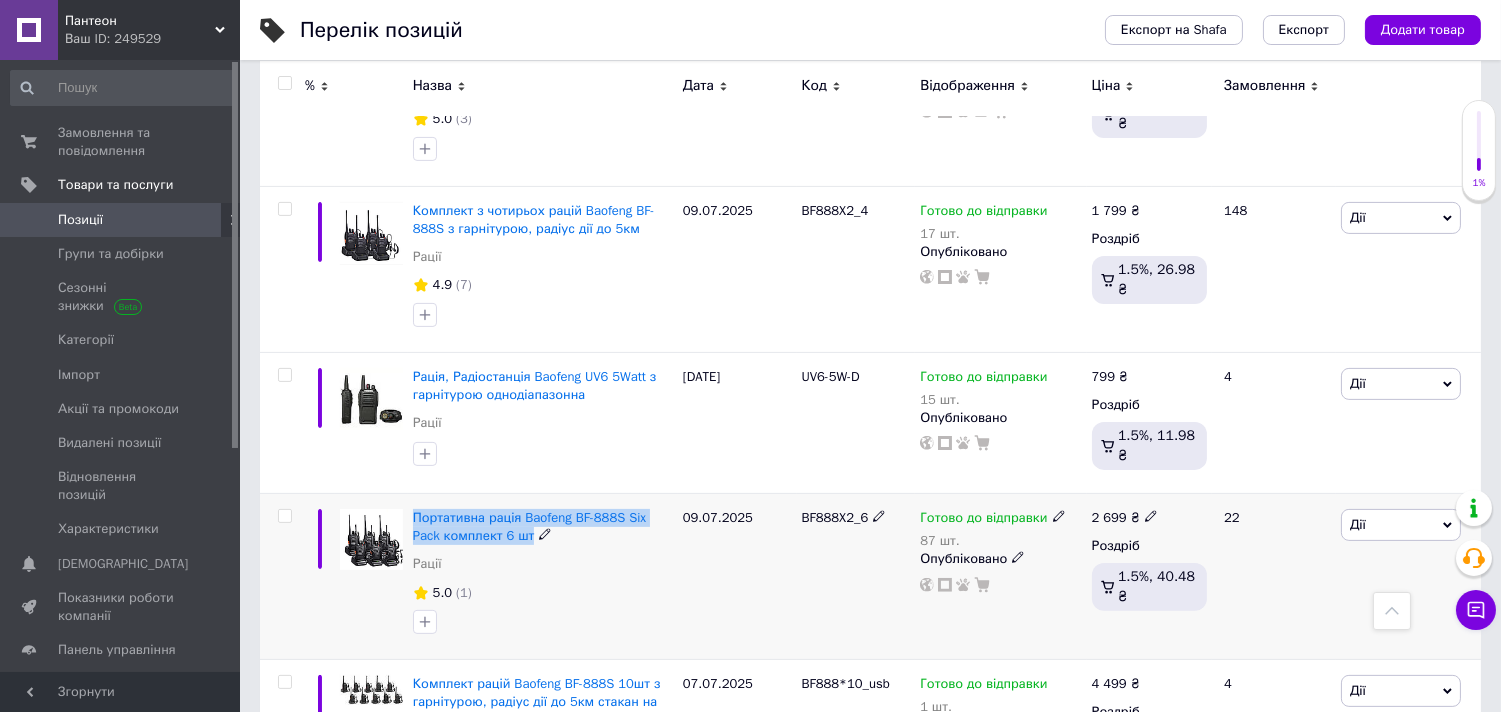 drag, startPoint x: 524, startPoint y: 537, endPoint x: 411, endPoint y: 518, distance: 114.58621 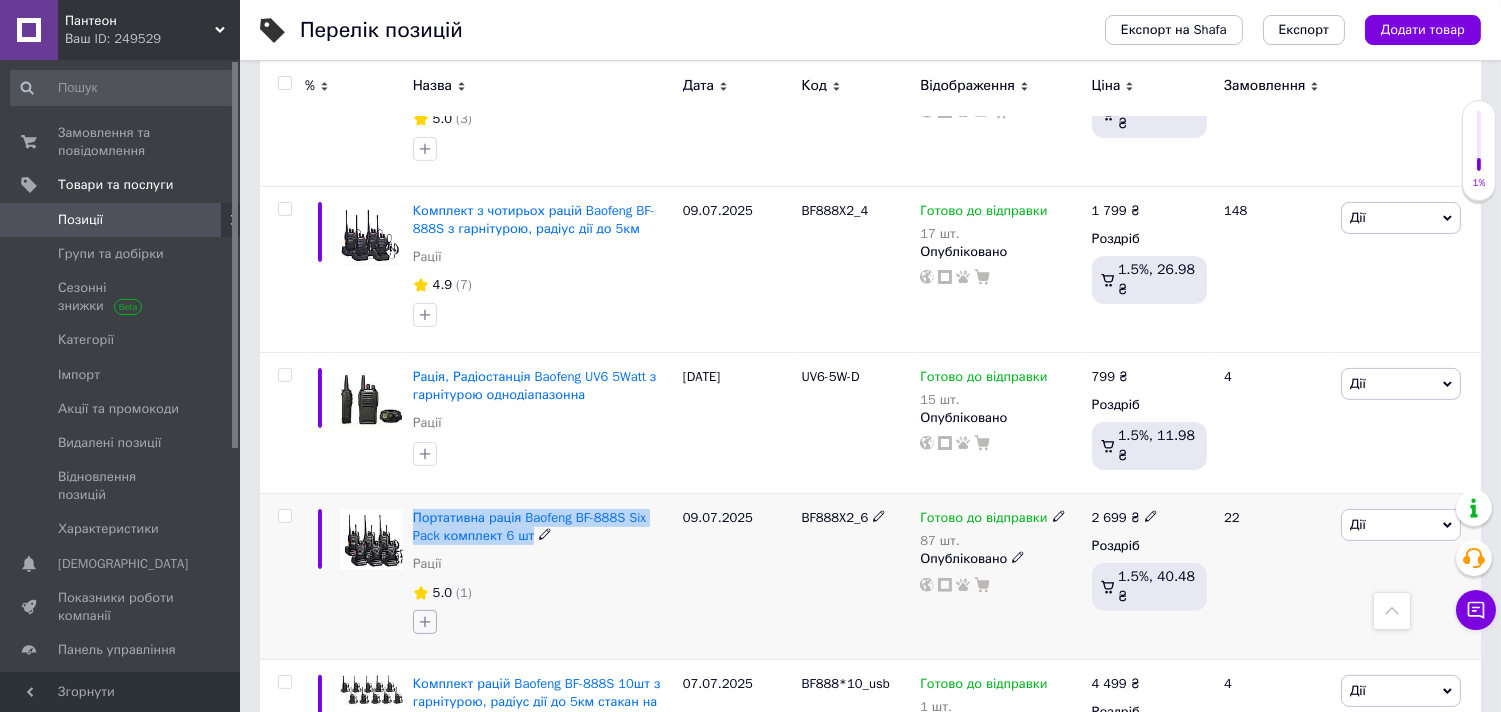 copy on "Портативна рація Baofeng BF-888S Six Pack комплект 6 шт" 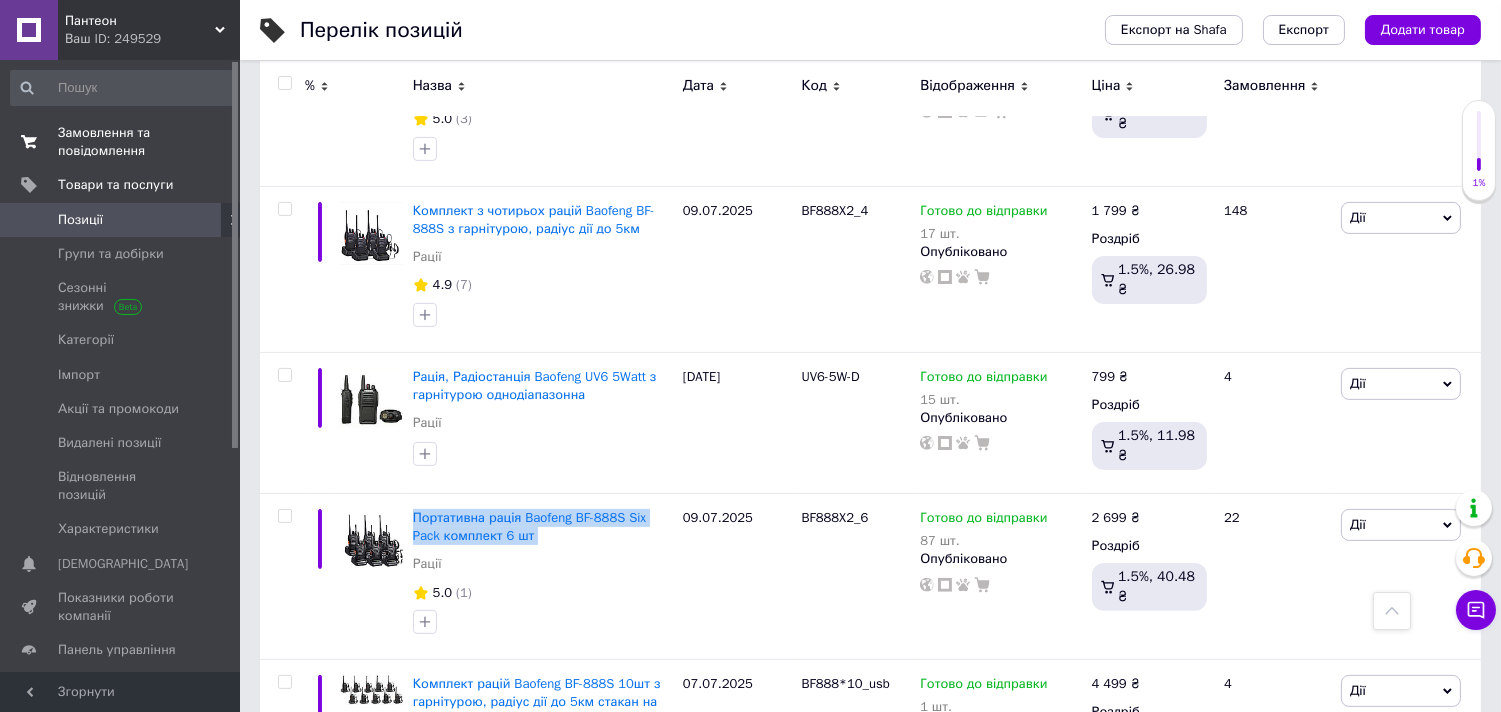 click on "Замовлення та повідомлення" at bounding box center (121, 142) 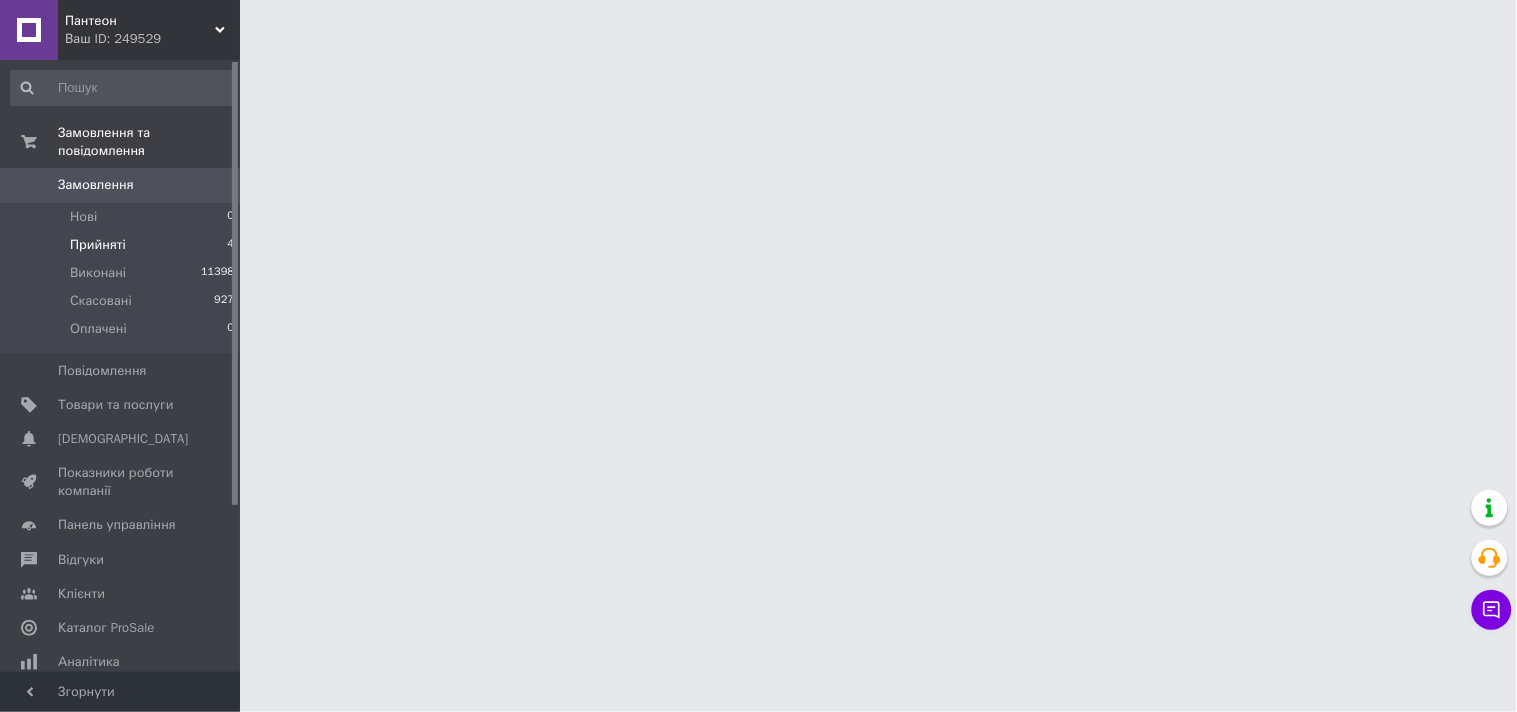 click on "Прийняті" at bounding box center [98, 245] 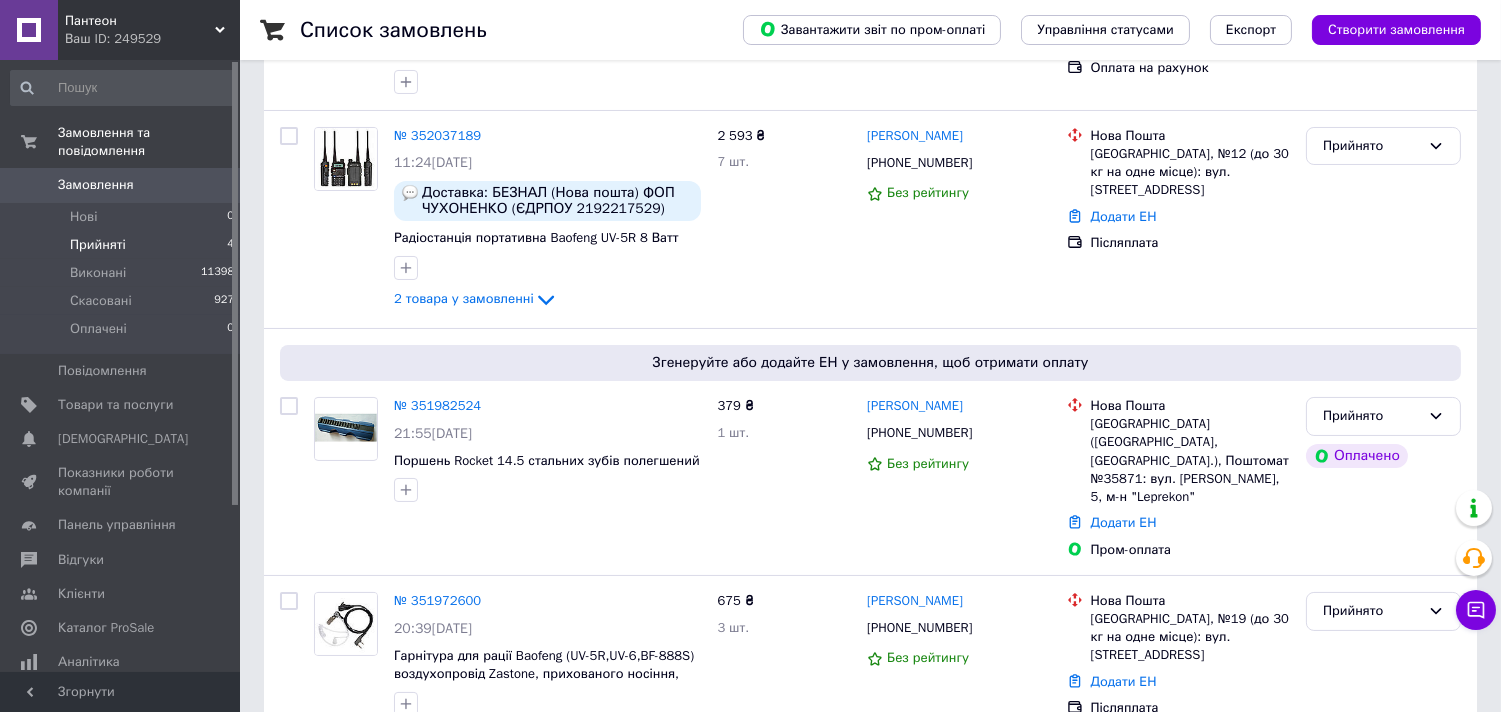 scroll, scrollTop: 358, scrollLeft: 0, axis: vertical 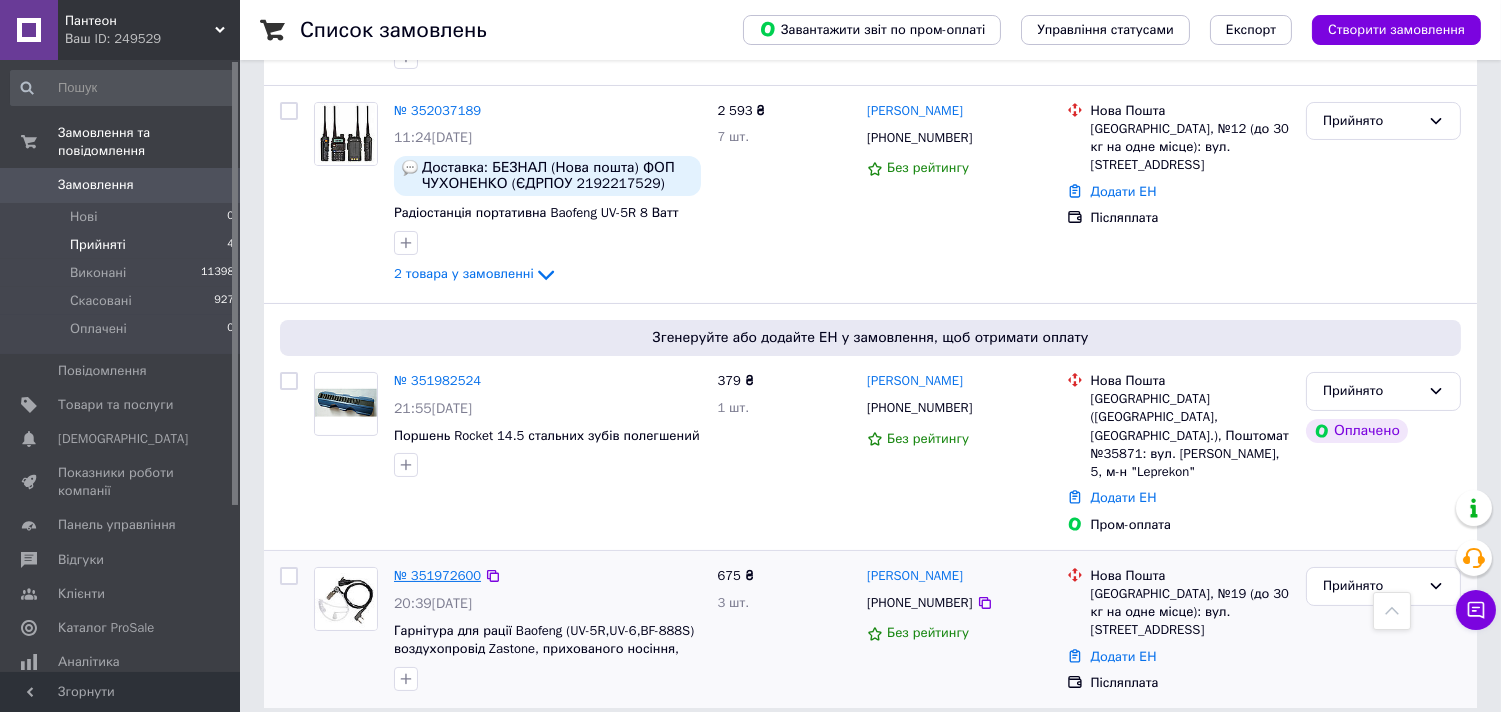 click on "№ 351972600" at bounding box center [437, 575] 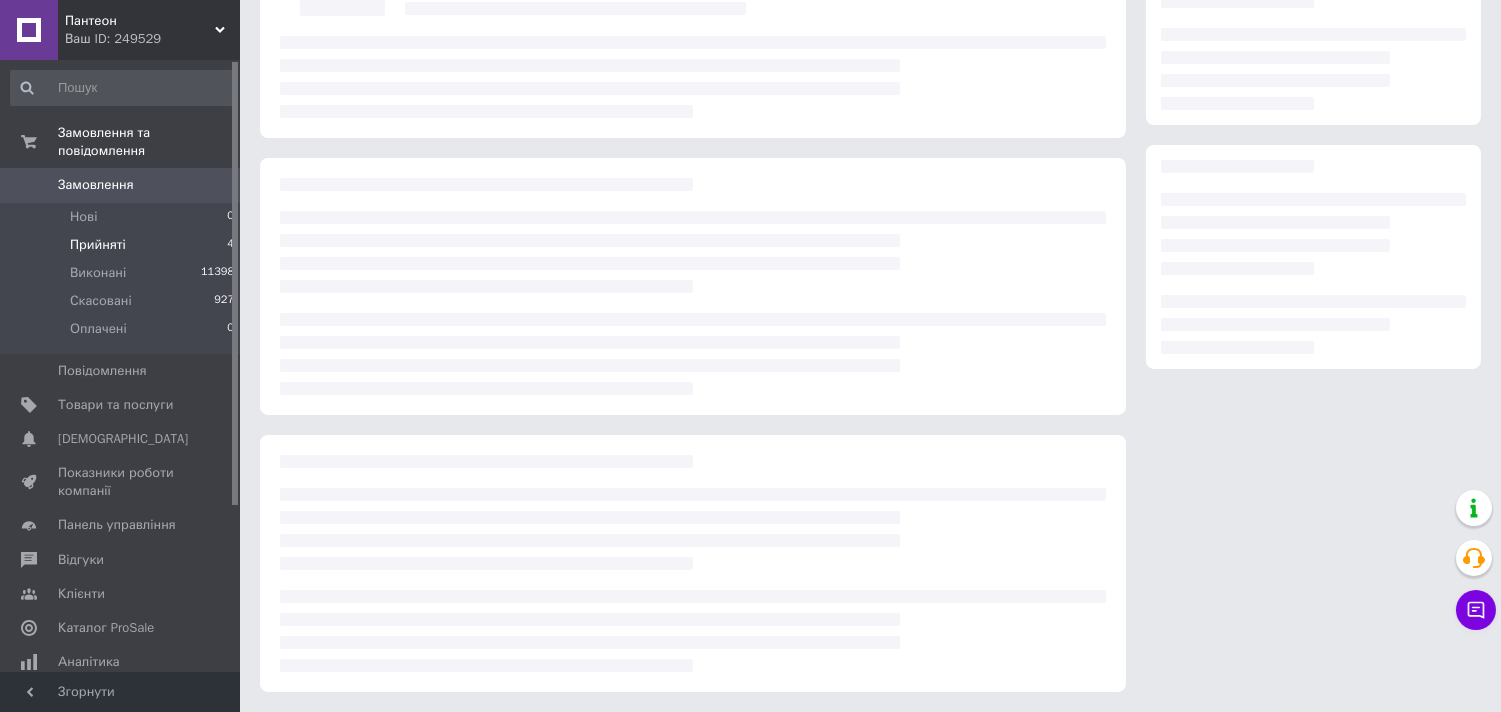 scroll, scrollTop: 0, scrollLeft: 0, axis: both 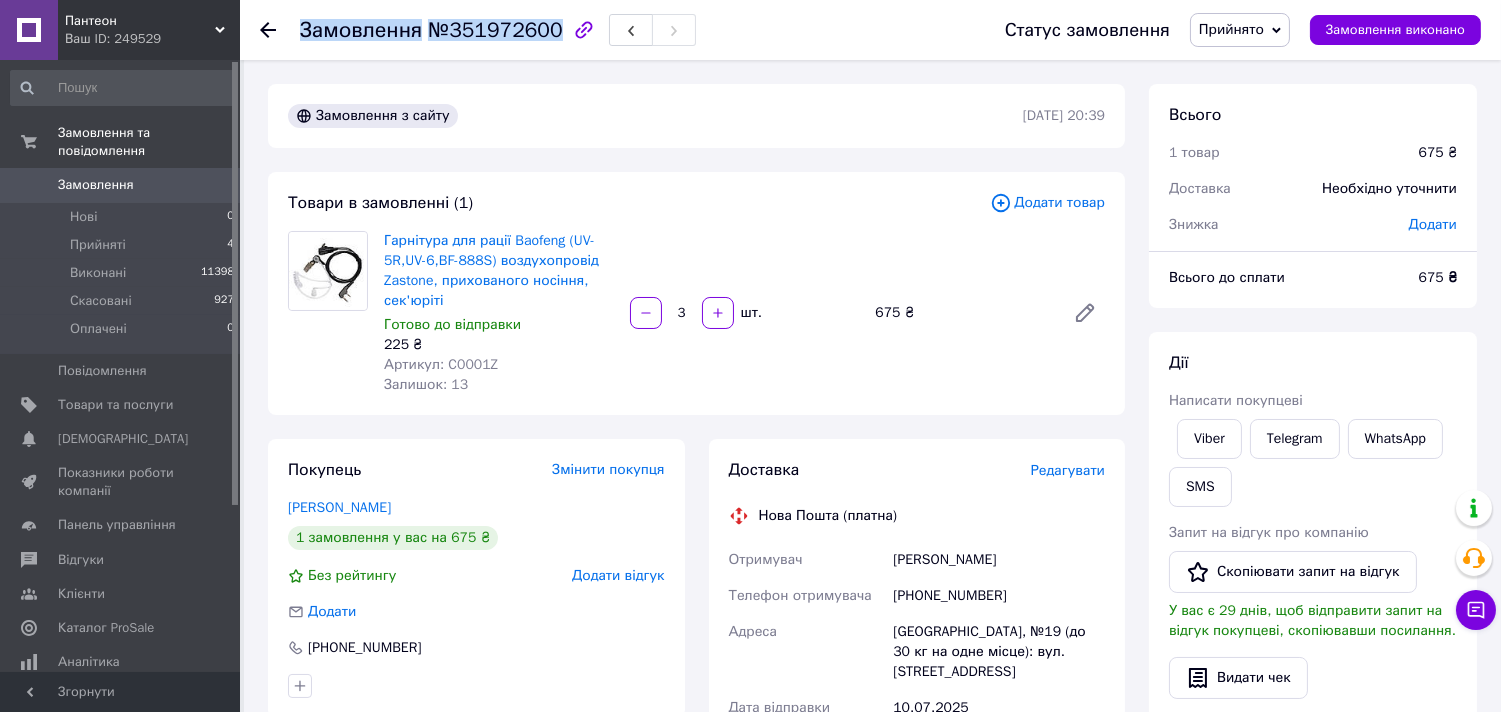 drag, startPoint x: 300, startPoint y: 32, endPoint x: 460, endPoint y: 0, distance: 163.16862 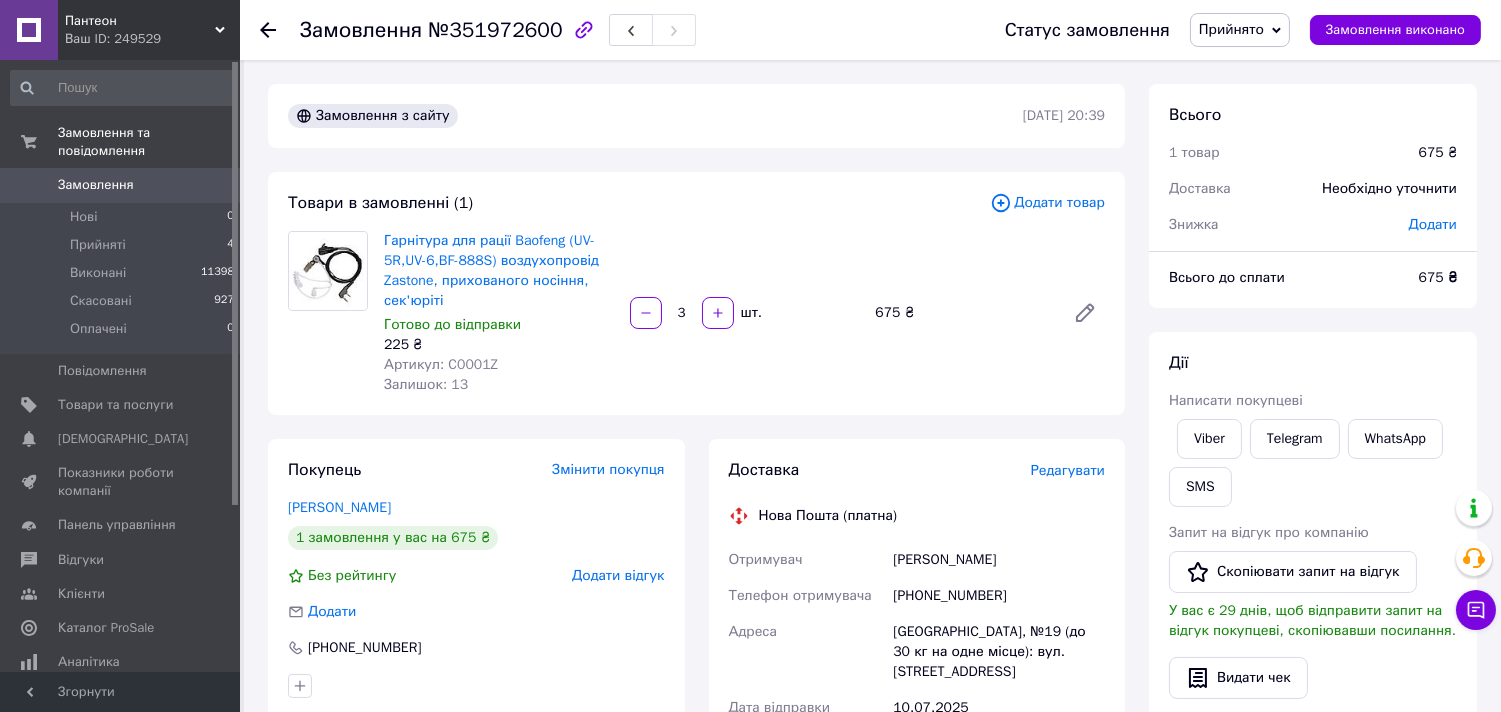 click on "Замовлення" at bounding box center (361, 30) 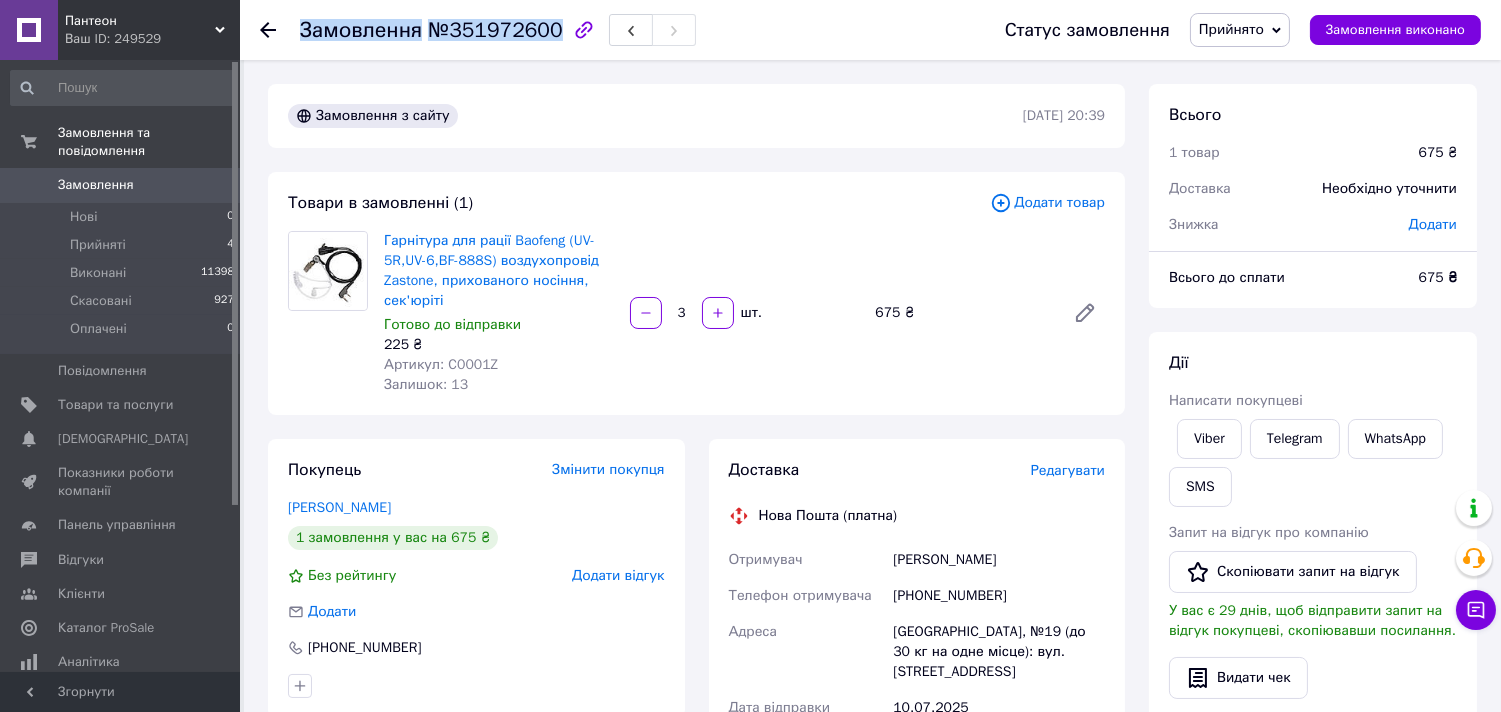 drag, startPoint x: 298, startPoint y: 26, endPoint x: 548, endPoint y: 31, distance: 250.04999 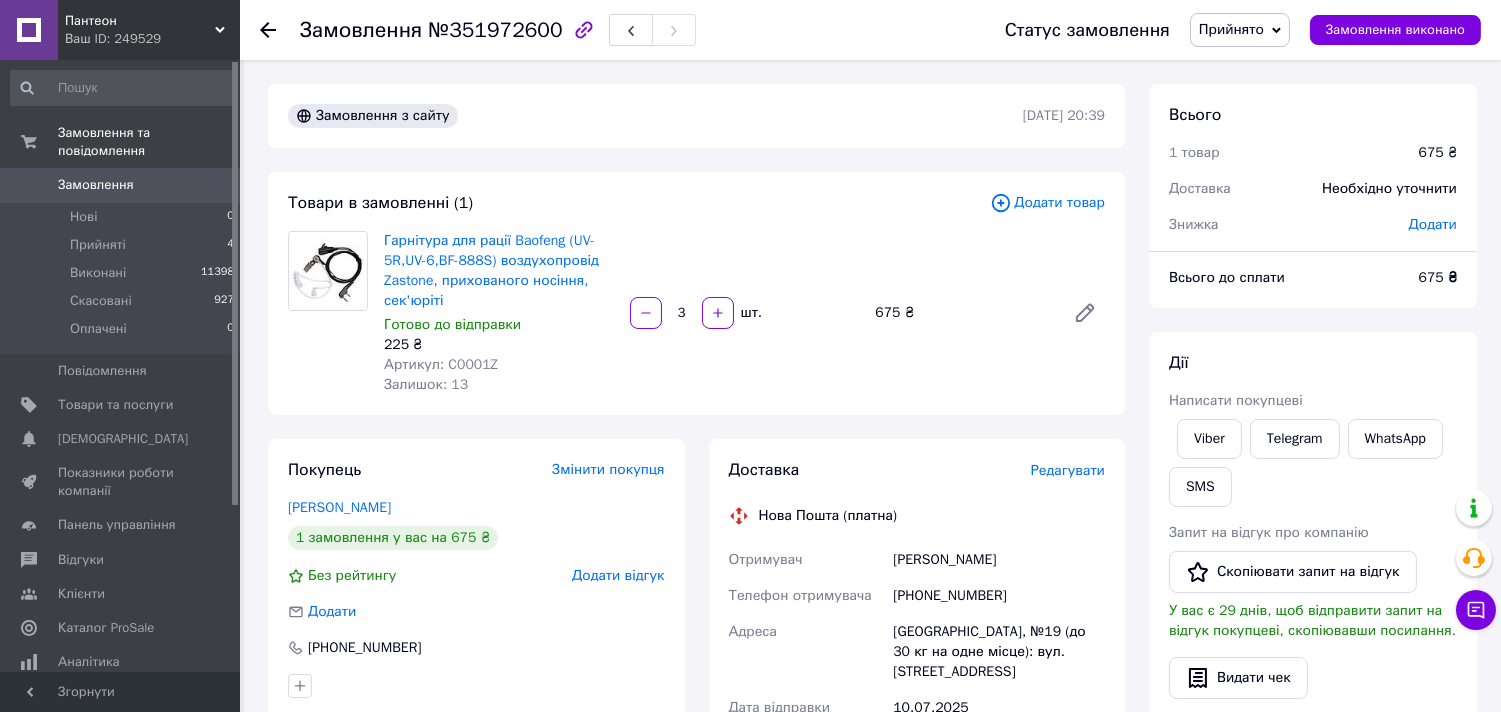 click on "Замовлення" at bounding box center [361, 30] 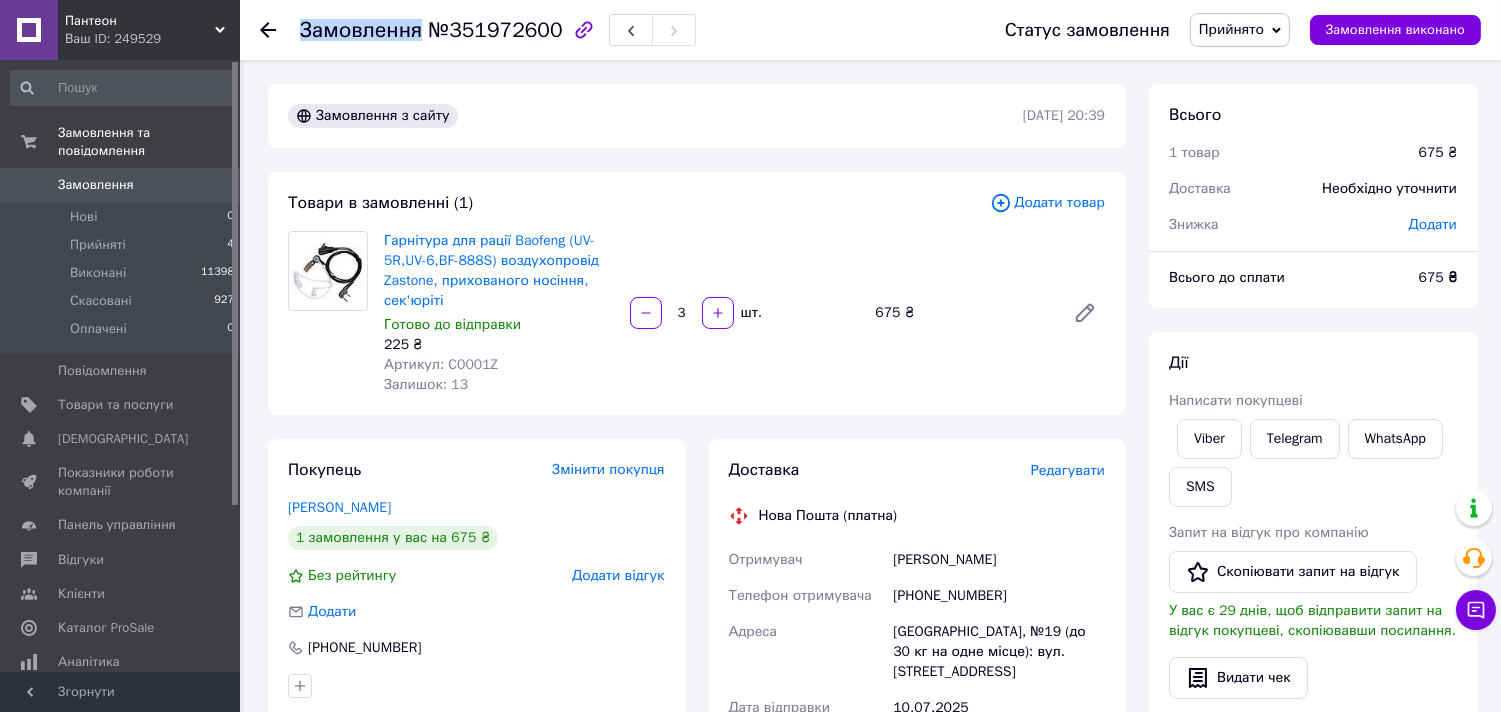 click on "Замовлення" at bounding box center [361, 30] 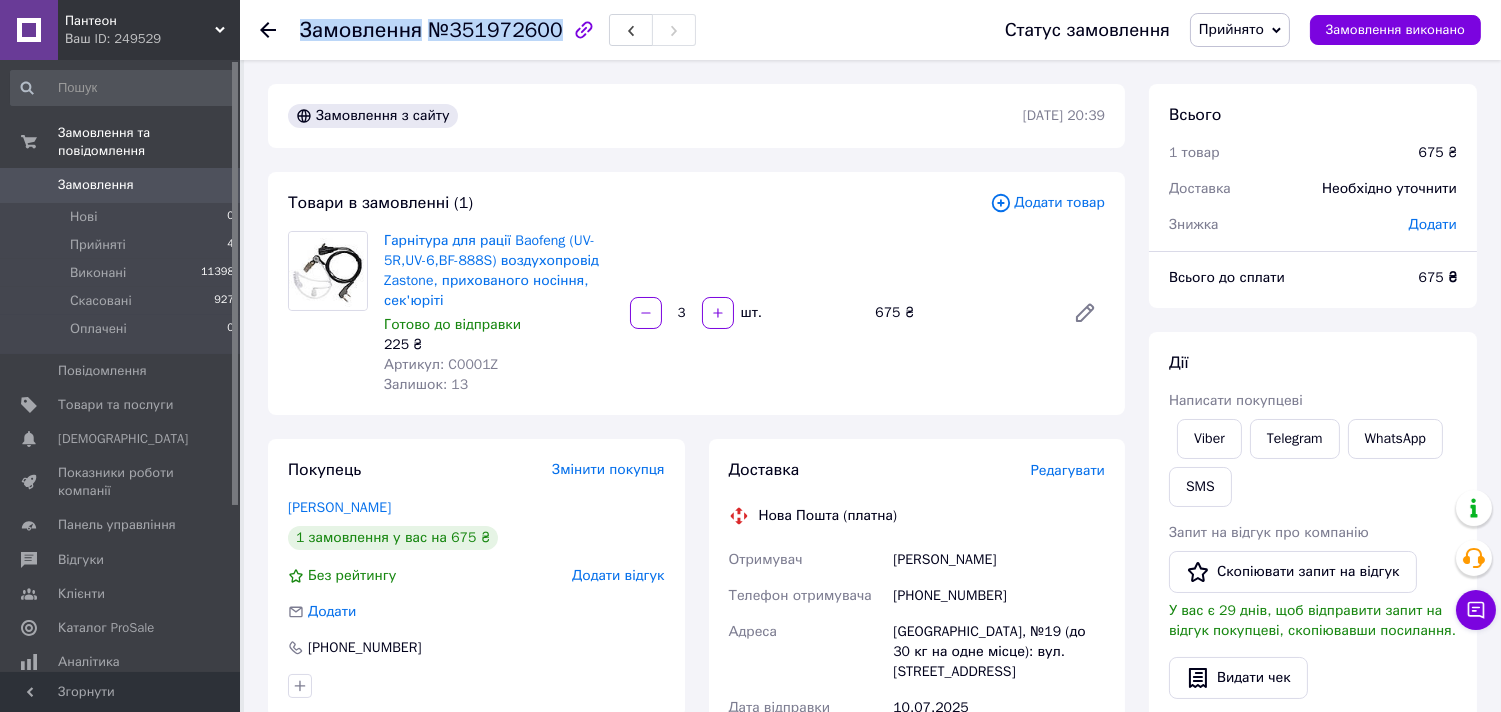 click on "Замовлення" at bounding box center (361, 30) 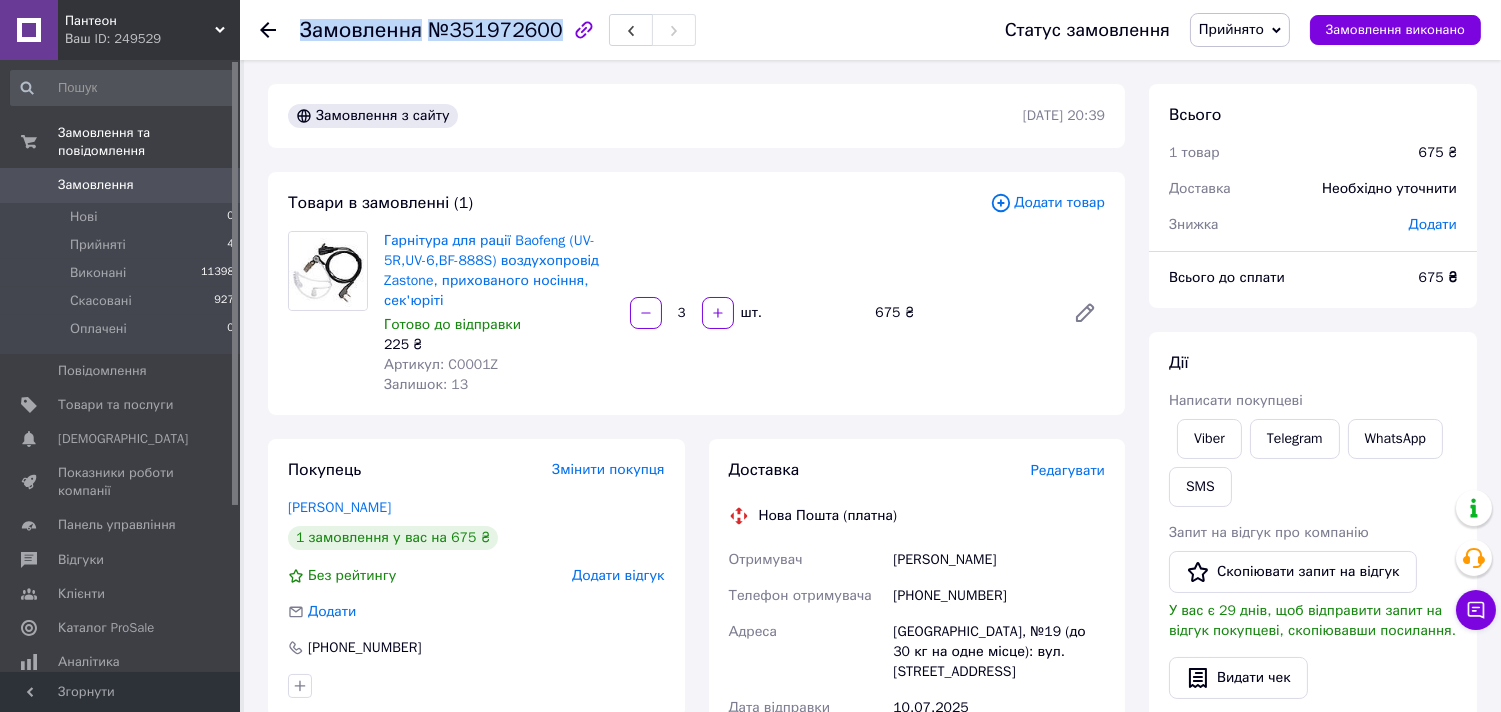 scroll, scrollTop: 333, scrollLeft: 0, axis: vertical 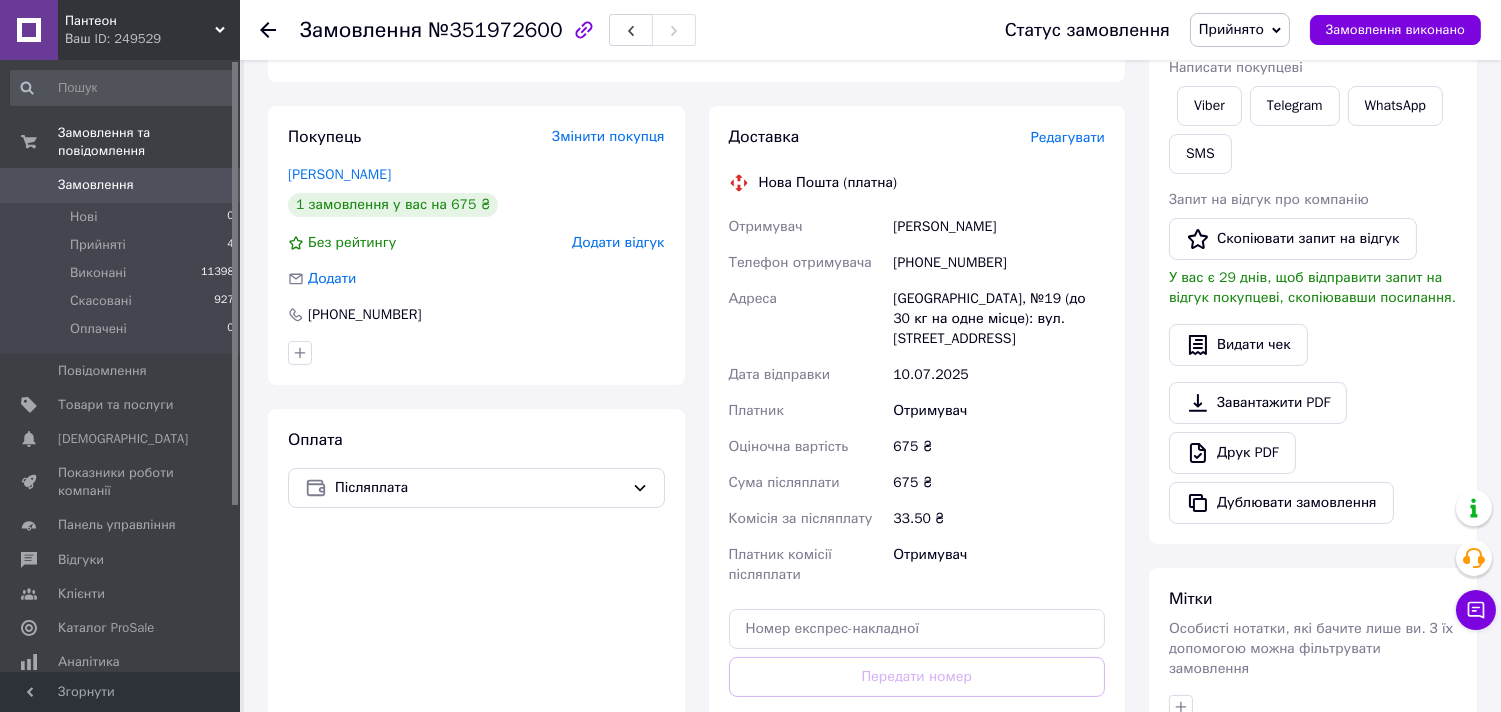 click on "[GEOGRAPHIC_DATA], №19 (до 30 кг на одне місце): вул. [STREET_ADDRESS]" at bounding box center (999, 319) 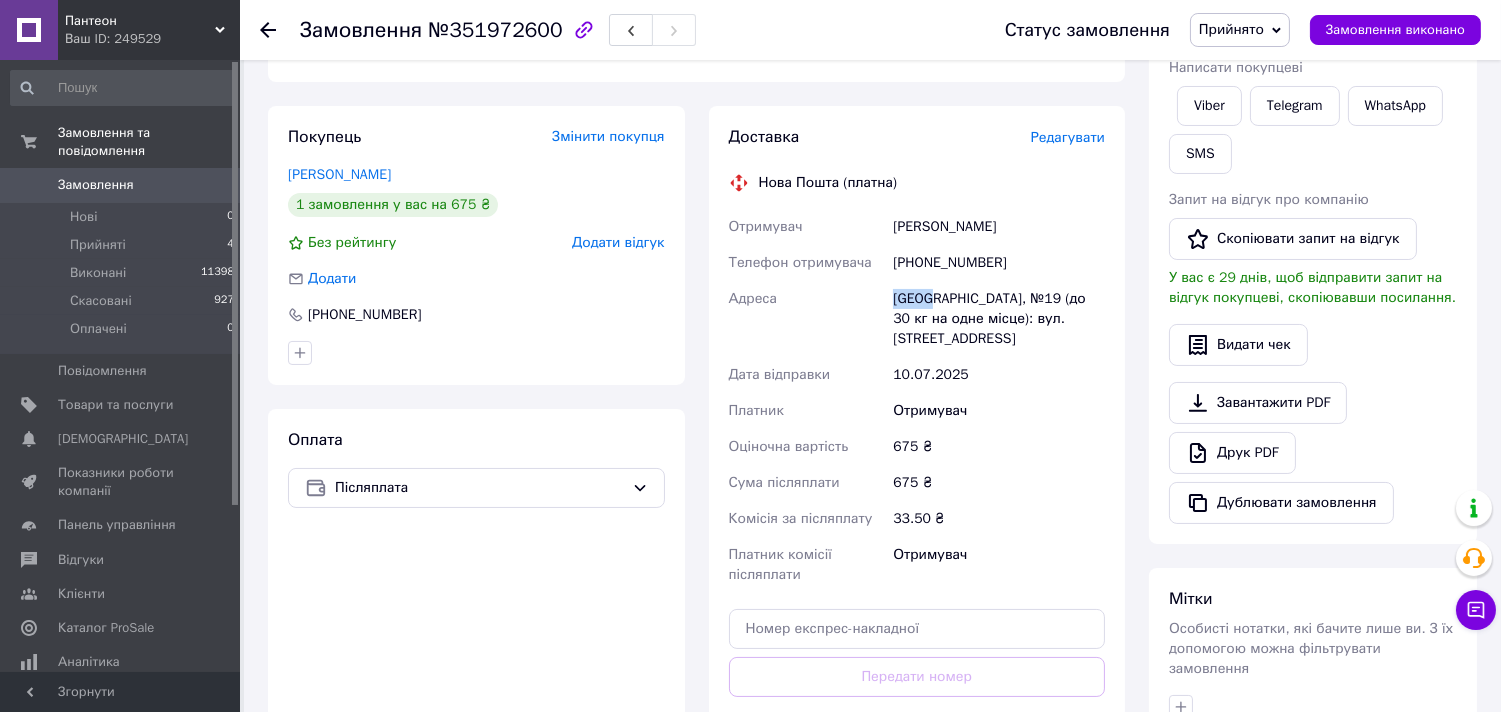 click on "[GEOGRAPHIC_DATA], №19 (до 30 кг на одне місце): вул. [STREET_ADDRESS]" at bounding box center [999, 319] 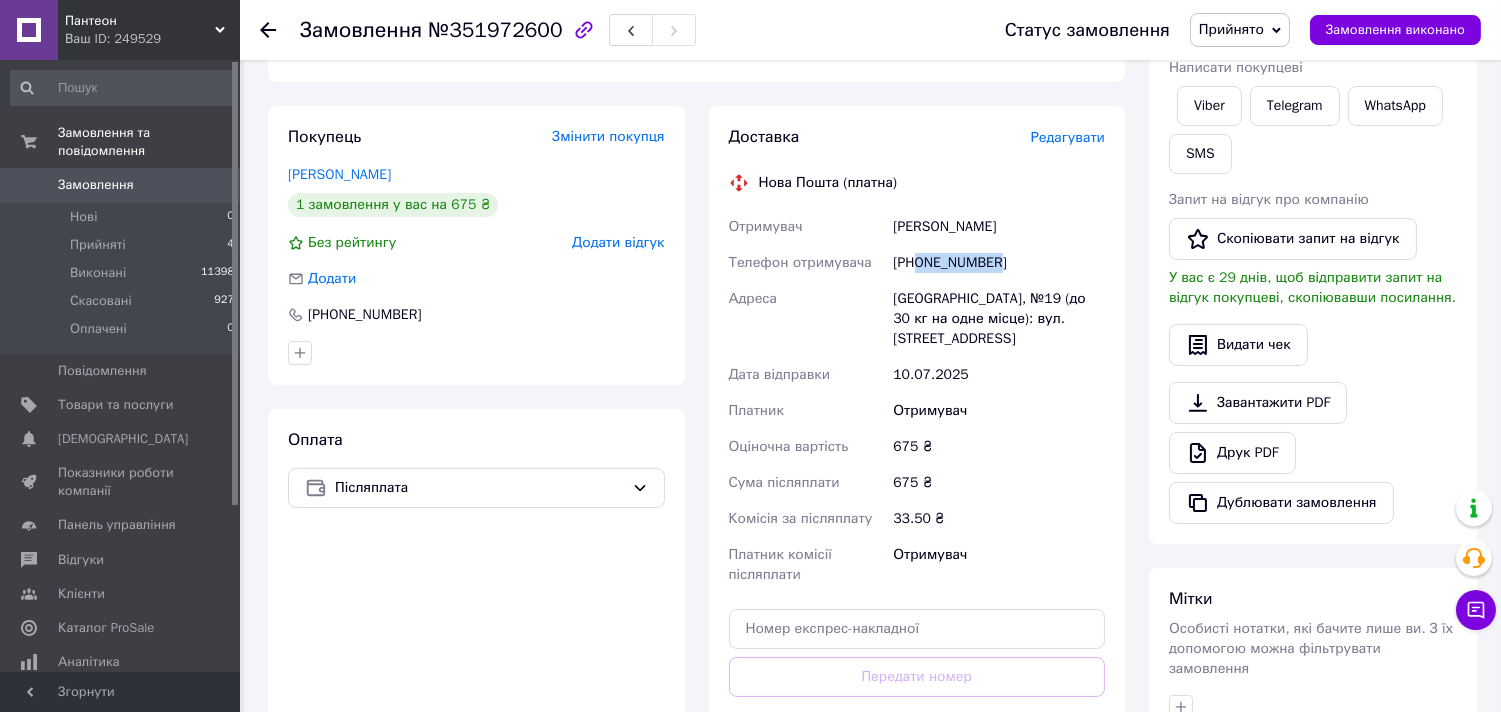 drag, startPoint x: 916, startPoint y: 263, endPoint x: 1062, endPoint y: 266, distance: 146.03082 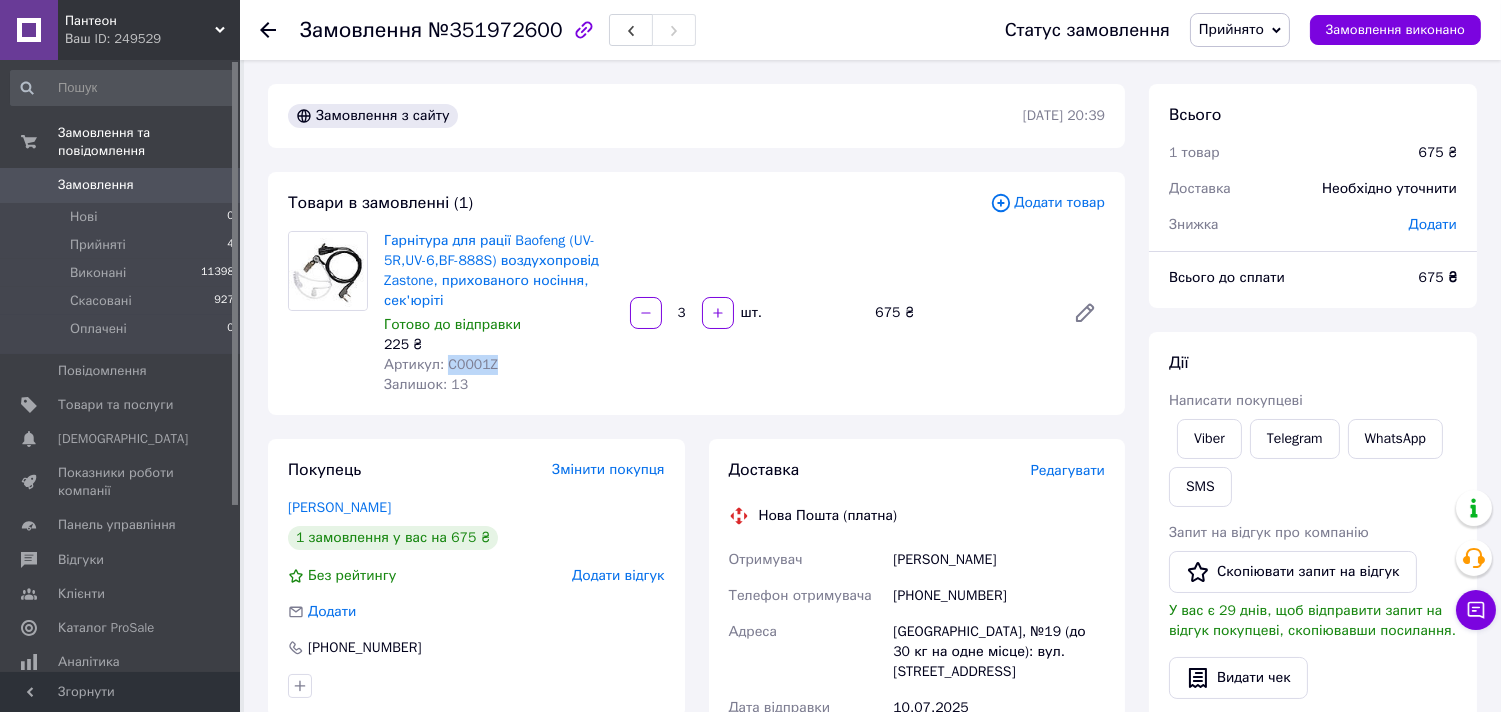 drag, startPoint x: 444, startPoint y: 363, endPoint x: 531, endPoint y: 365, distance: 87.02299 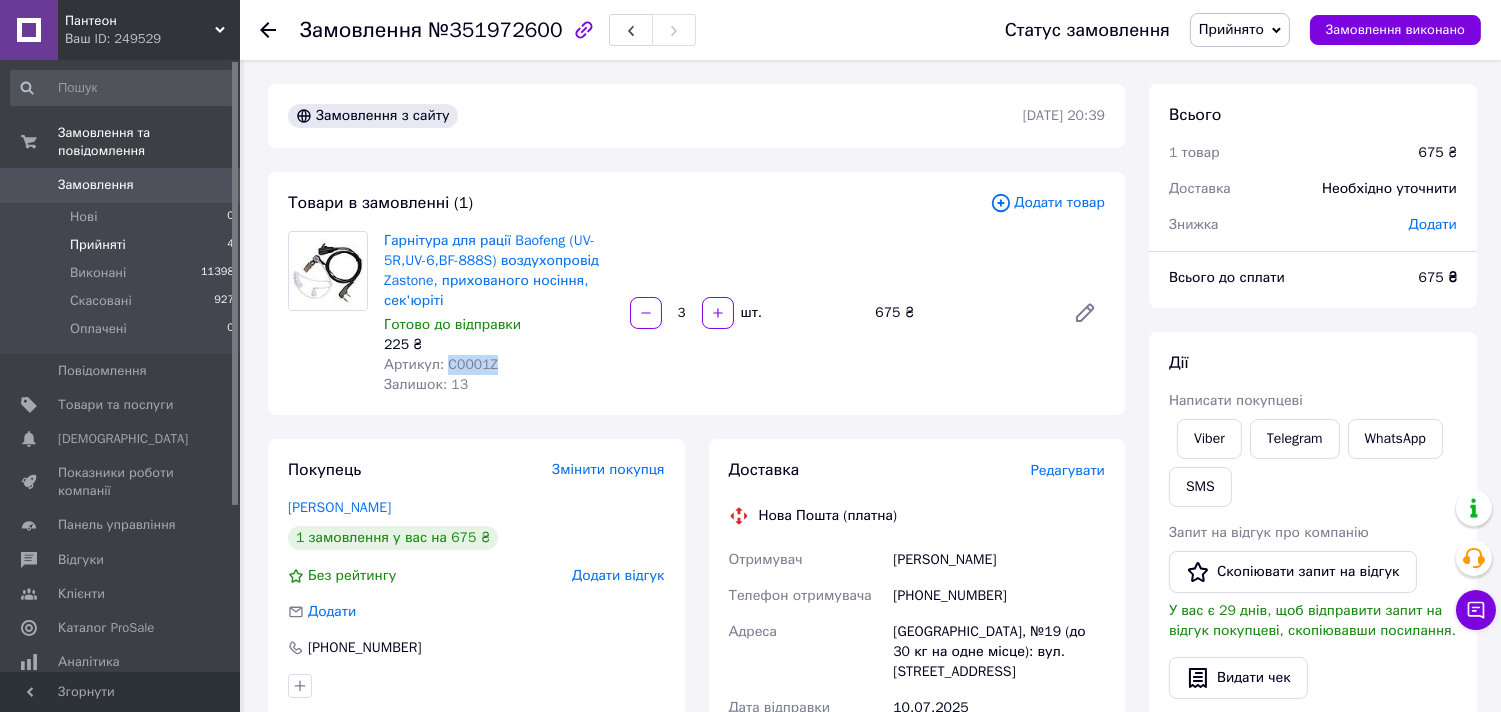 copy on "C0001Z" 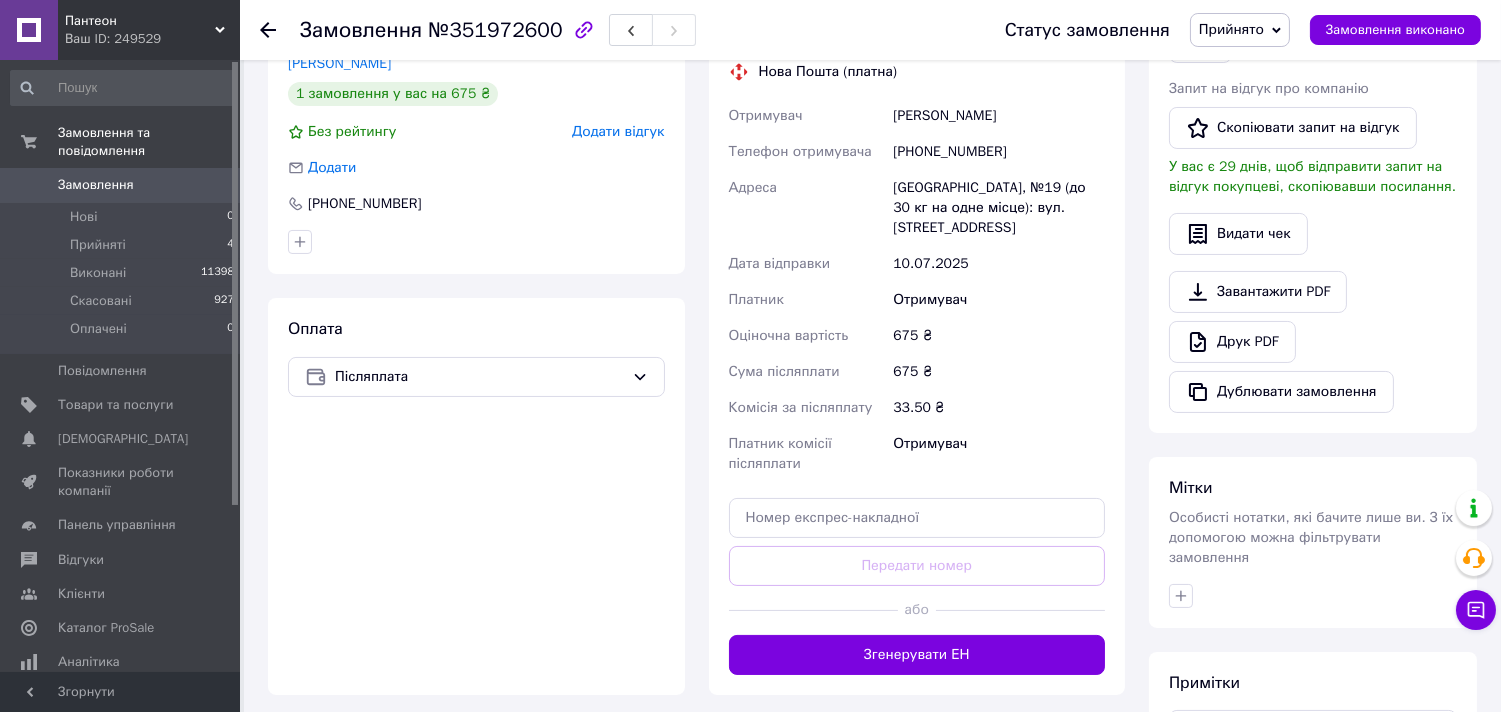 scroll, scrollTop: 653, scrollLeft: 0, axis: vertical 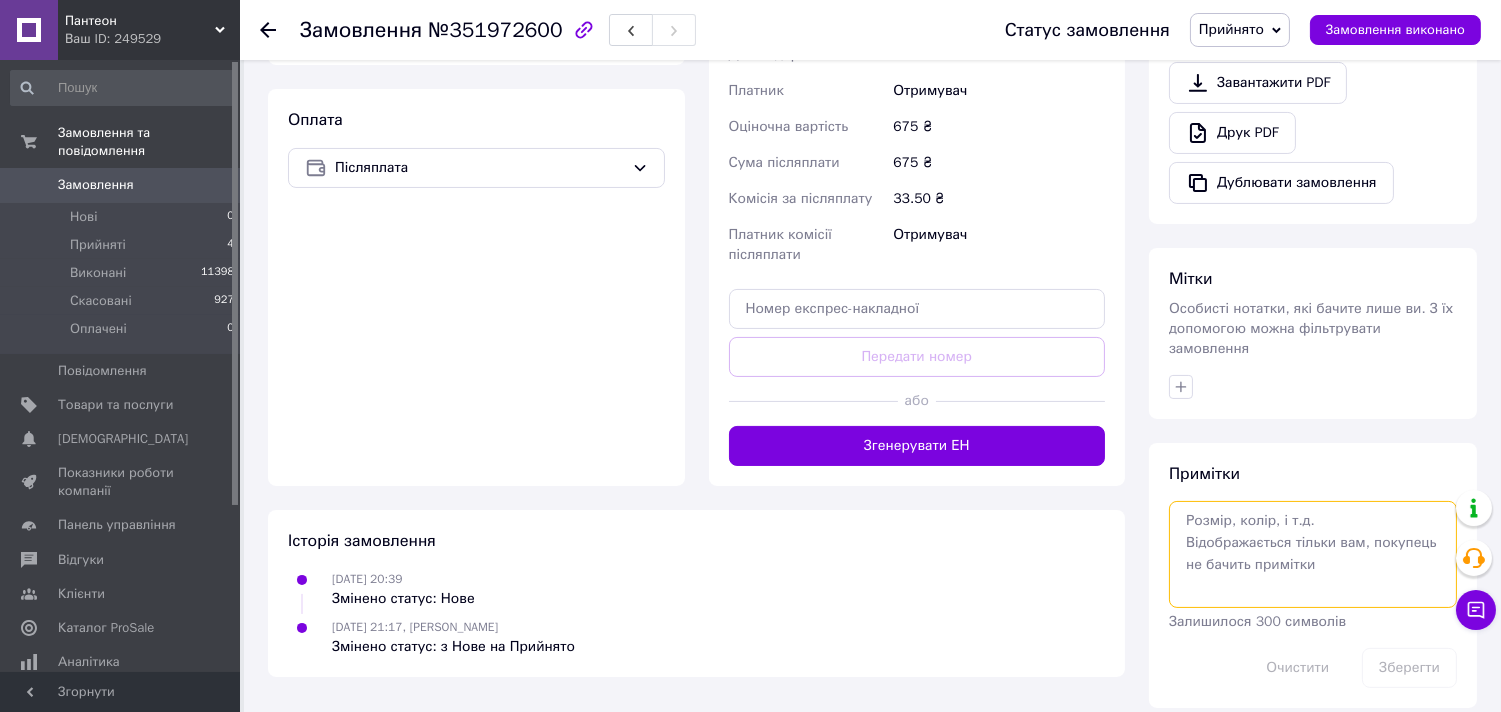 click at bounding box center [1313, 554] 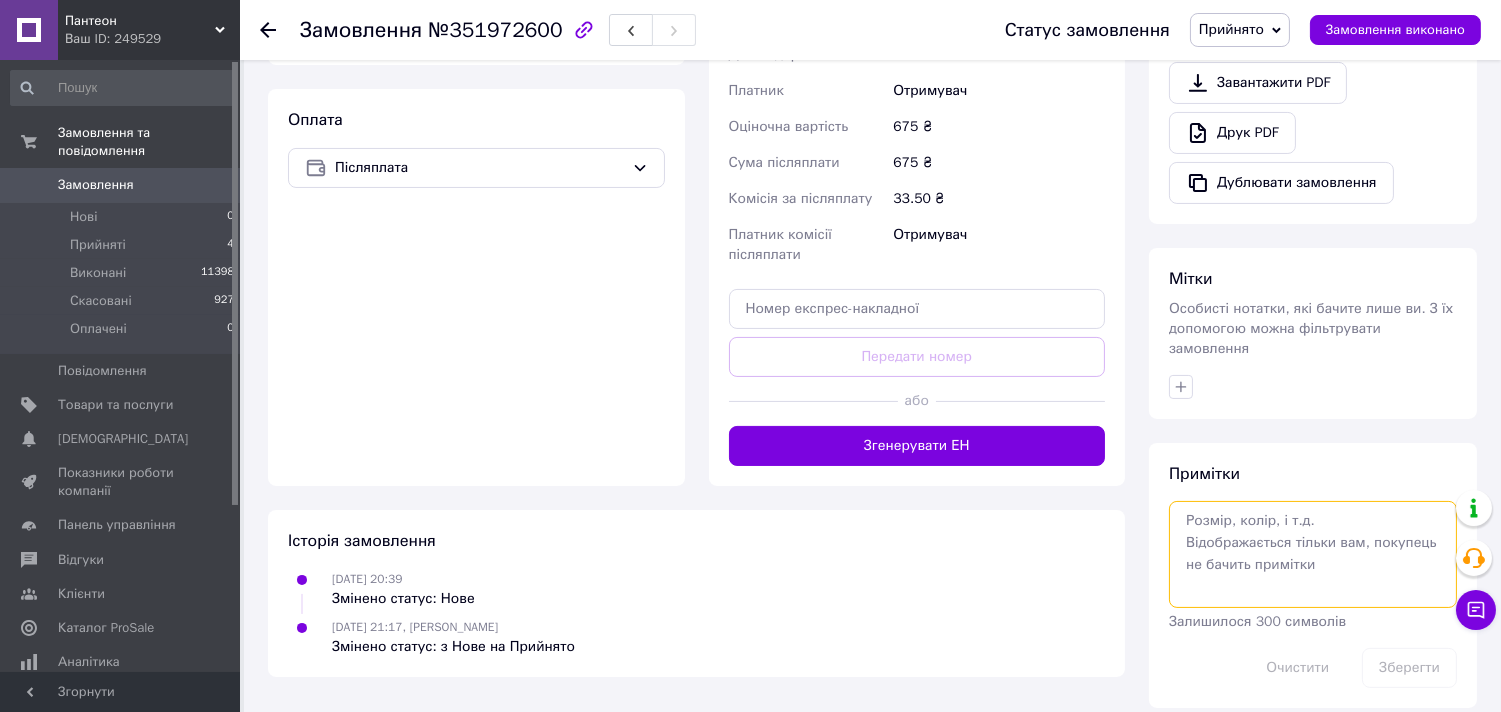 paste on "20451203234741, Замовлення№351972600, Одеса-19, [PERSON_NAME], 0931617981, вайбер" 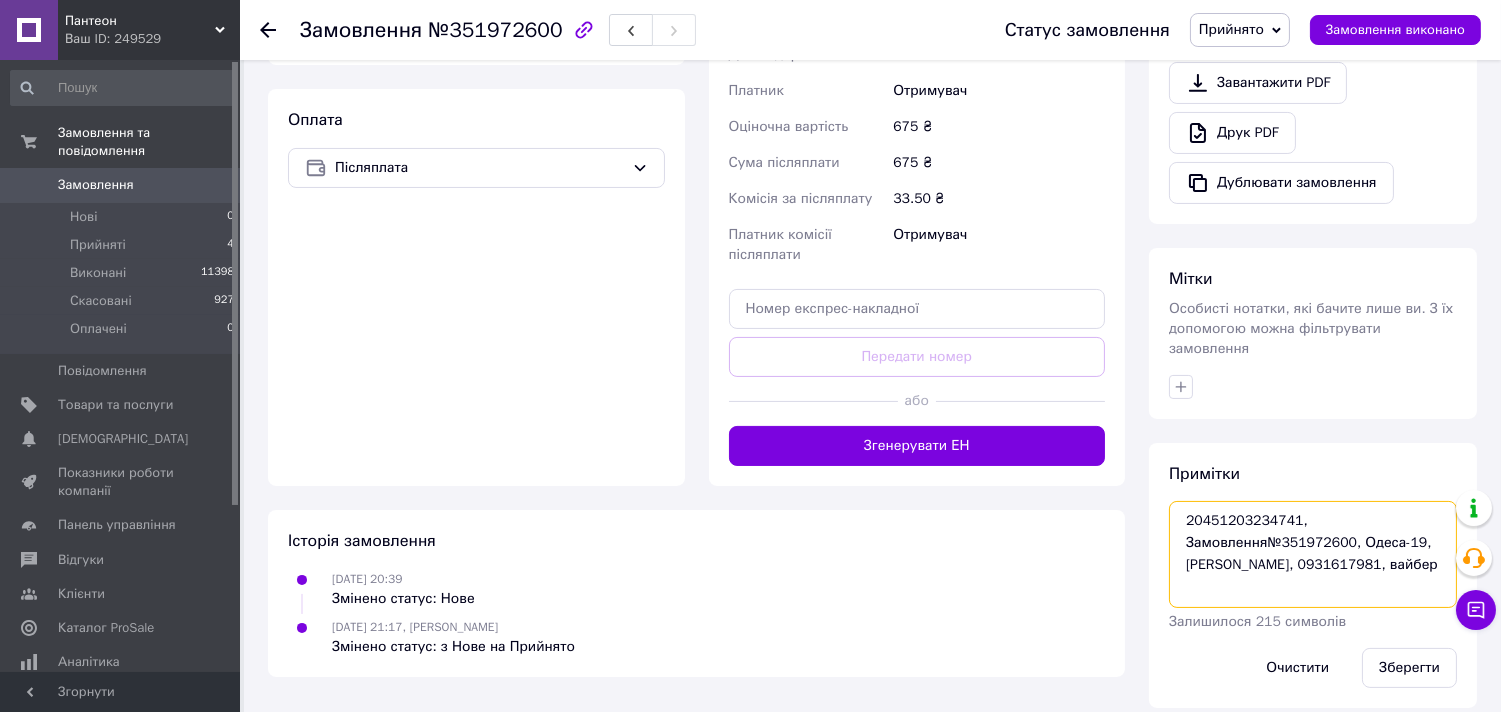 click on "20451203234741, Замовлення№351972600, Одеса-19, [PERSON_NAME], 0931617981, вайбер" at bounding box center (1313, 554) 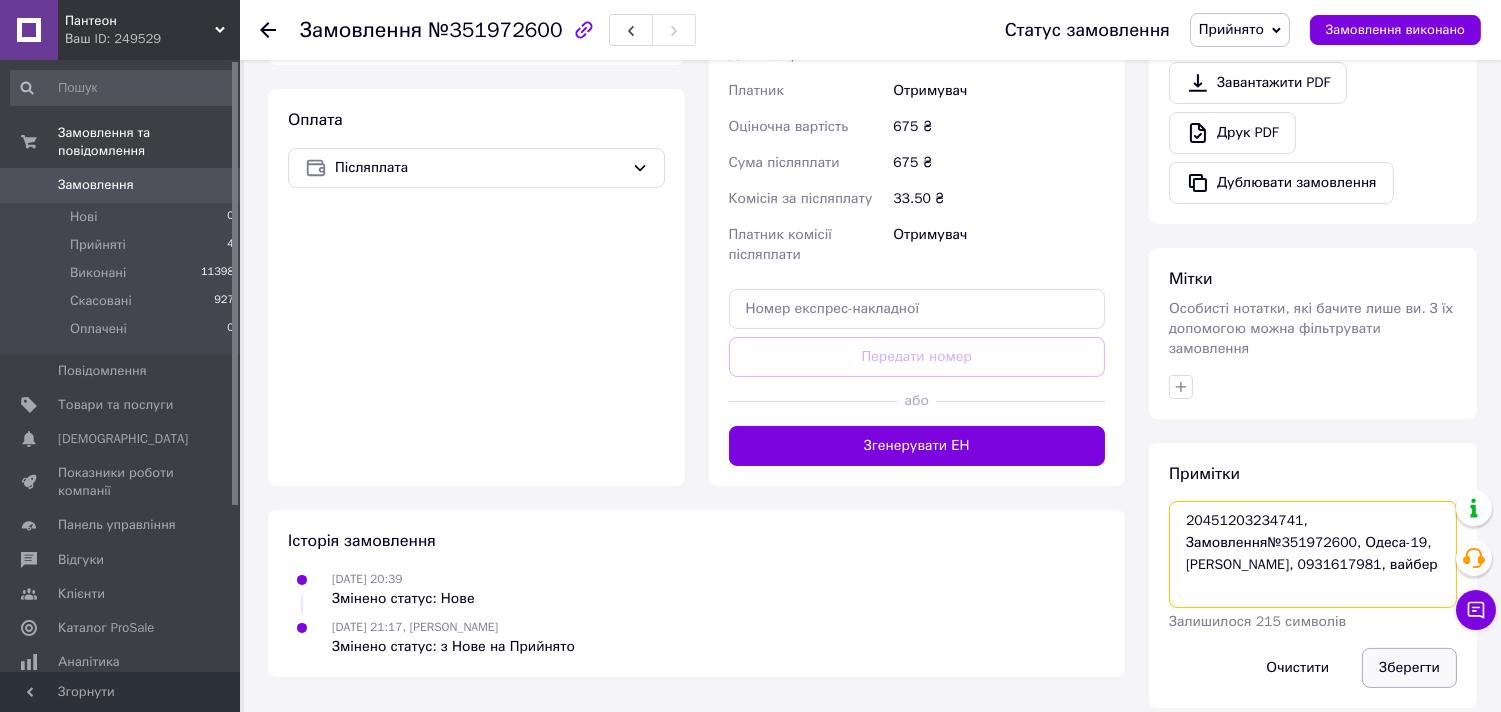type on "20451203234741, Замовлення№351972600, Одеса-19, [PERSON_NAME], 0931617981, вайбер" 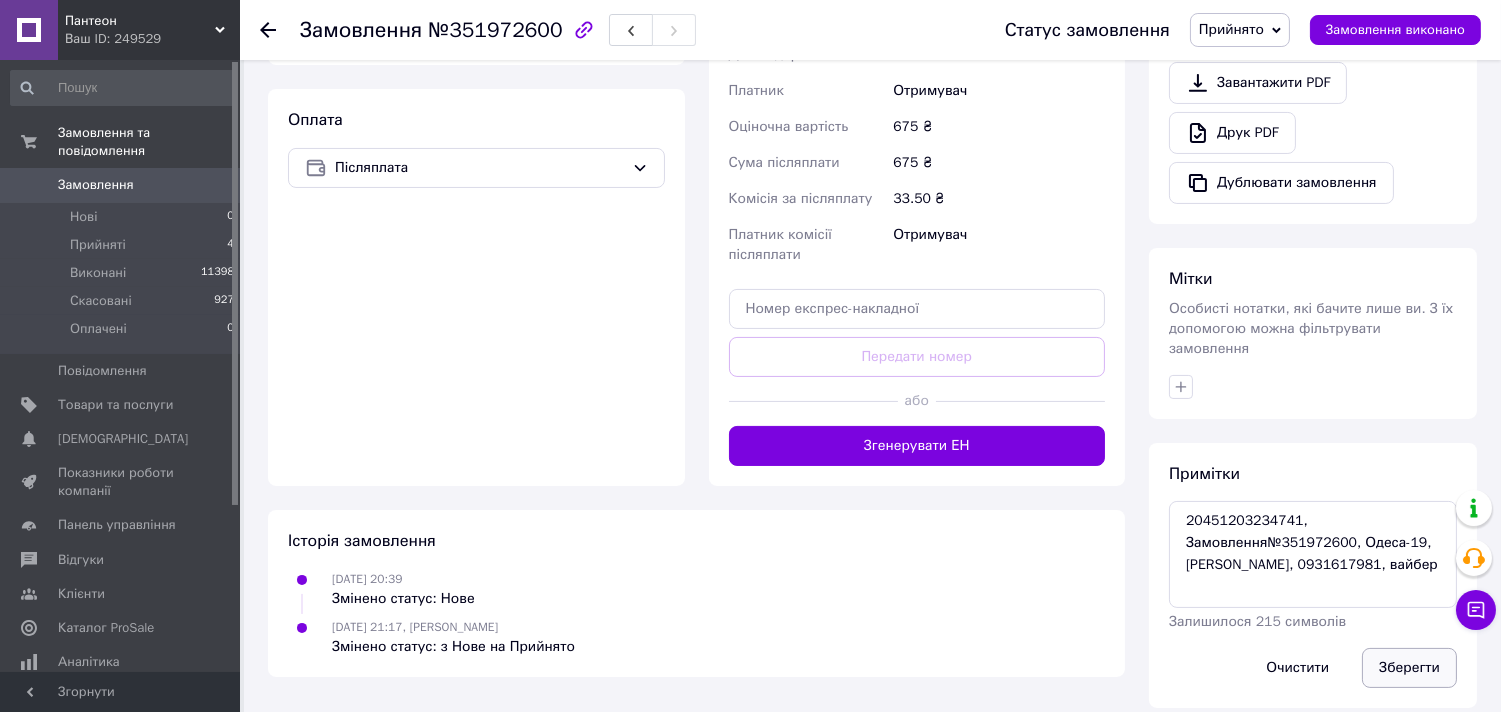 click on "Зберегти" at bounding box center (1409, 668) 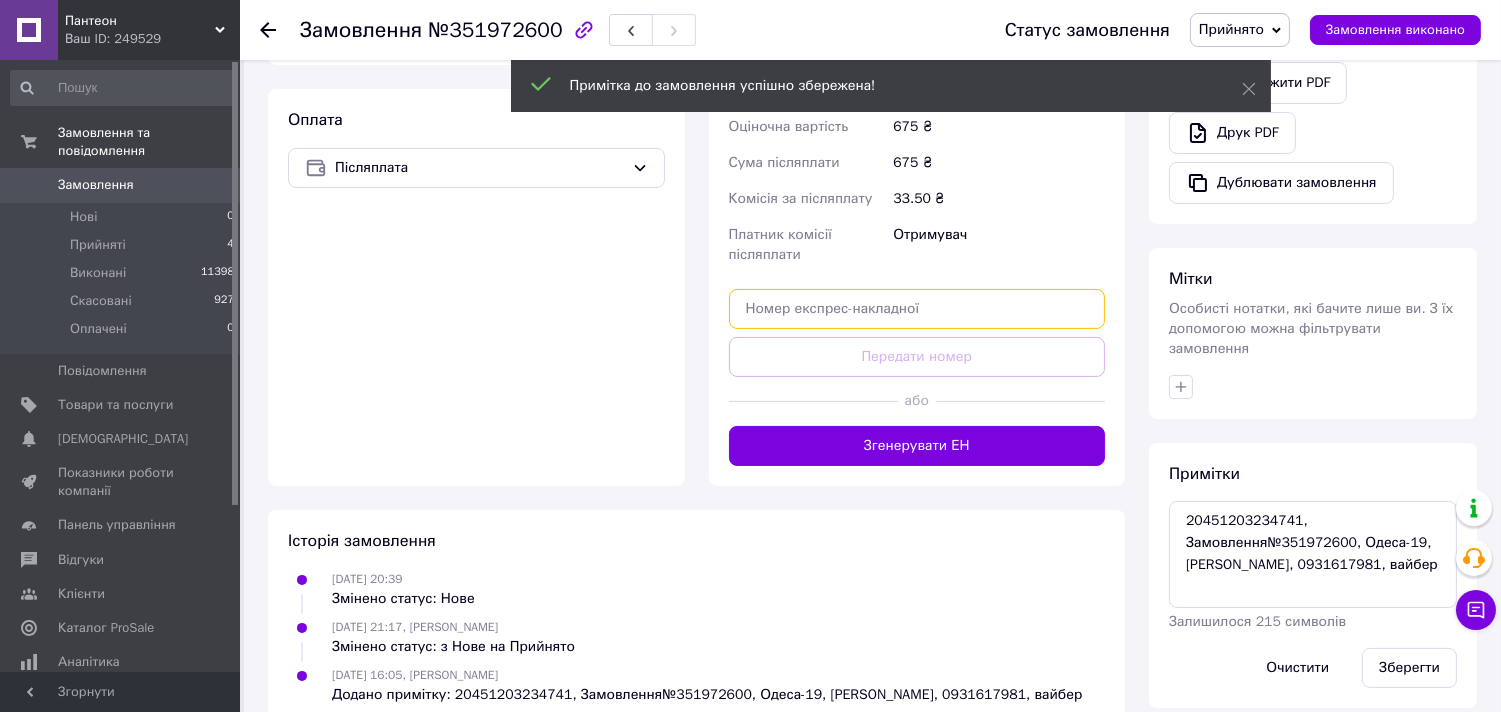 click at bounding box center (917, 309) 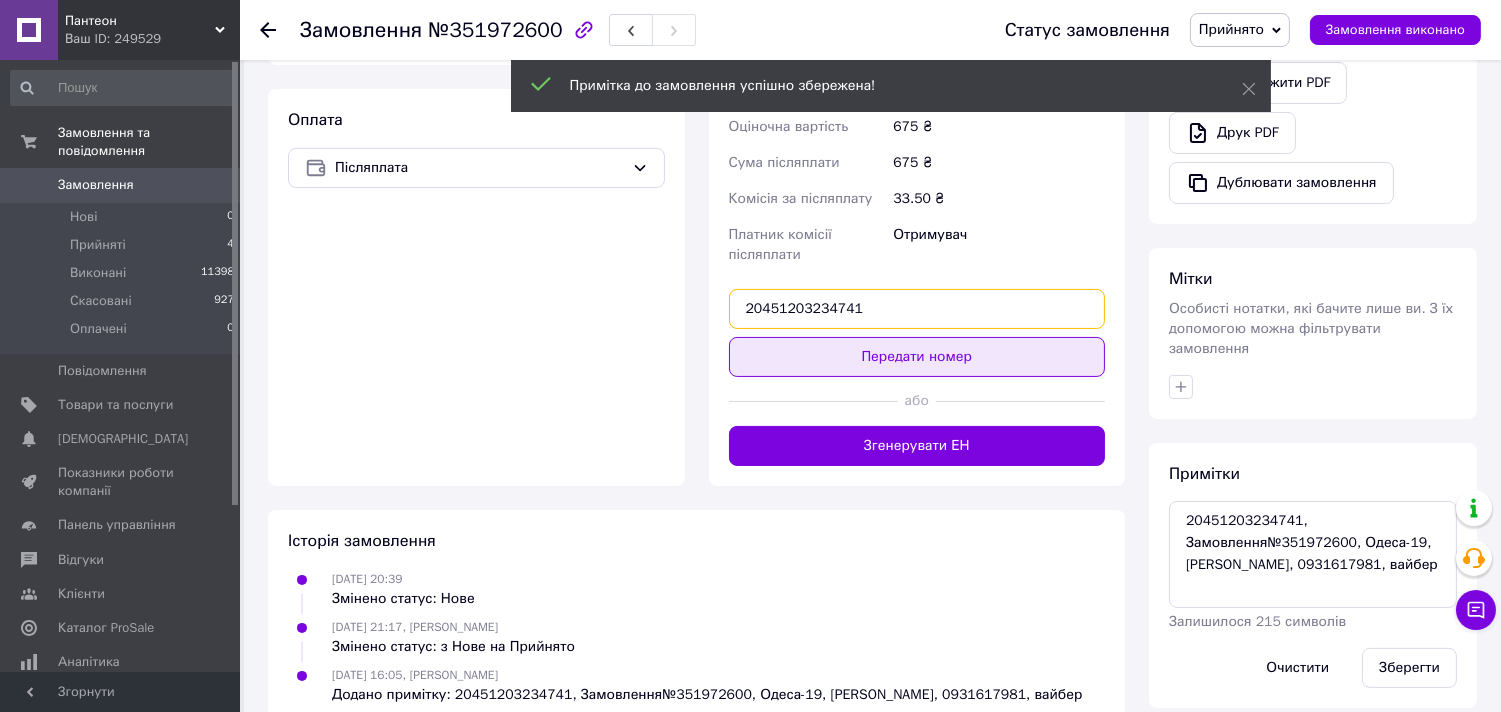 type on "20451203234741" 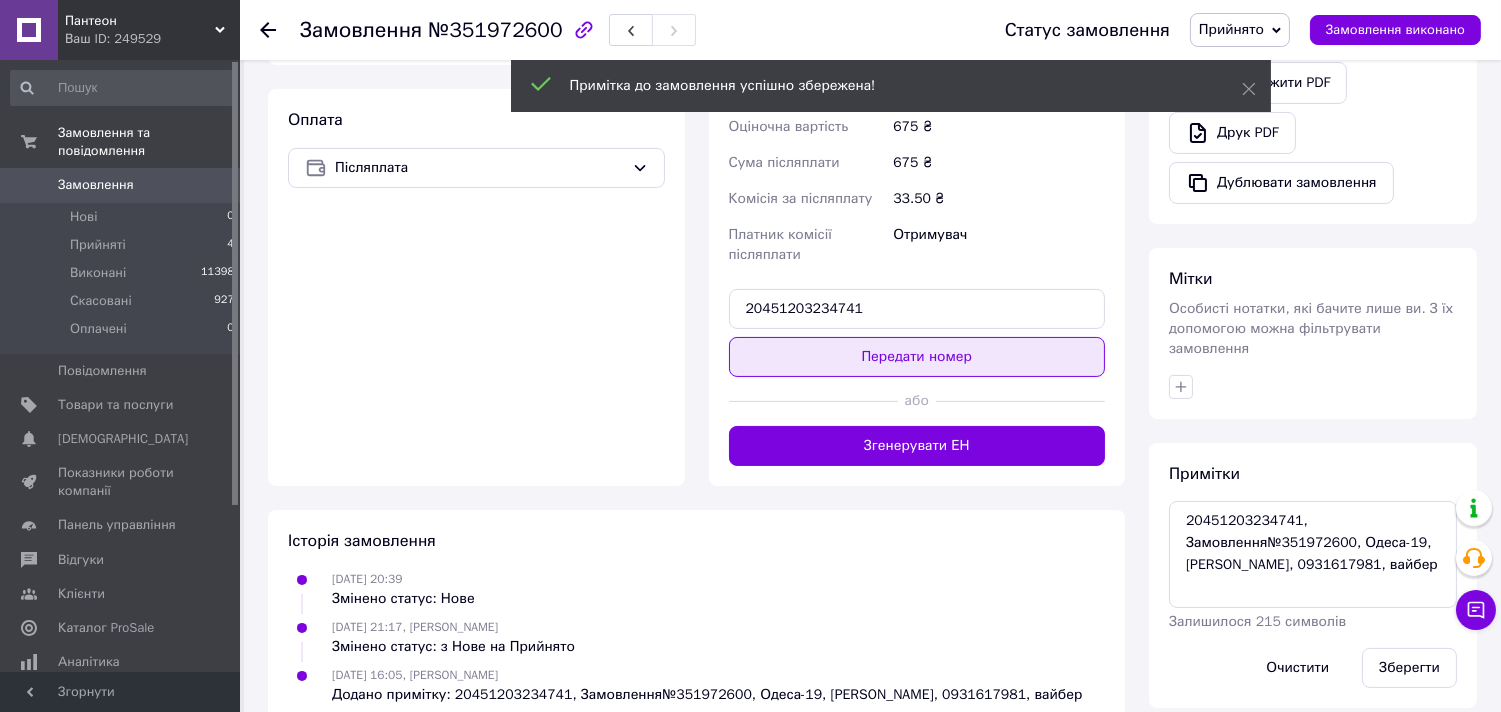 click on "Передати номер" at bounding box center [917, 357] 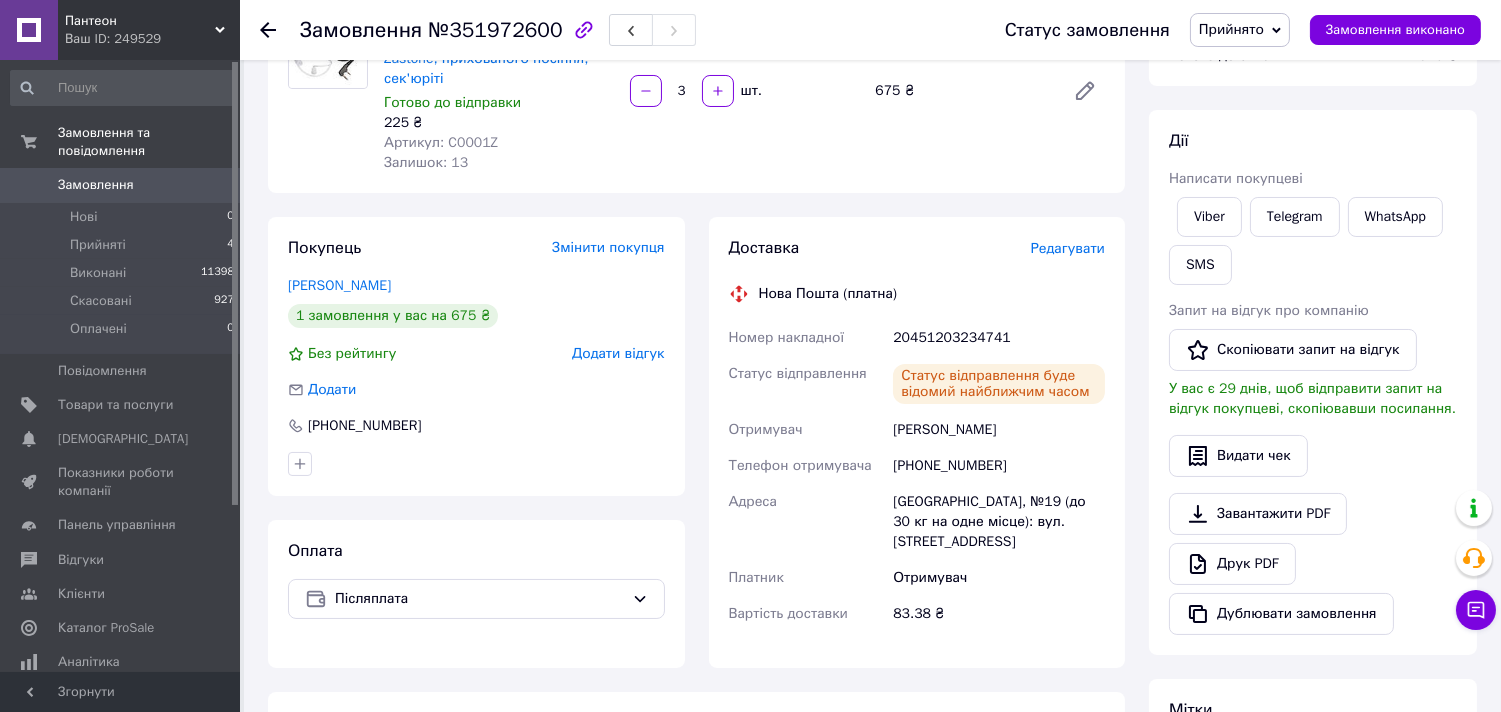 scroll, scrollTop: 333, scrollLeft: 0, axis: vertical 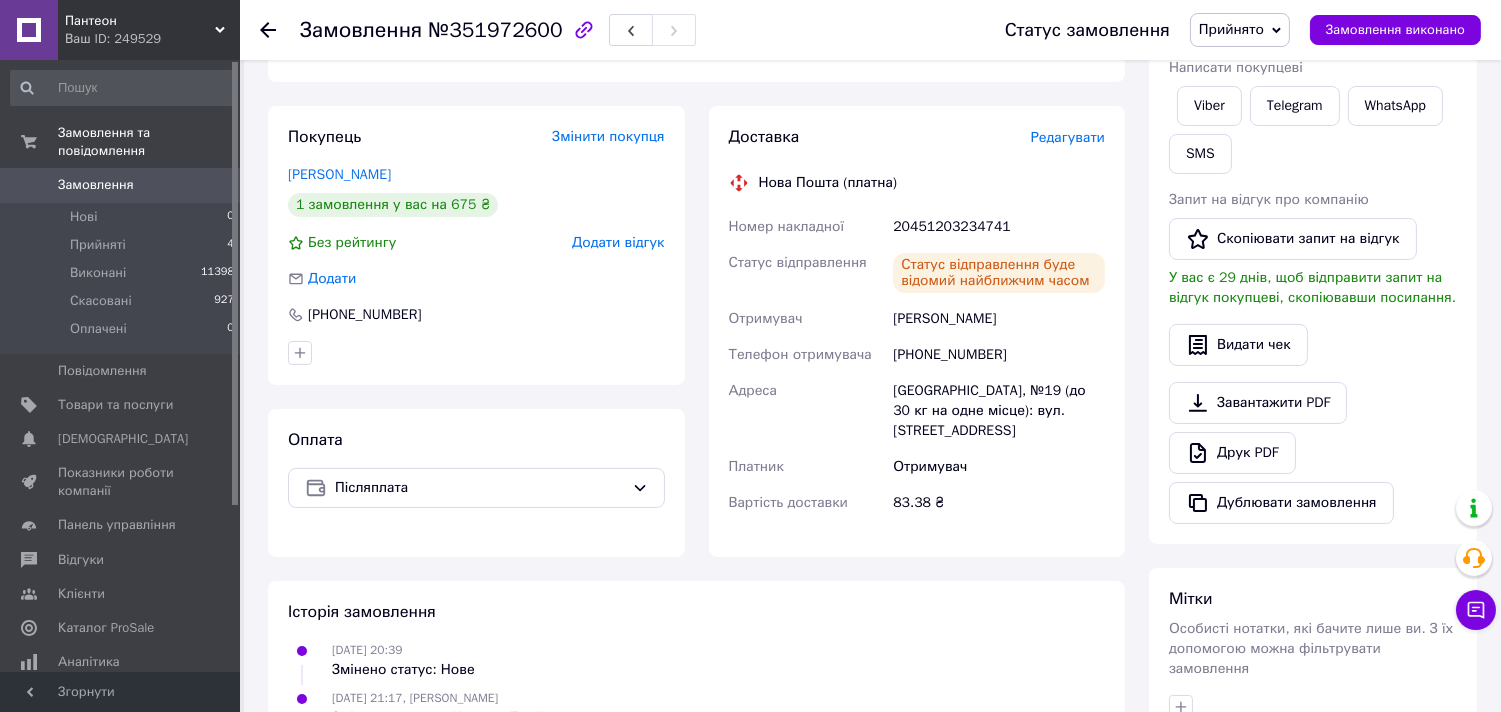 click on "20451203234741" at bounding box center [999, 227] 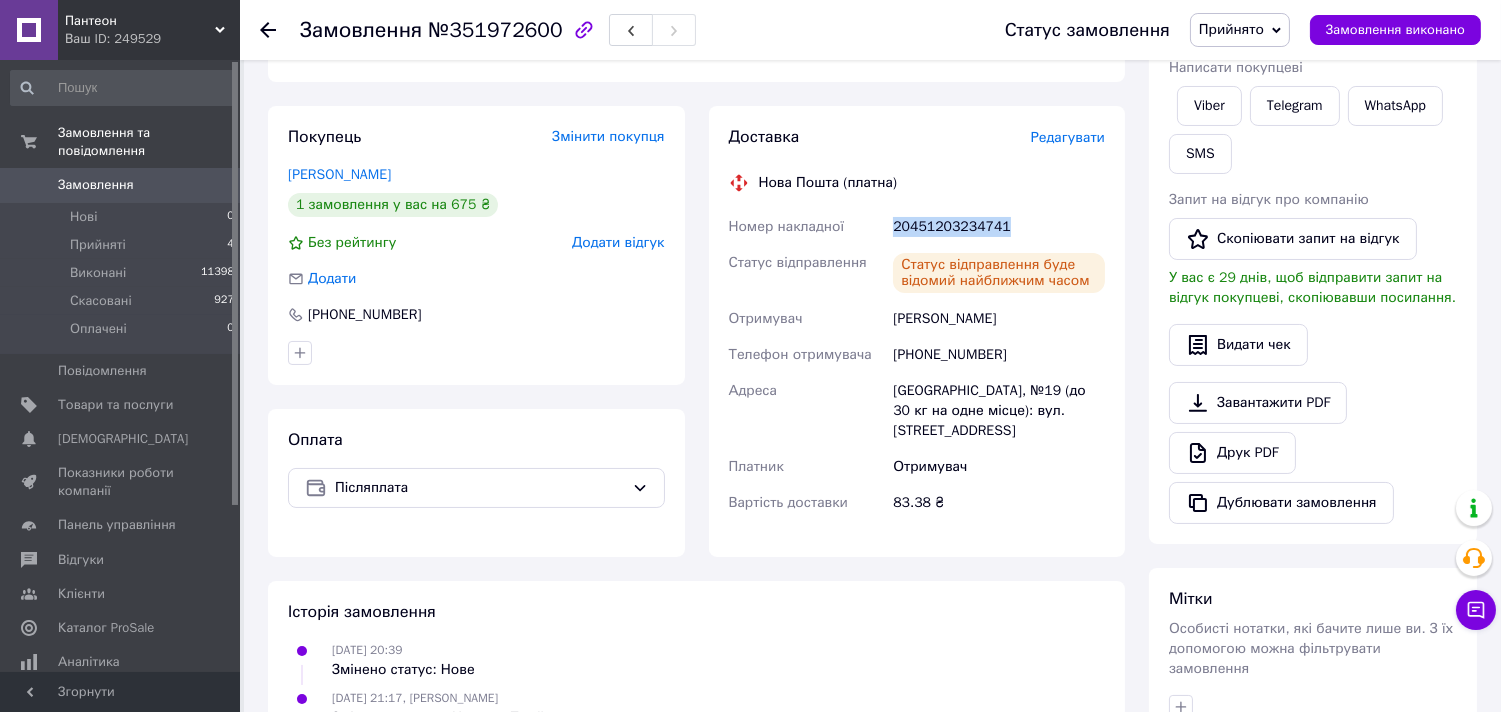 click on "20451203234741" at bounding box center (999, 227) 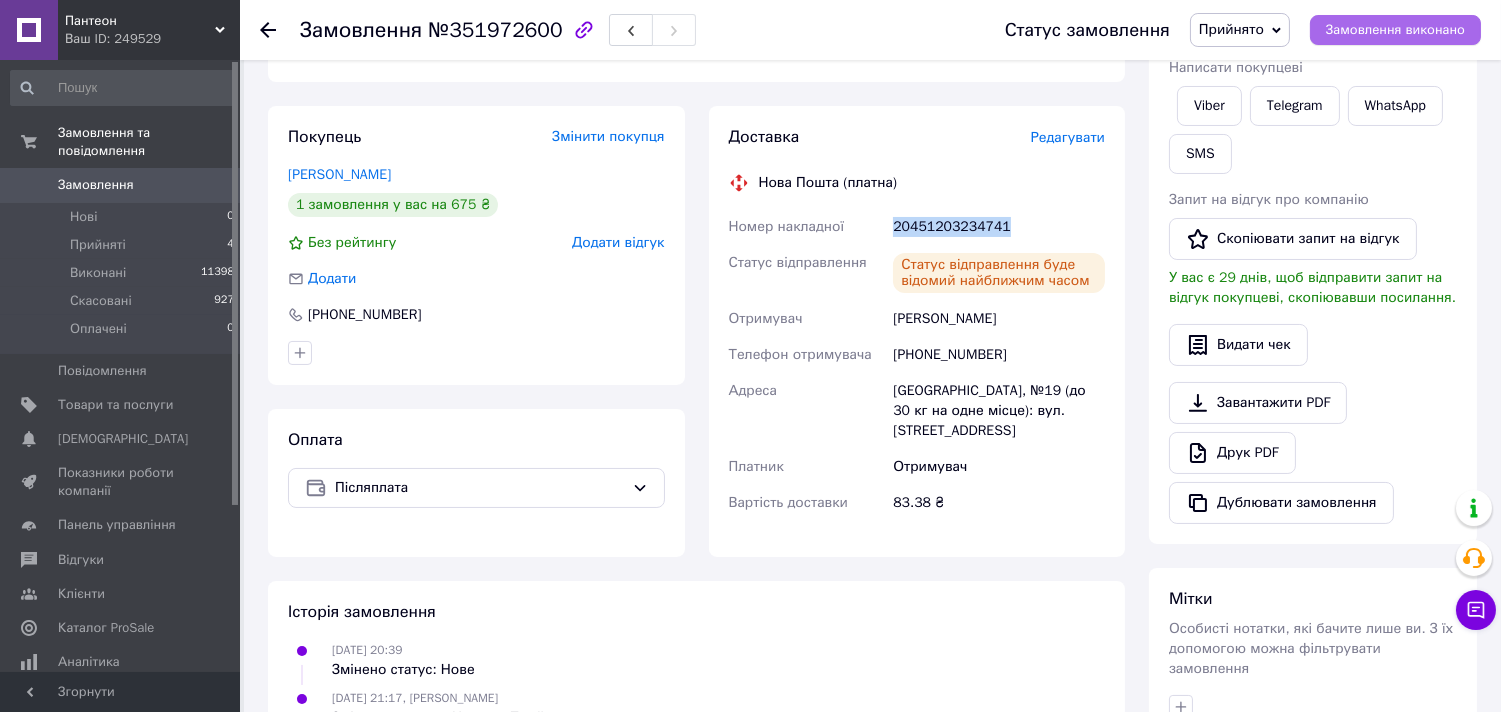 click on "Замовлення виконано" at bounding box center (1395, 30) 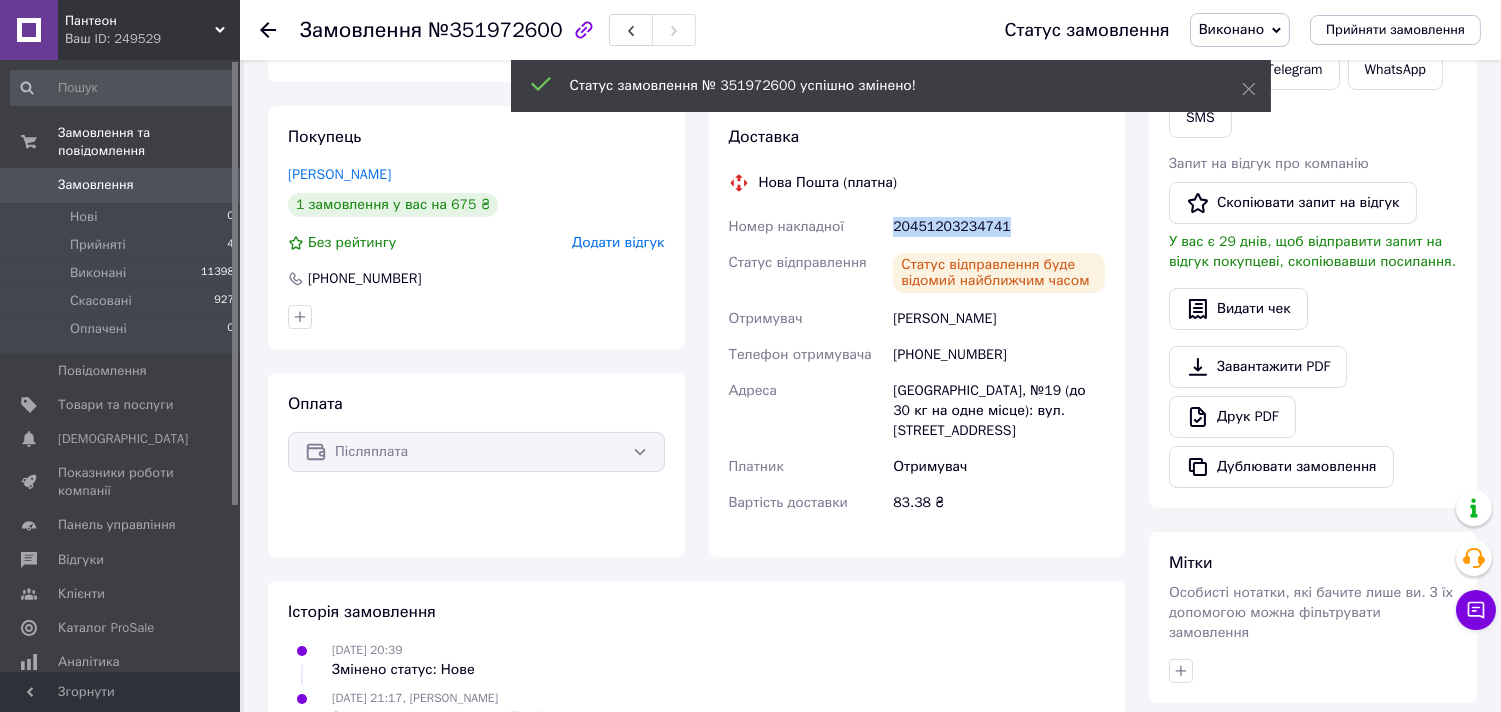 scroll, scrollTop: 111, scrollLeft: 0, axis: vertical 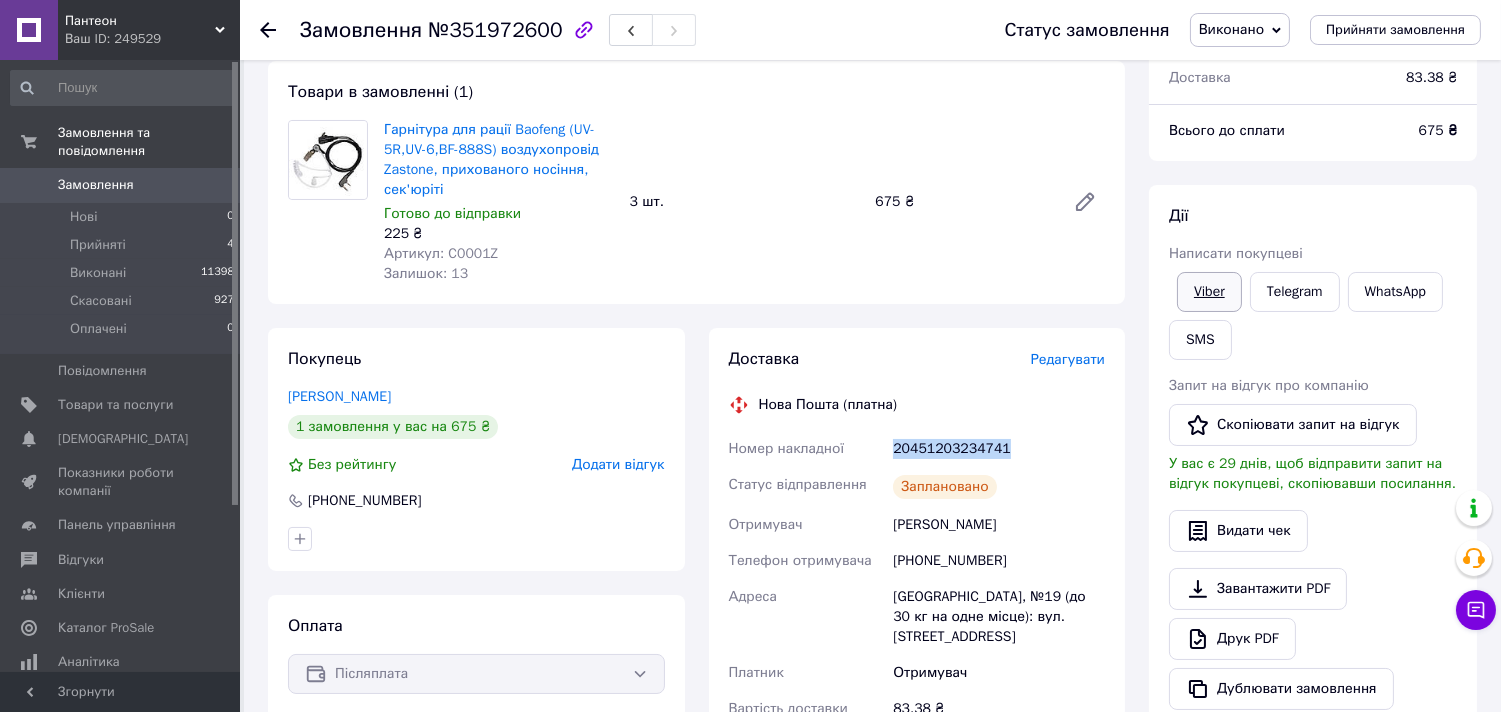 click on "Viber" at bounding box center [1209, 292] 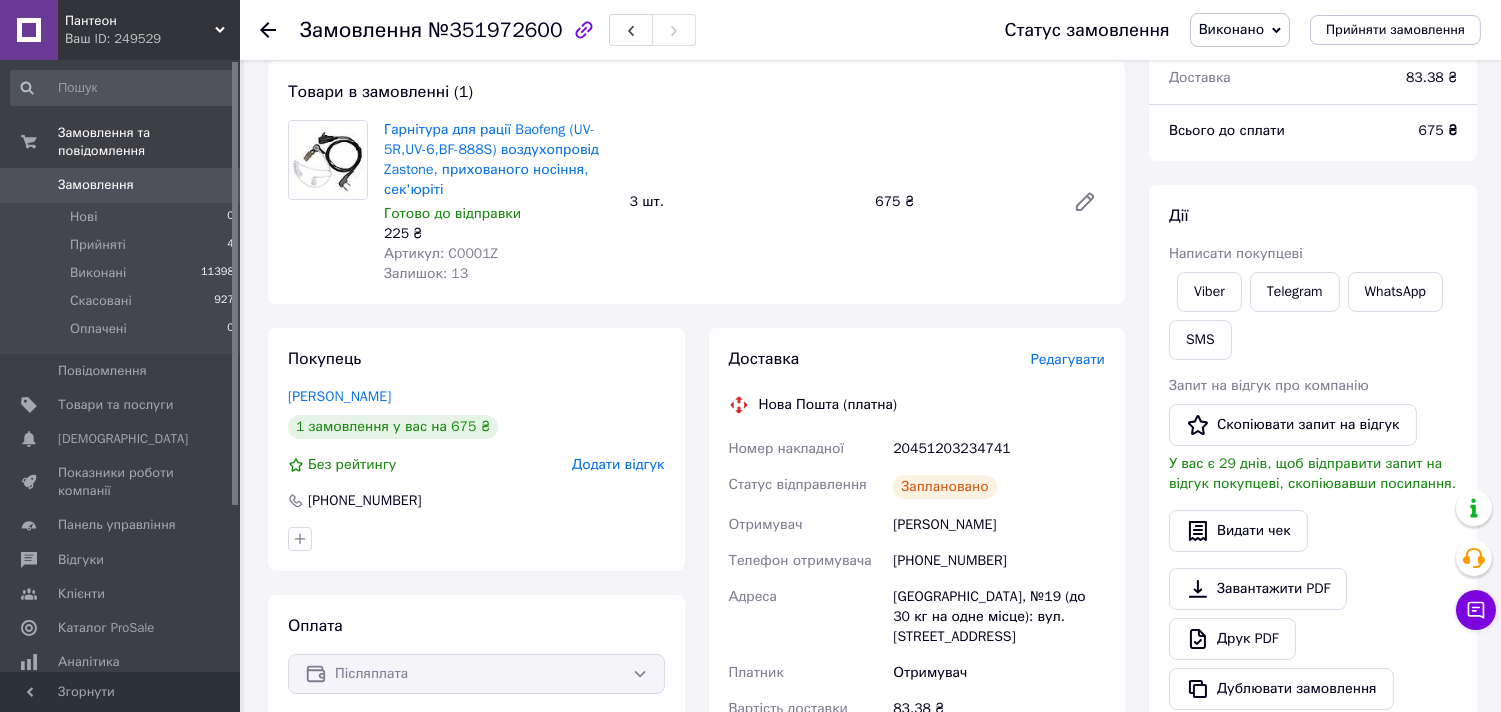 click on "Артикул: C0001Z" at bounding box center (441, 253) 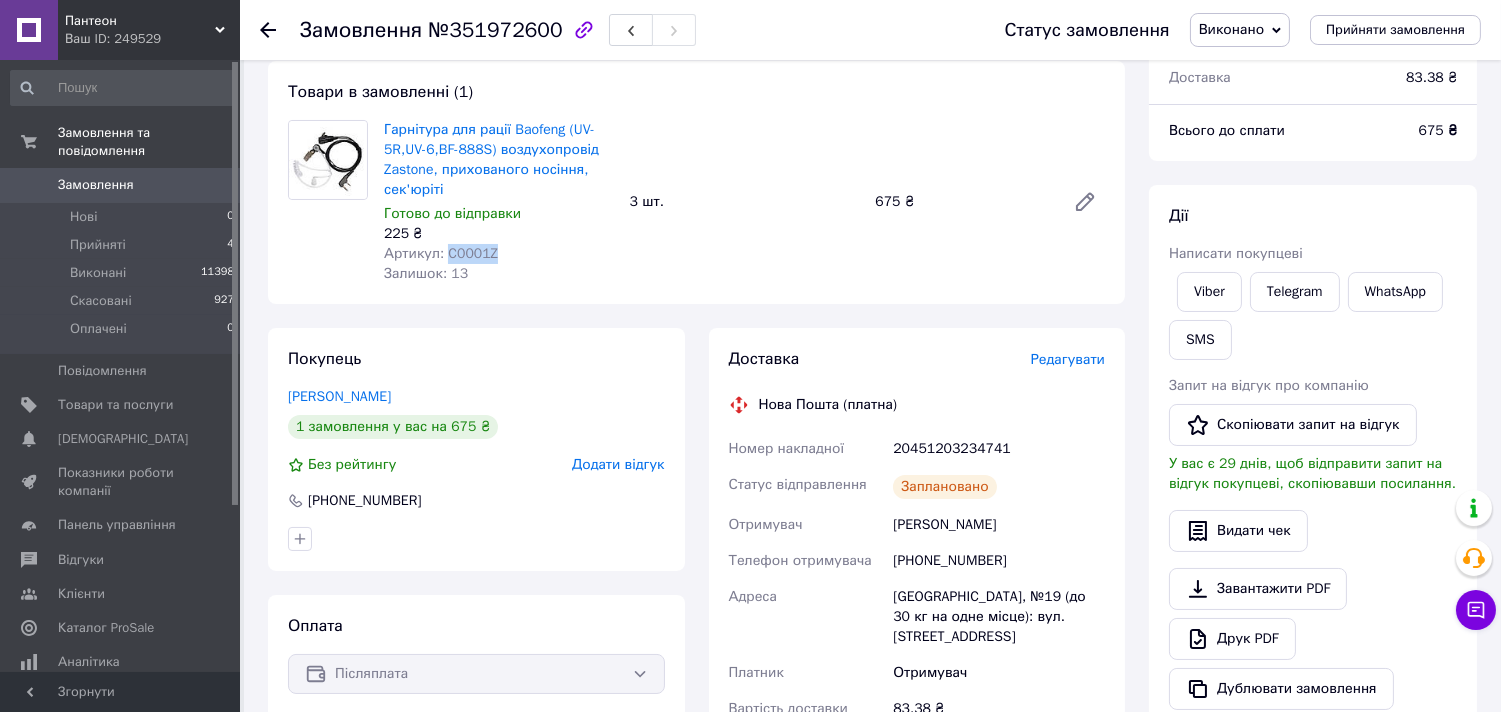 copy on "C0001Z" 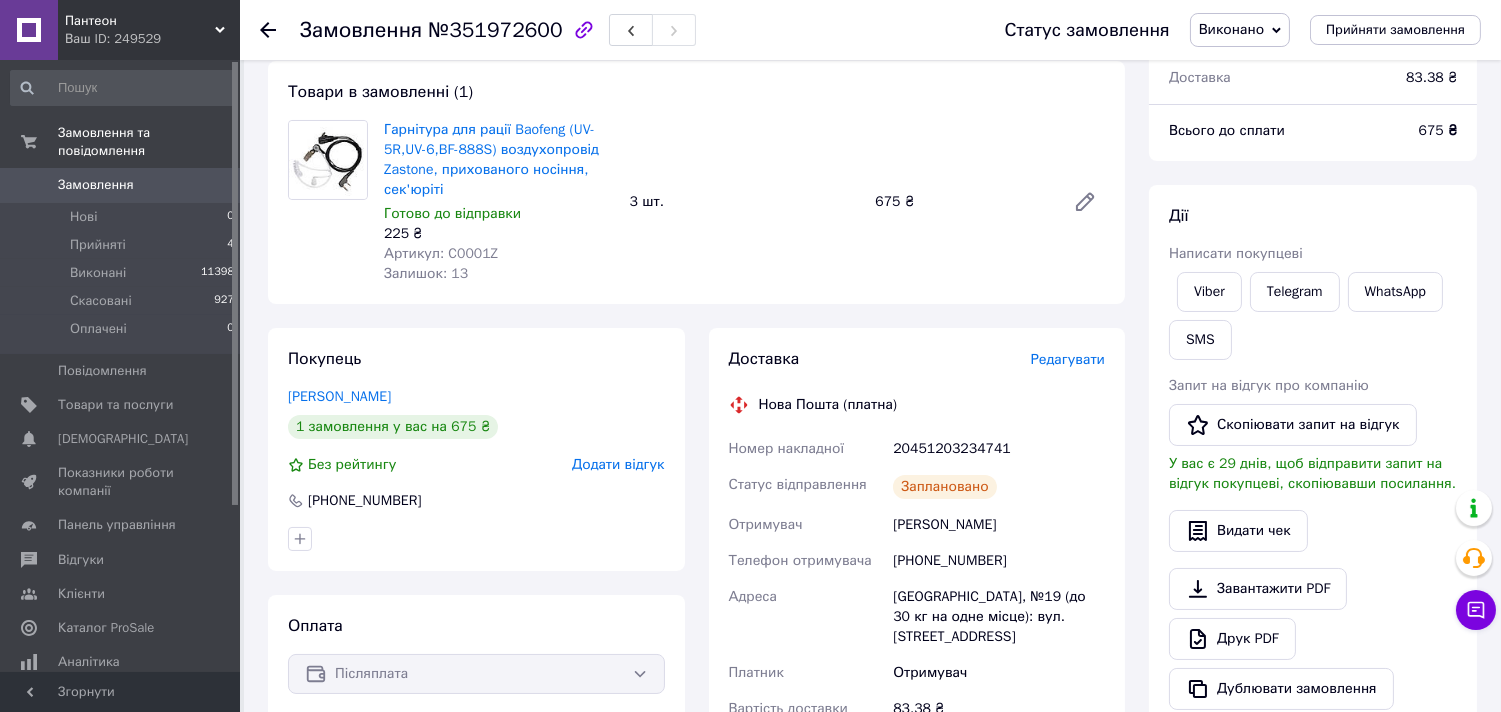 click on "№351972600" at bounding box center (495, 30) 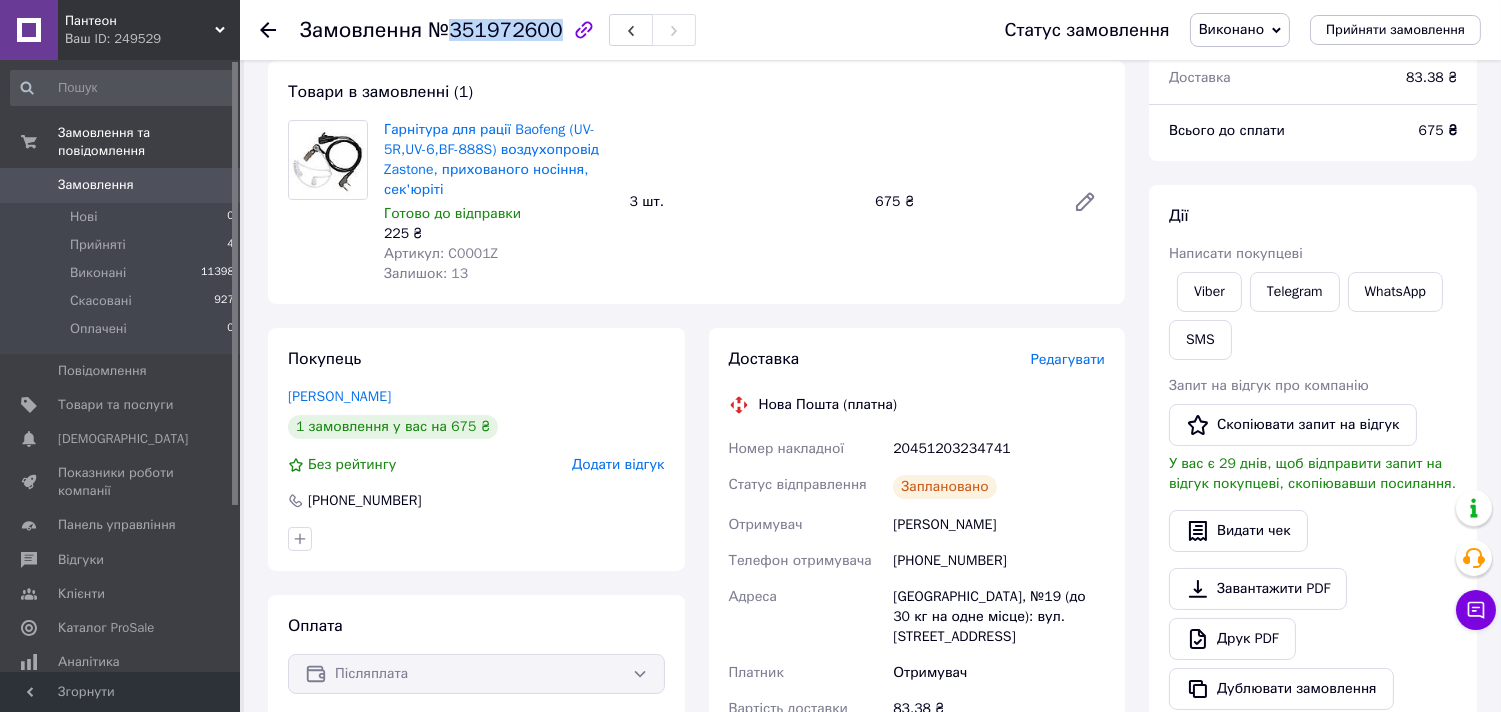 click on "№351972600" at bounding box center (495, 30) 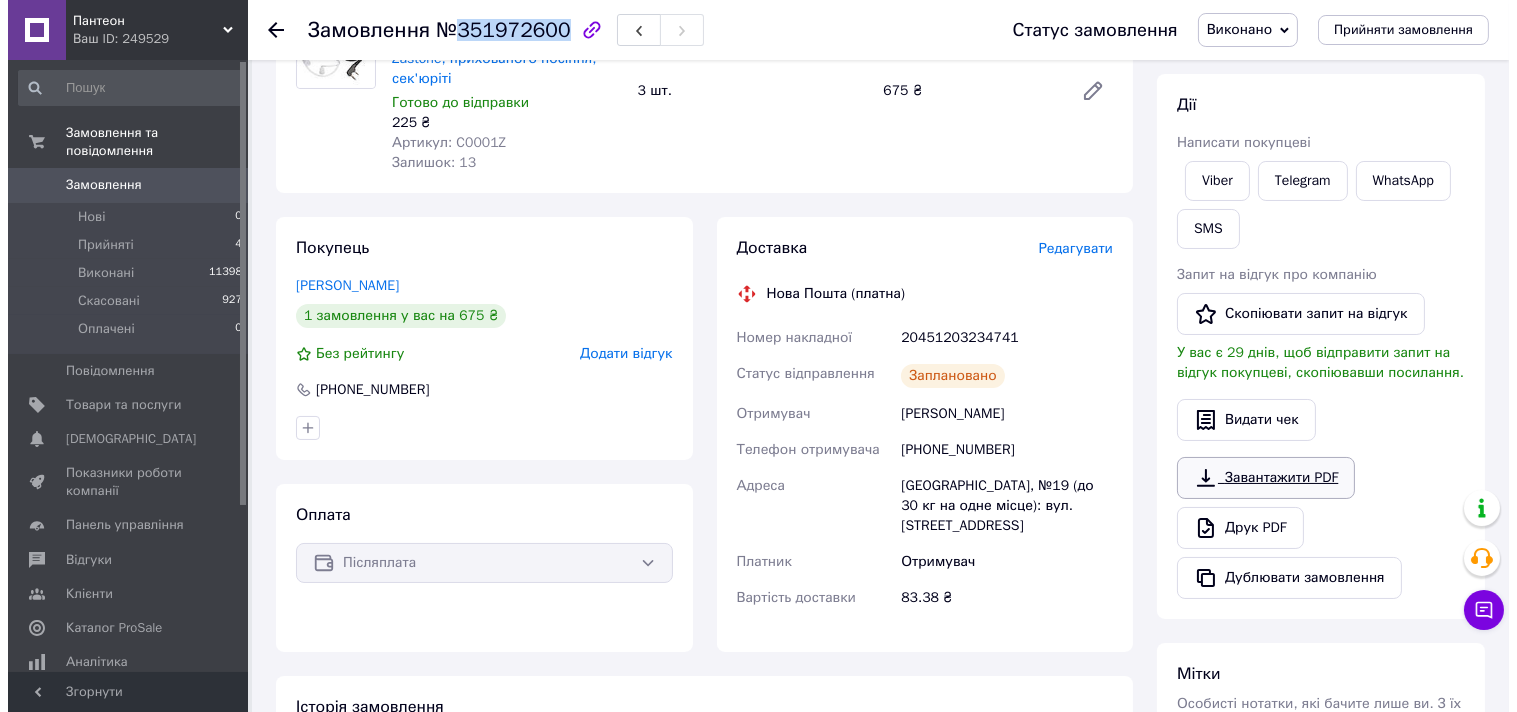 scroll, scrollTop: 444, scrollLeft: 0, axis: vertical 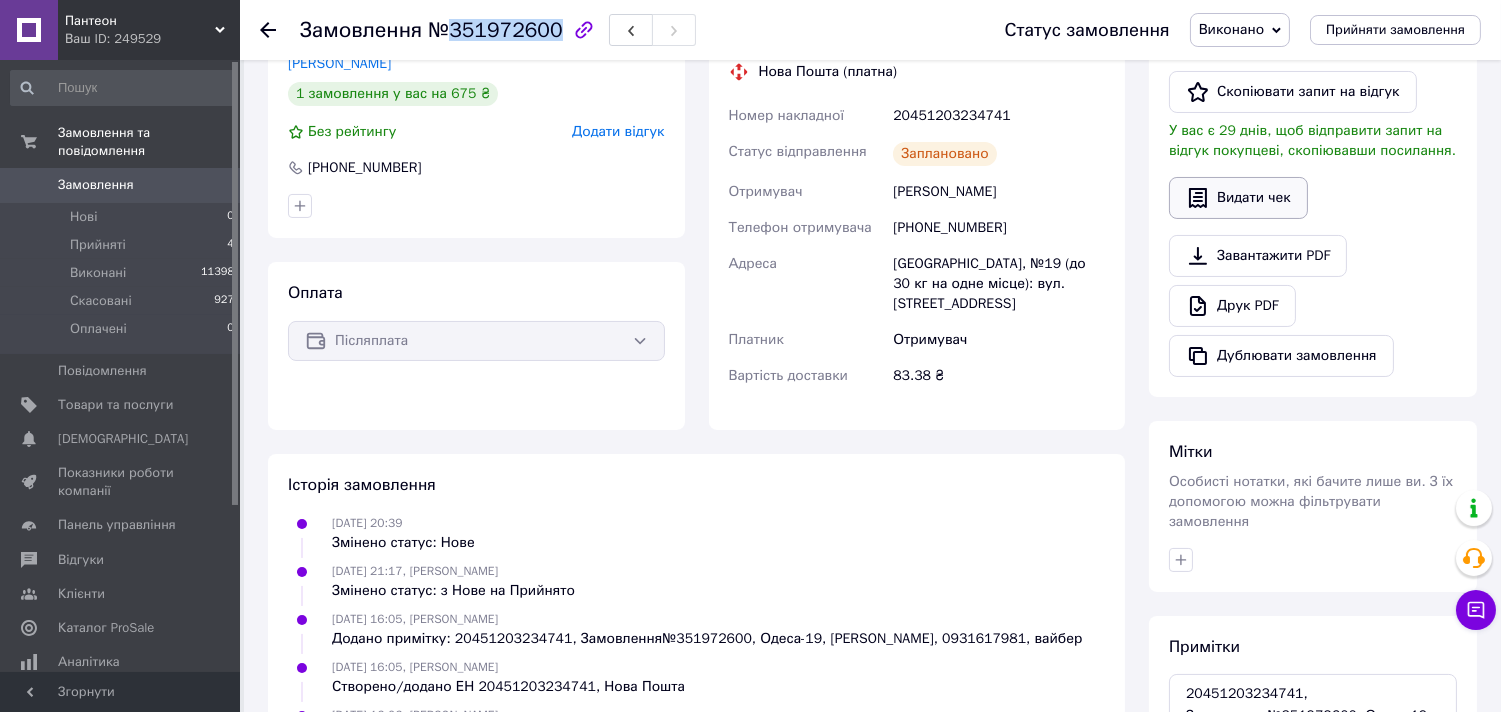 click on "Видати чек" at bounding box center [1238, 198] 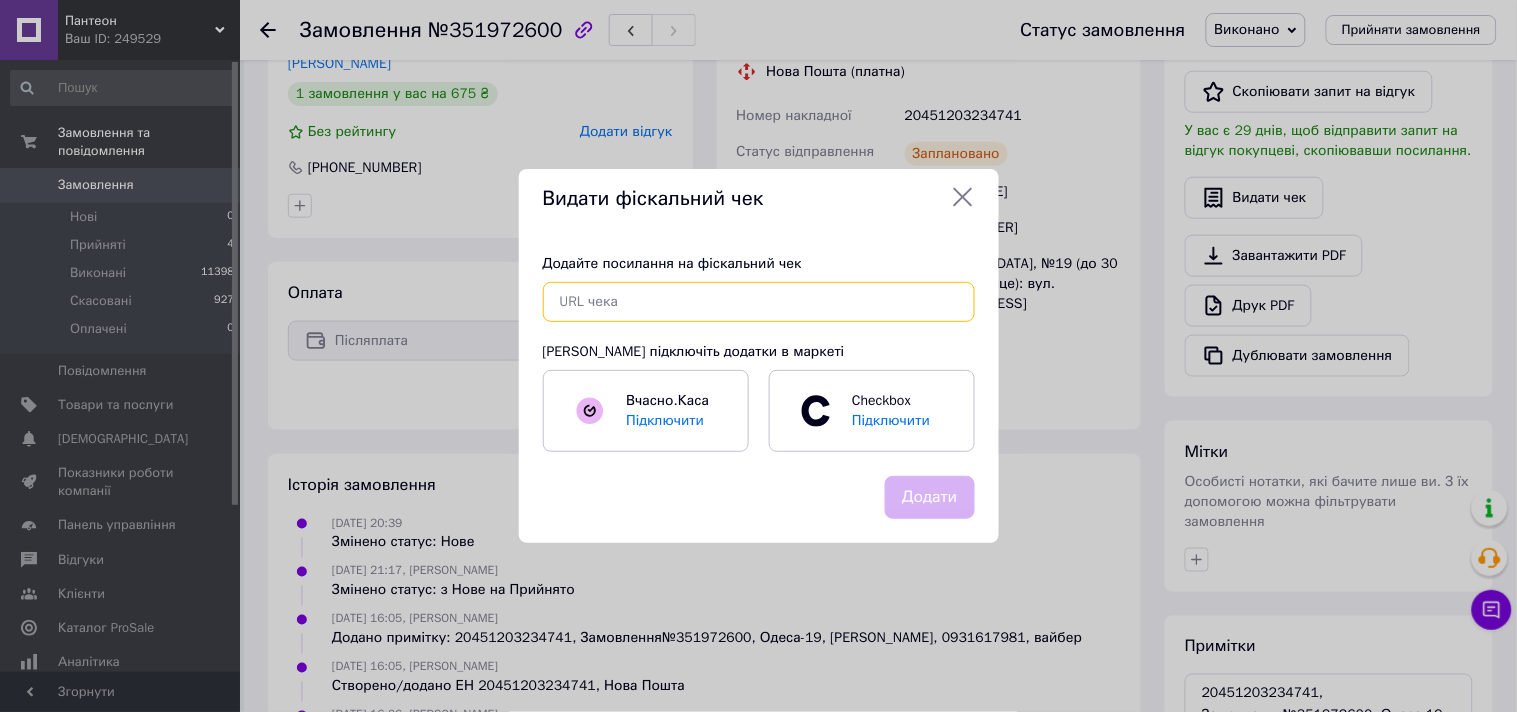 click at bounding box center (759, 302) 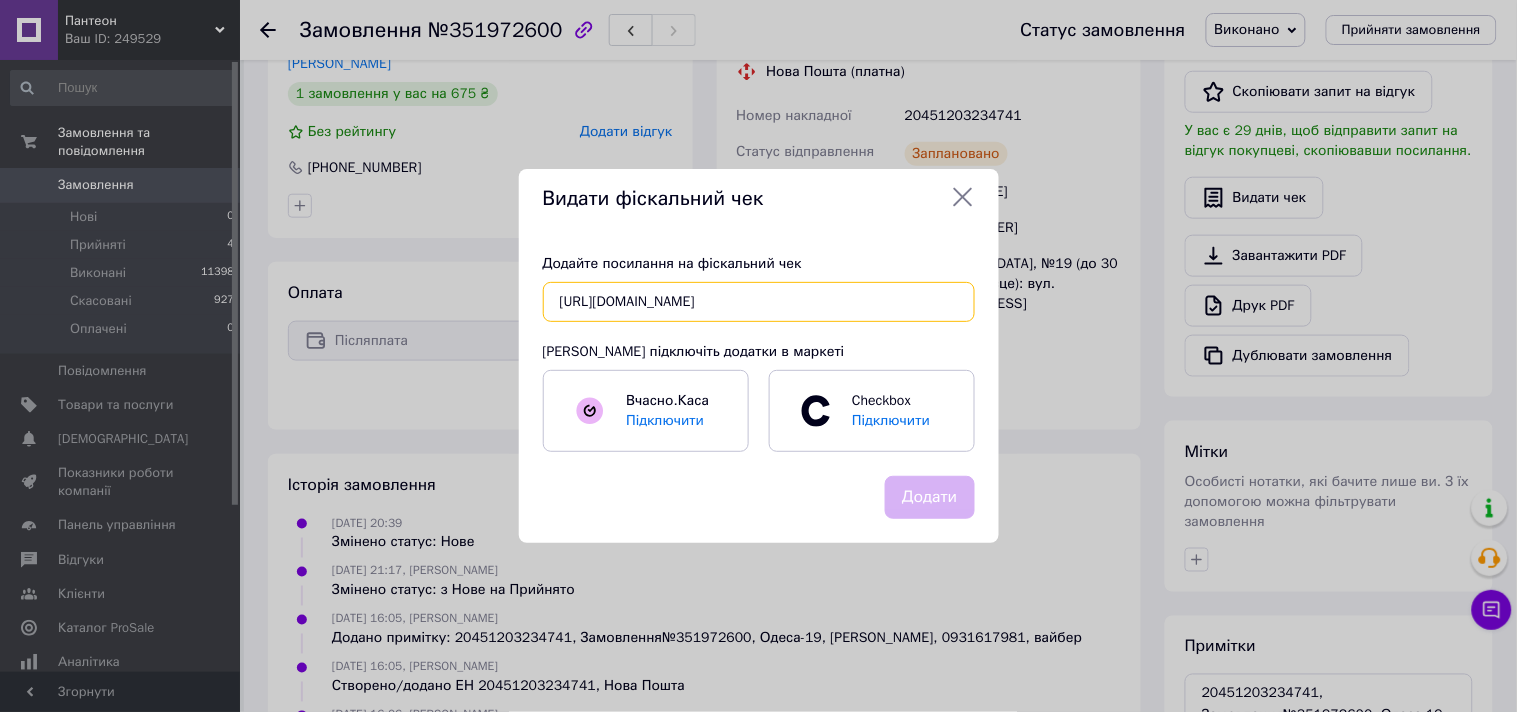 scroll, scrollTop: 0, scrollLeft: 18, axis: horizontal 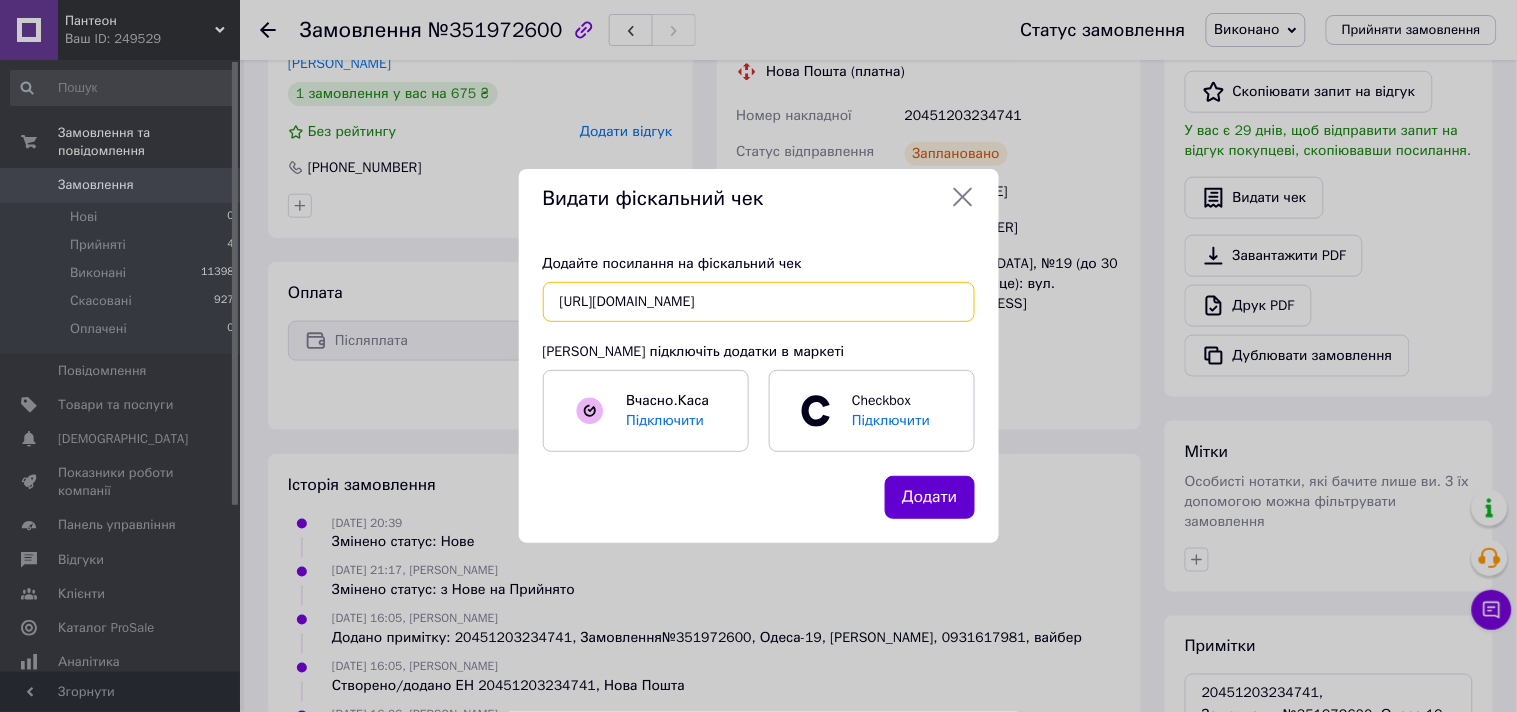 type on "[URL][DOMAIN_NAME]" 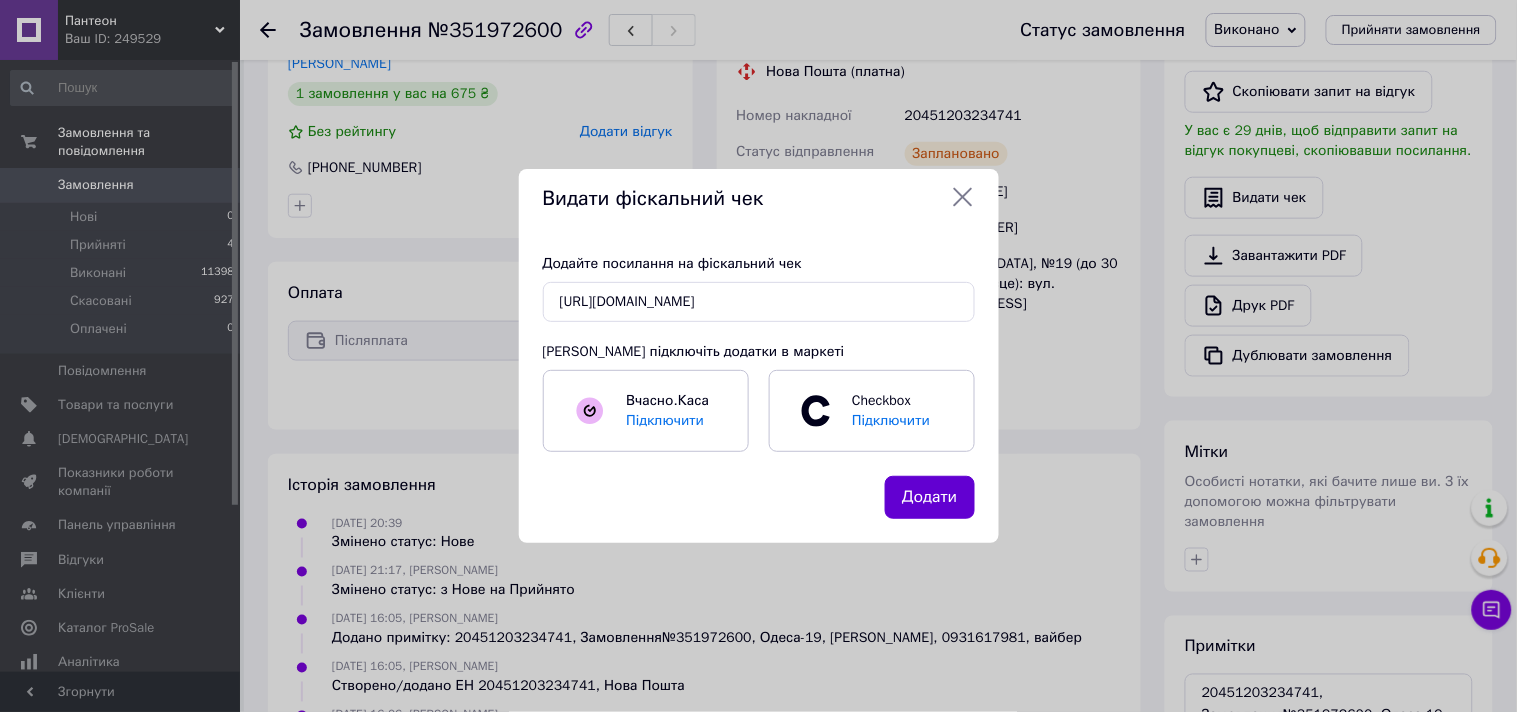 click on "Додати" at bounding box center (929, 497) 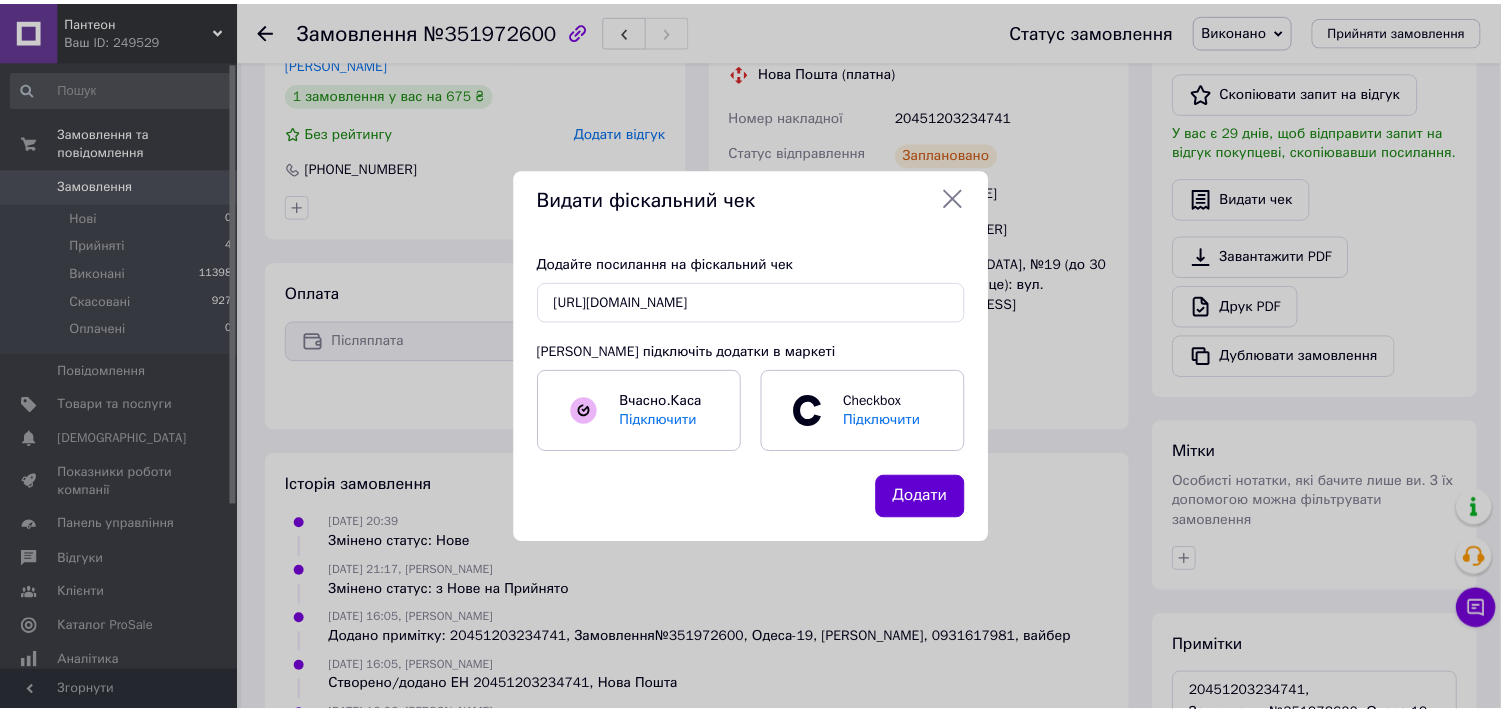 scroll, scrollTop: 0, scrollLeft: 0, axis: both 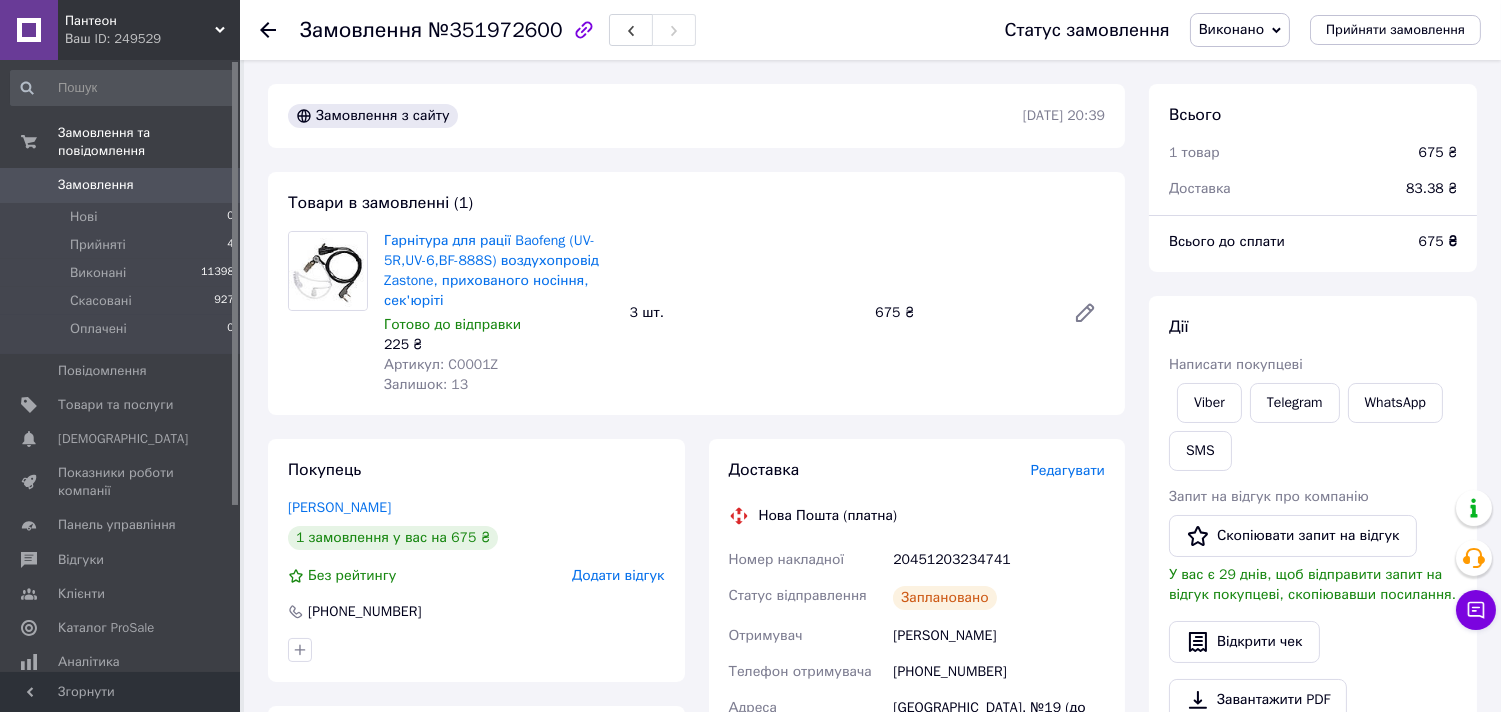 click 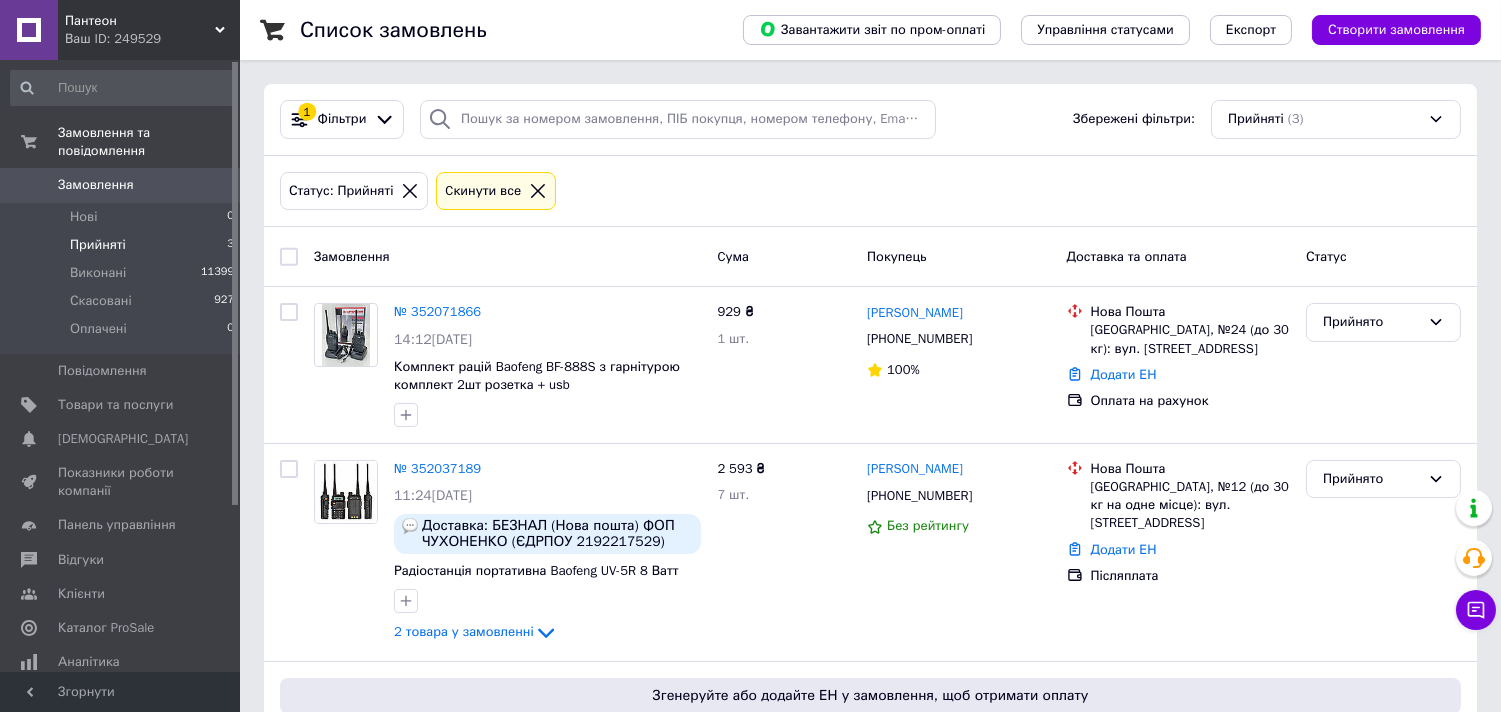 scroll, scrollTop: 202, scrollLeft: 0, axis: vertical 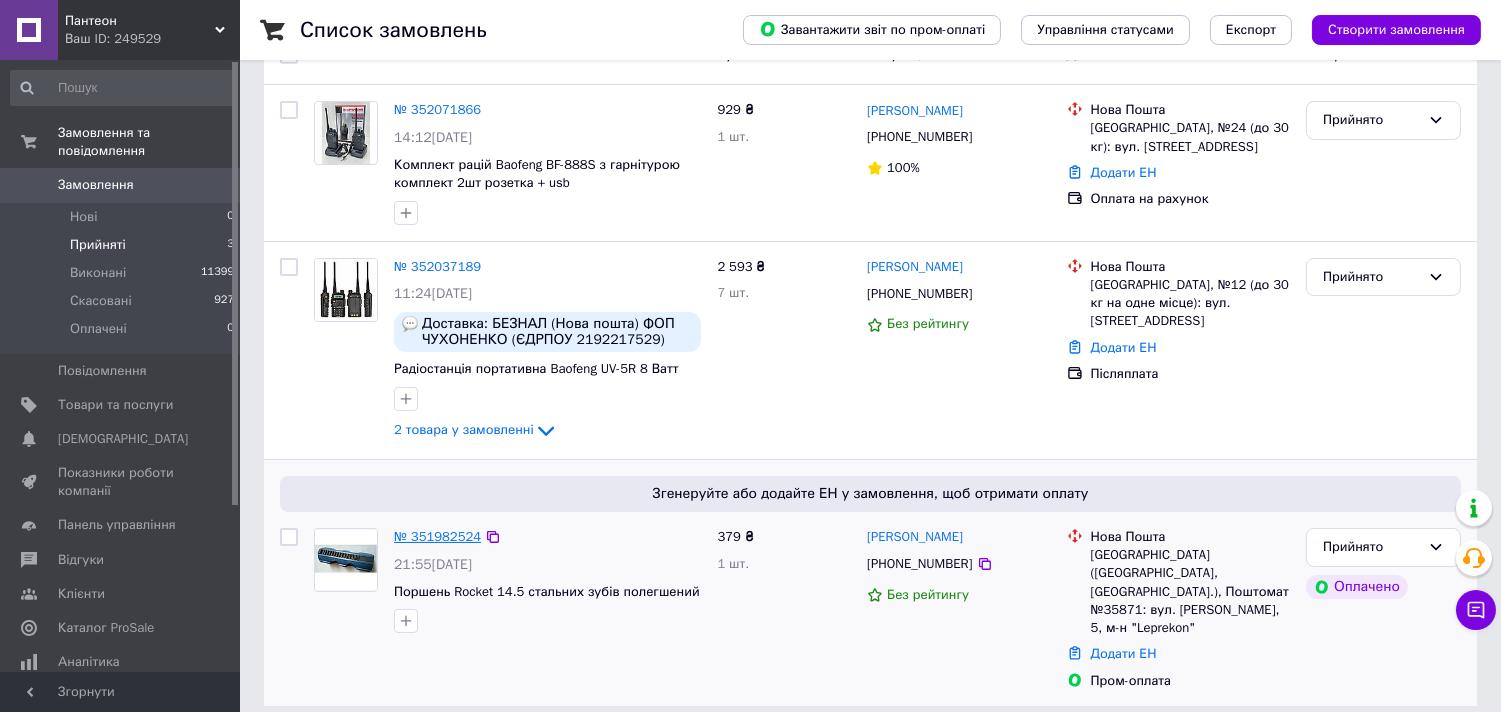 click on "№ 351982524" at bounding box center (437, 536) 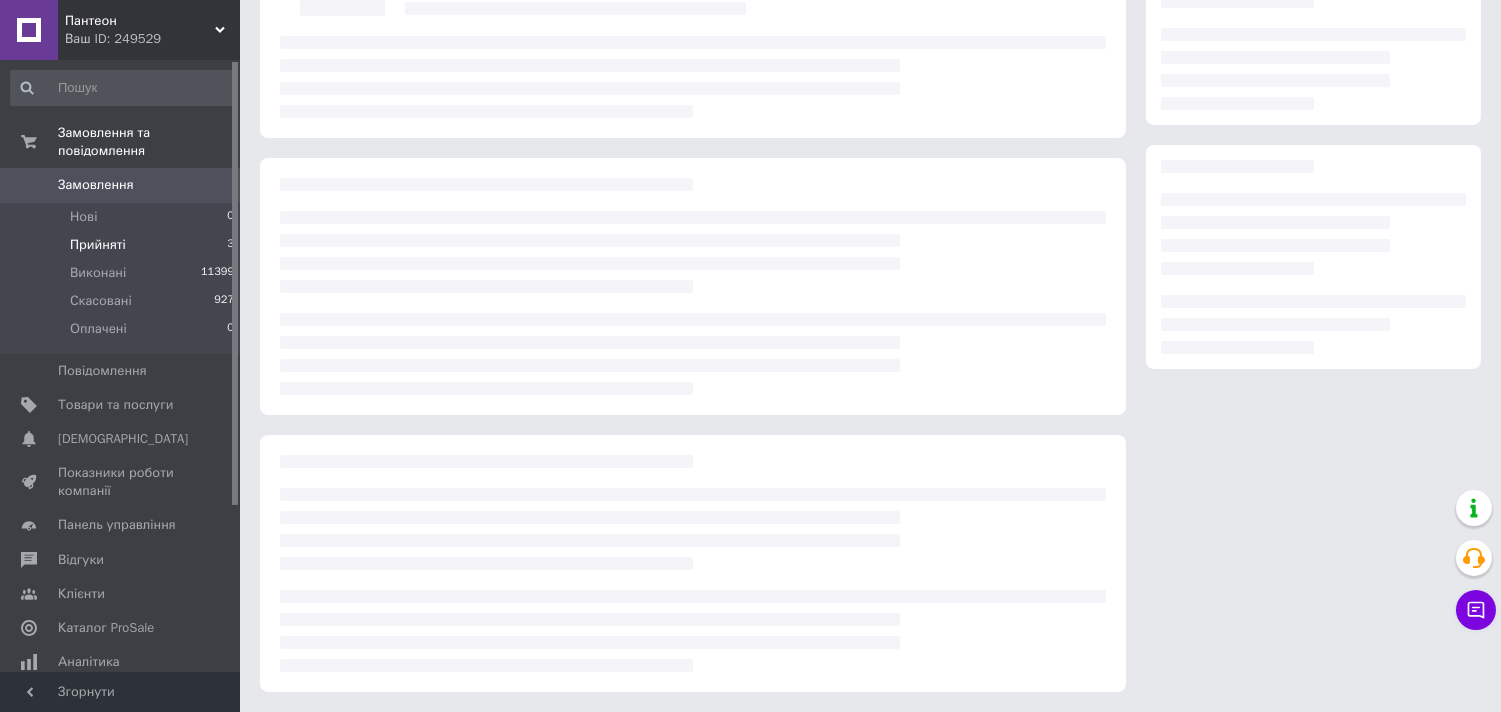 scroll, scrollTop: 0, scrollLeft: 0, axis: both 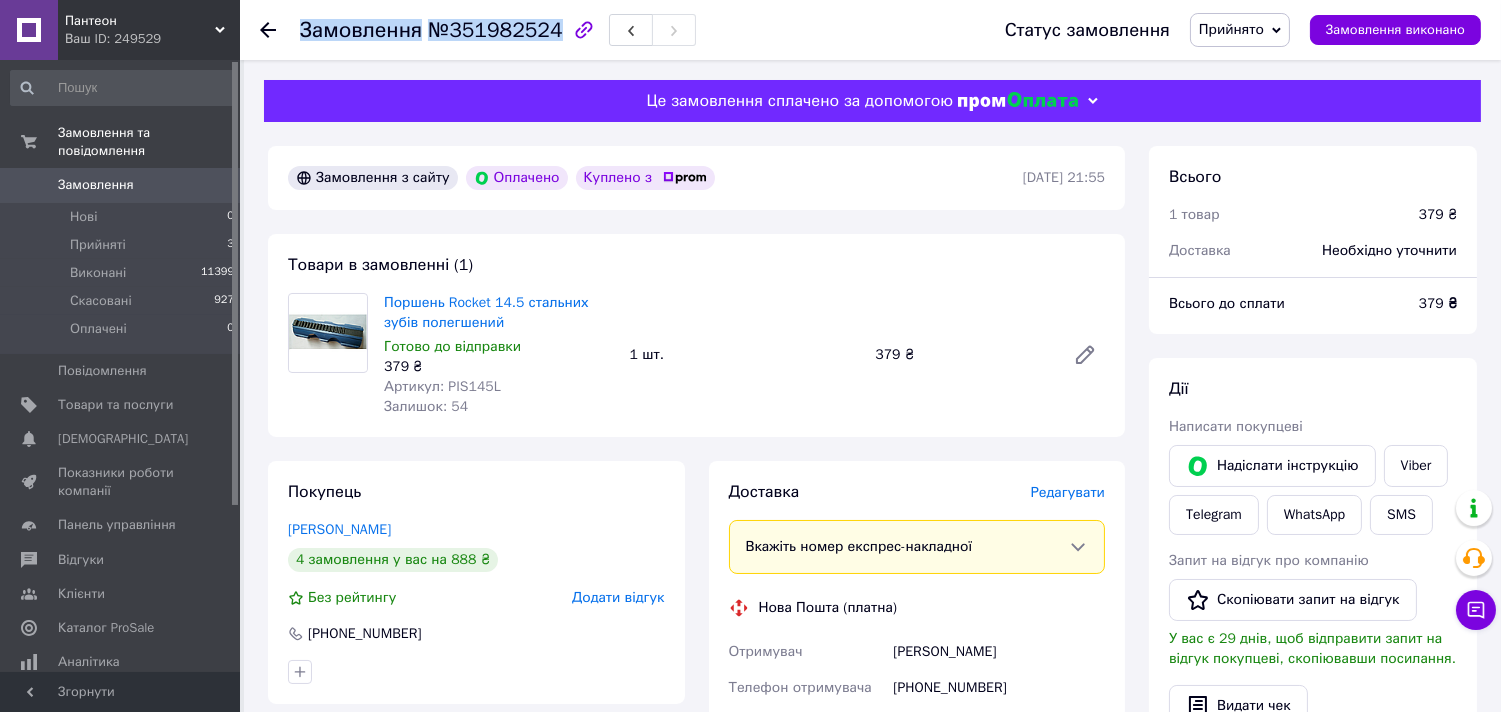 drag, startPoint x: 300, startPoint y: 32, endPoint x: 545, endPoint y: 27, distance: 245.05101 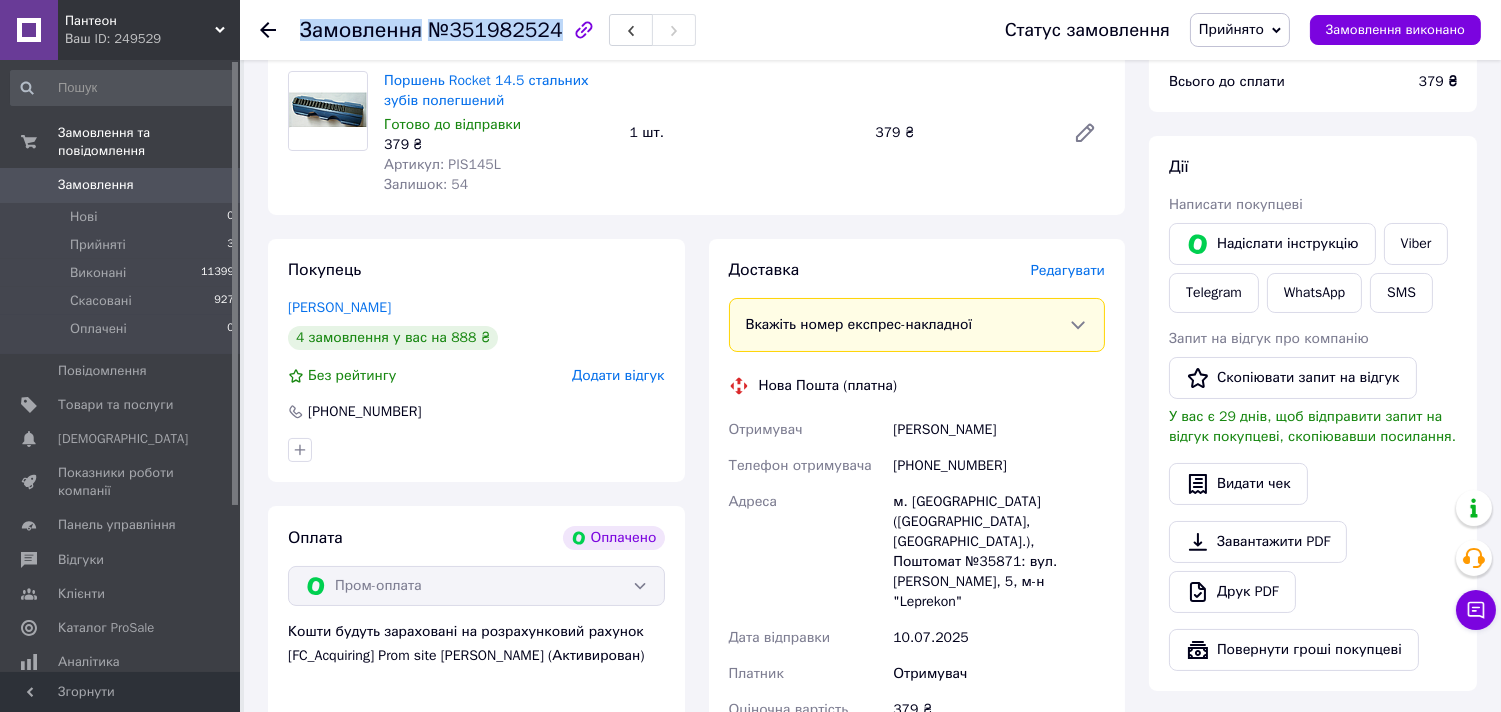 click on "м. [GEOGRAPHIC_DATA] ([GEOGRAPHIC_DATA], [GEOGRAPHIC_DATA].), Поштомат №35871: вул. [PERSON_NAME], 5, м-н "Leprekon"" at bounding box center (999, 552) 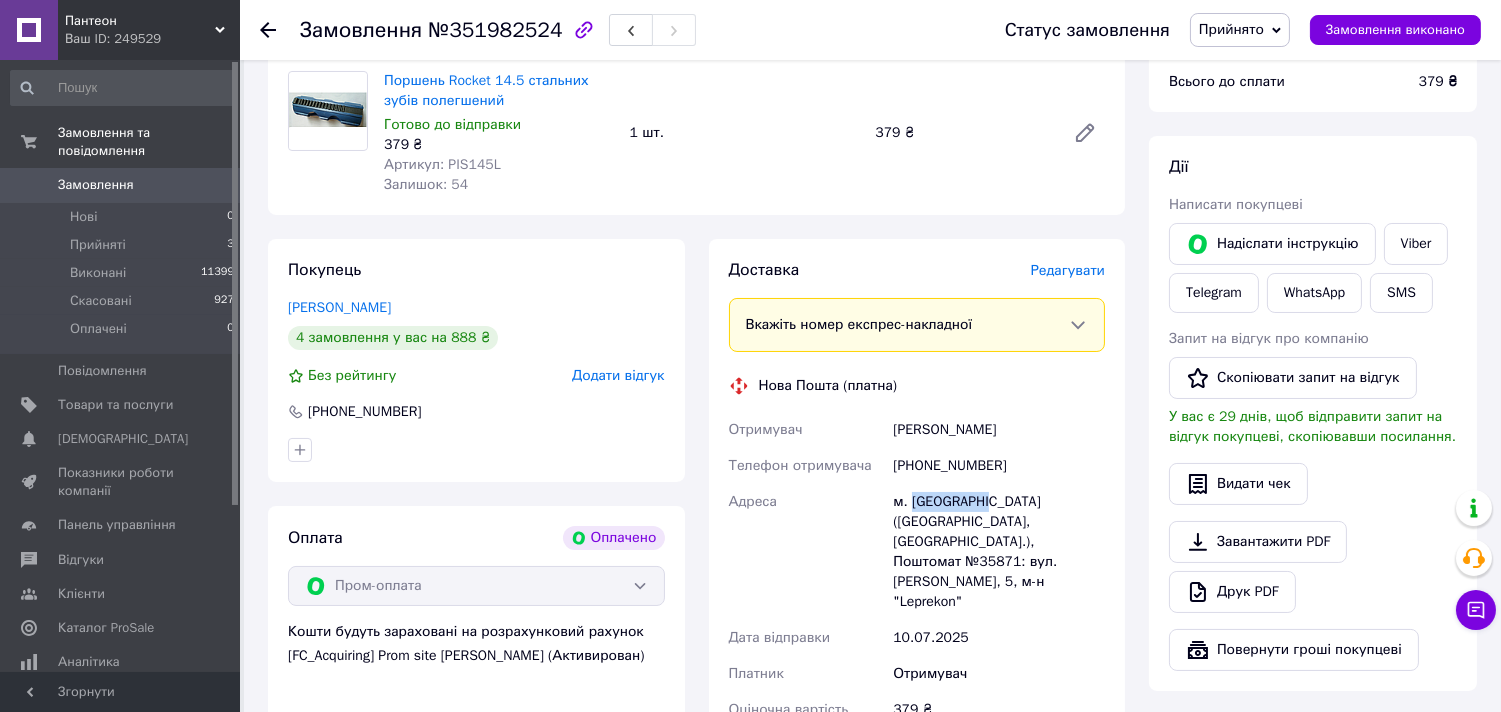 click on "м. [GEOGRAPHIC_DATA] ([GEOGRAPHIC_DATA], [GEOGRAPHIC_DATA].), Поштомат №35871: вул. [PERSON_NAME], 5, м-н "Leprekon"" at bounding box center [999, 552] 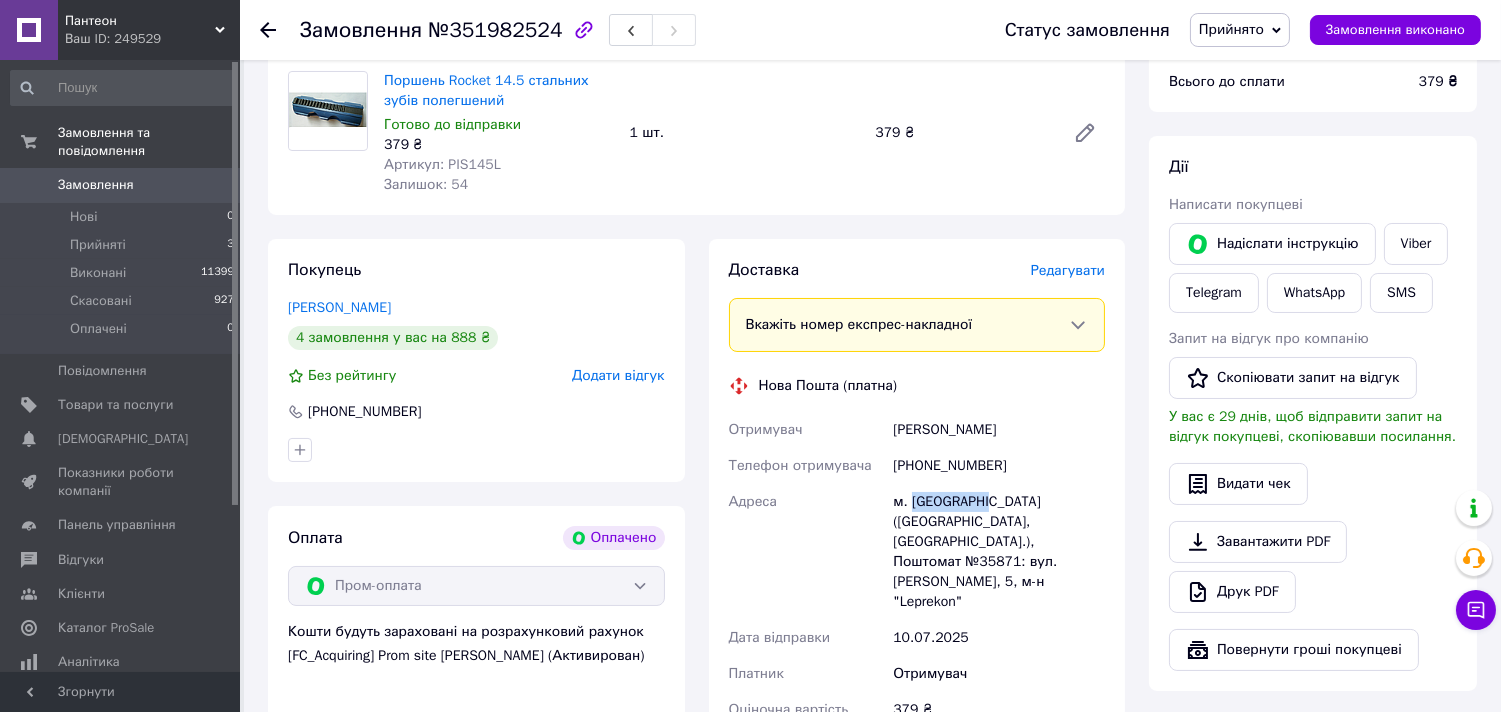 drag, startPoint x: 888, startPoint y: 430, endPoint x: 1025, endPoint y: 440, distance: 137.36447 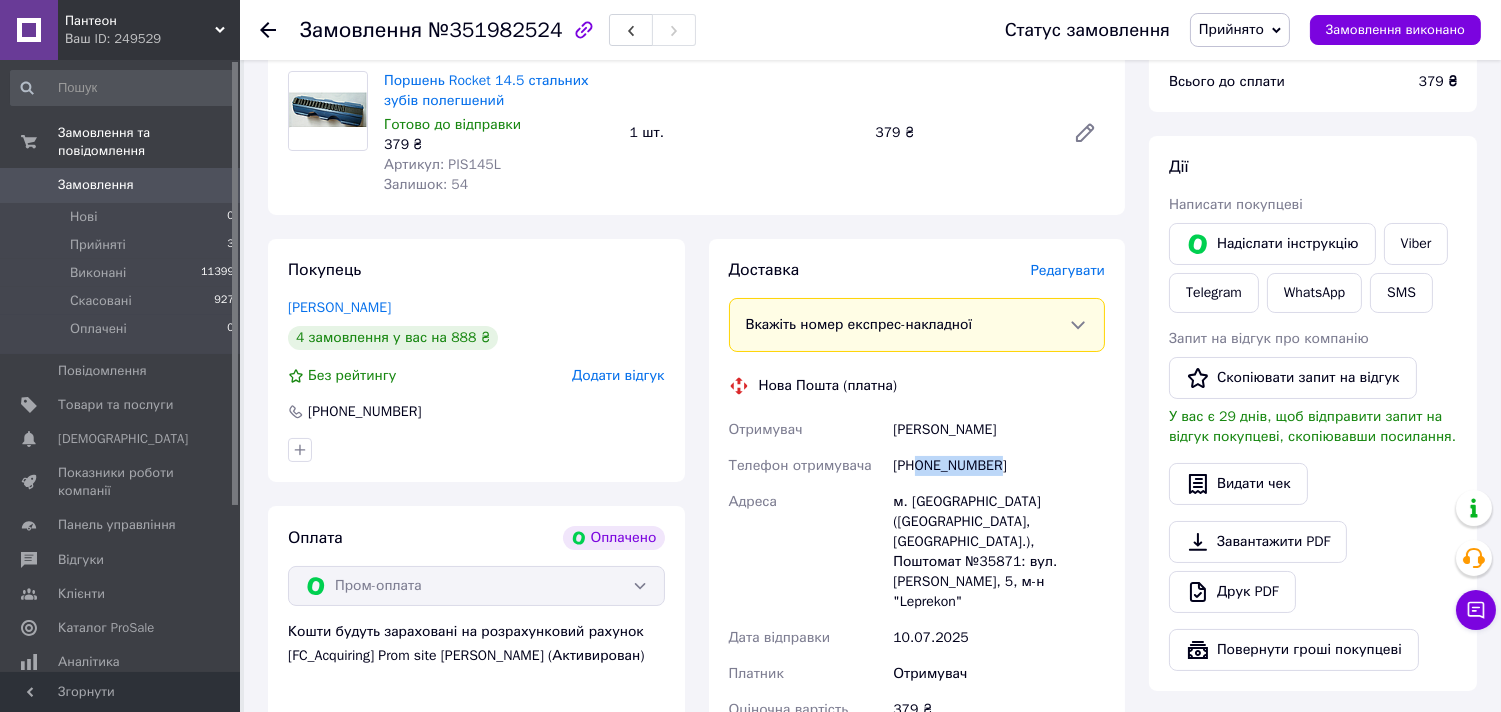 drag, startPoint x: 920, startPoint y: 463, endPoint x: 1032, endPoint y: 465, distance: 112.01785 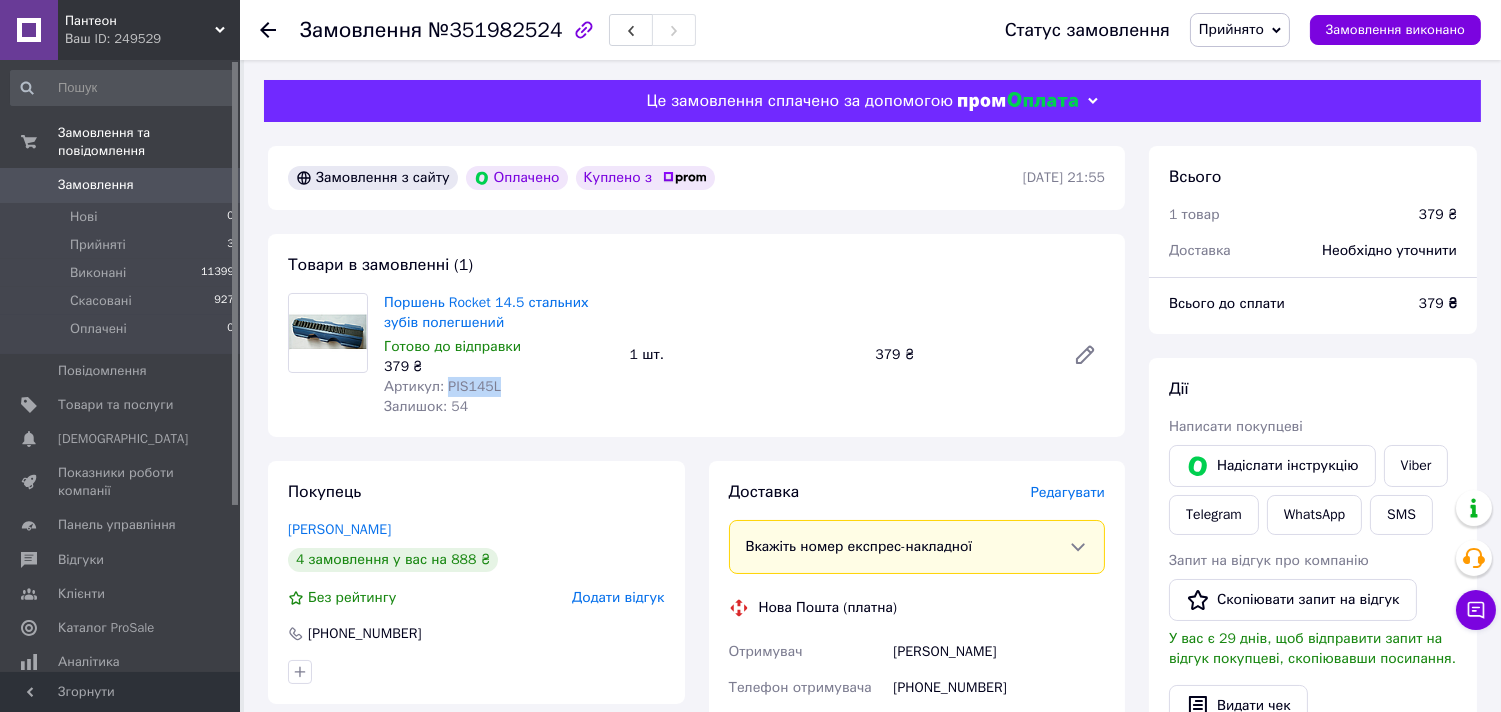 drag, startPoint x: 444, startPoint y: 385, endPoint x: 528, endPoint y: 382, distance: 84.05355 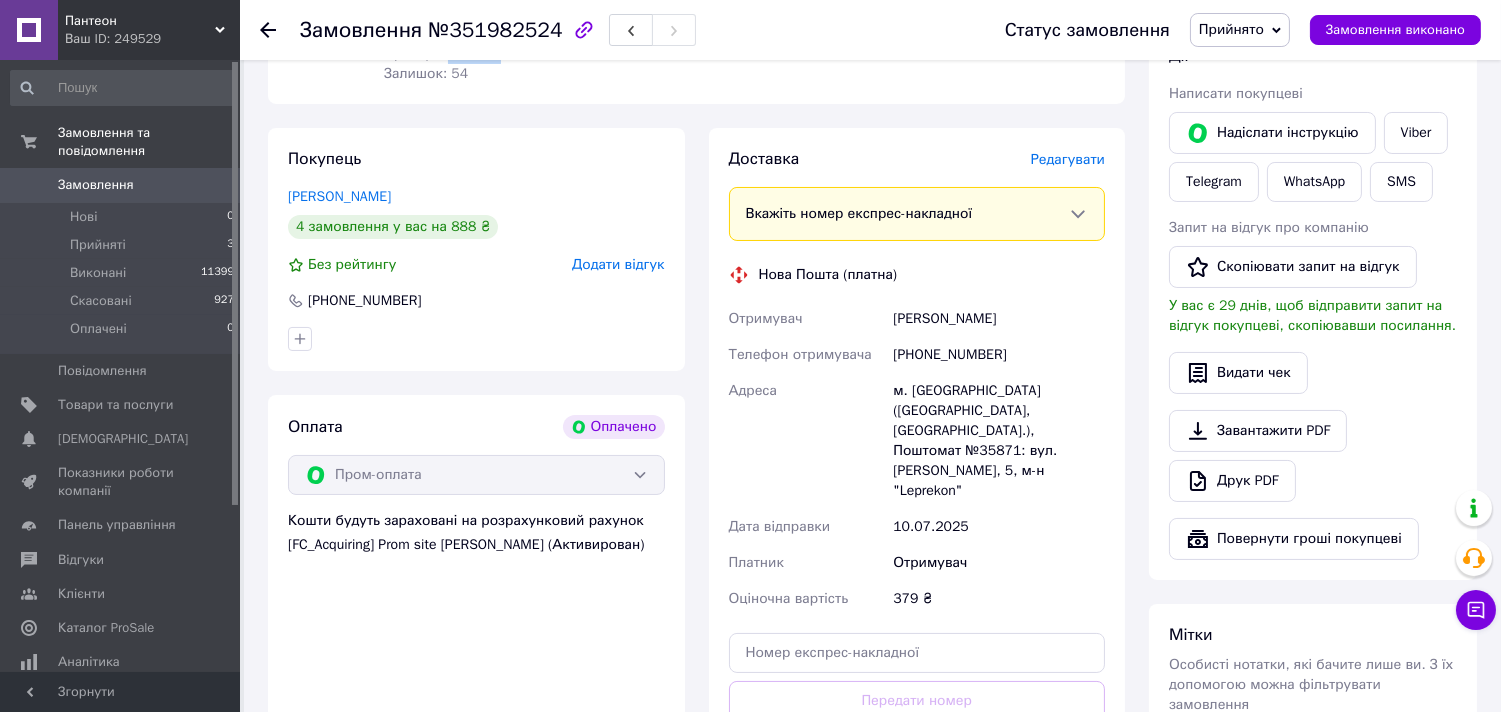scroll, scrollTop: 771, scrollLeft: 0, axis: vertical 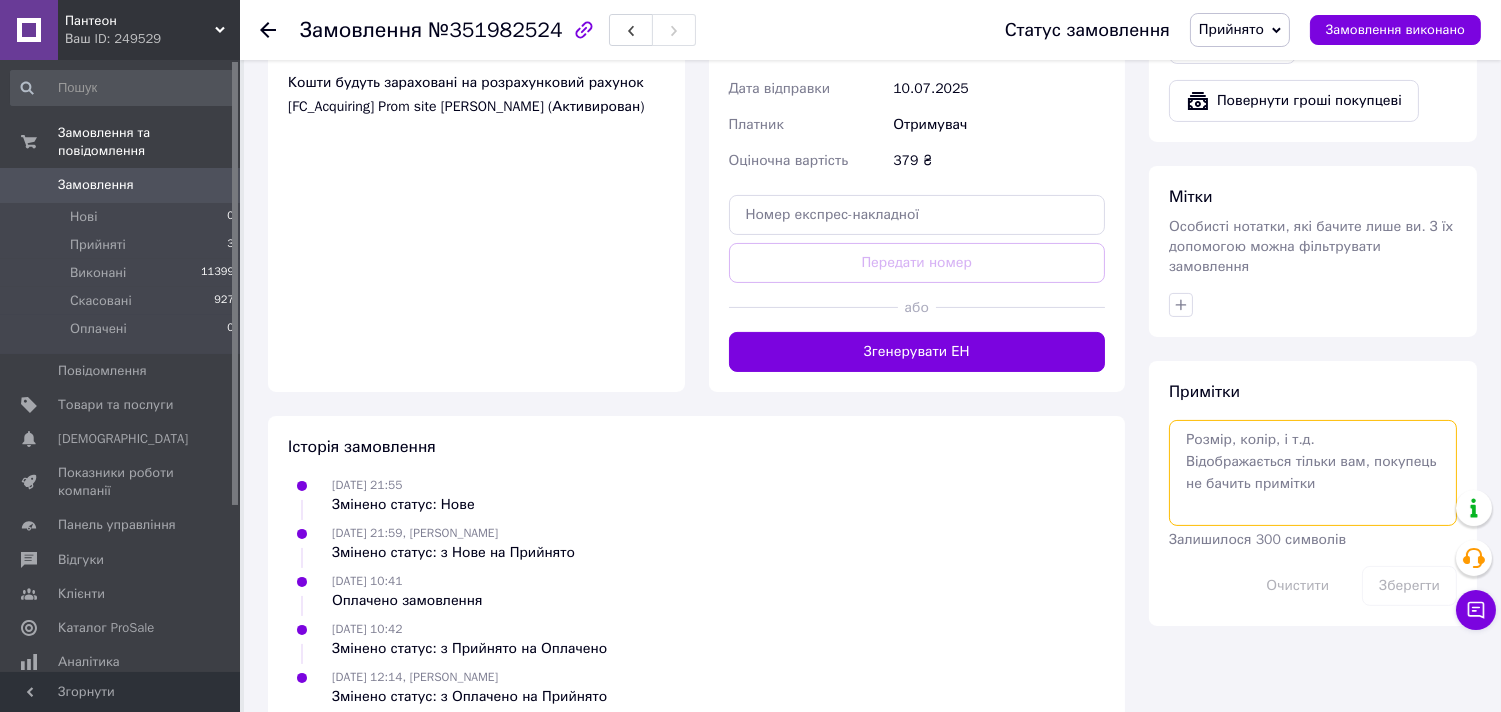 click at bounding box center [1313, 473] 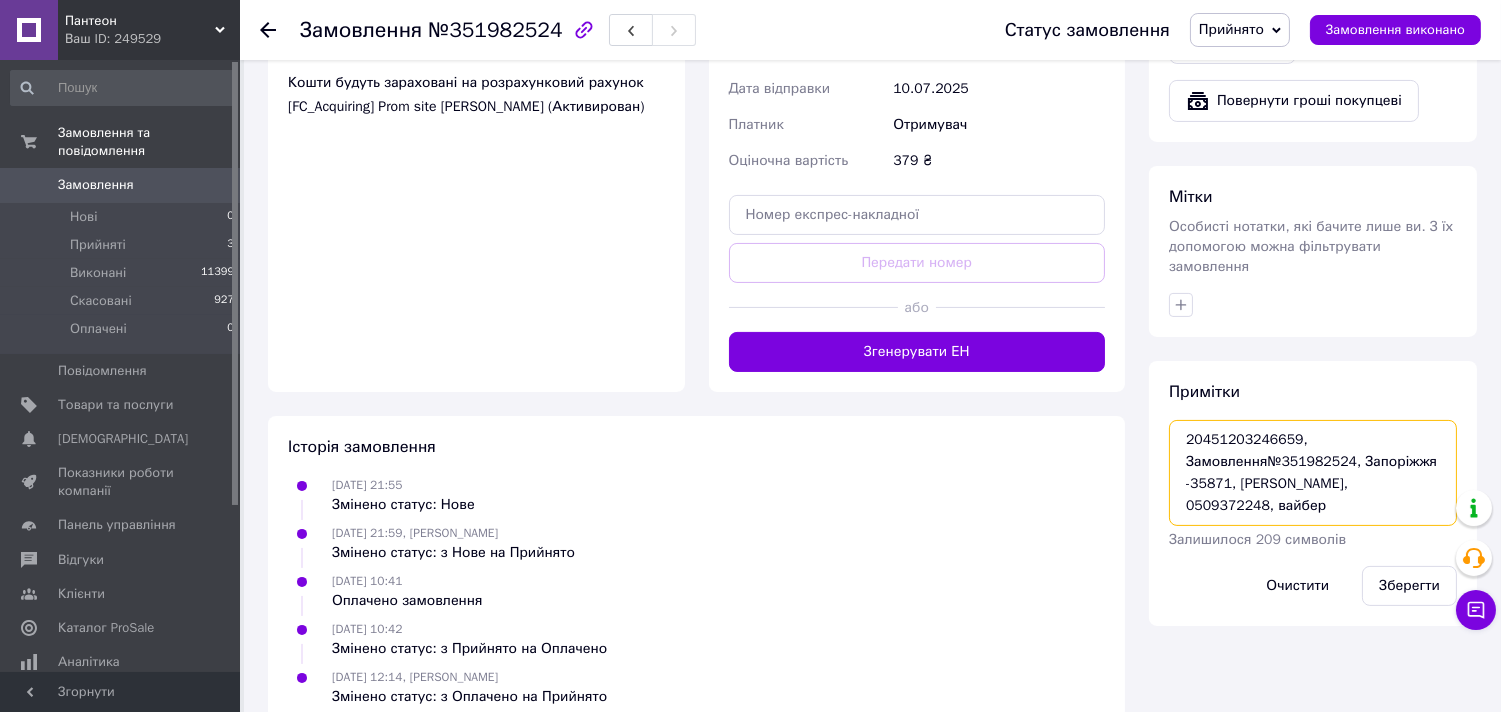 click on "20451203246659, Замовлення№351982524, Запоріжжя -35871, [PERSON_NAME], 0509372248, вайбер" at bounding box center [1313, 473] 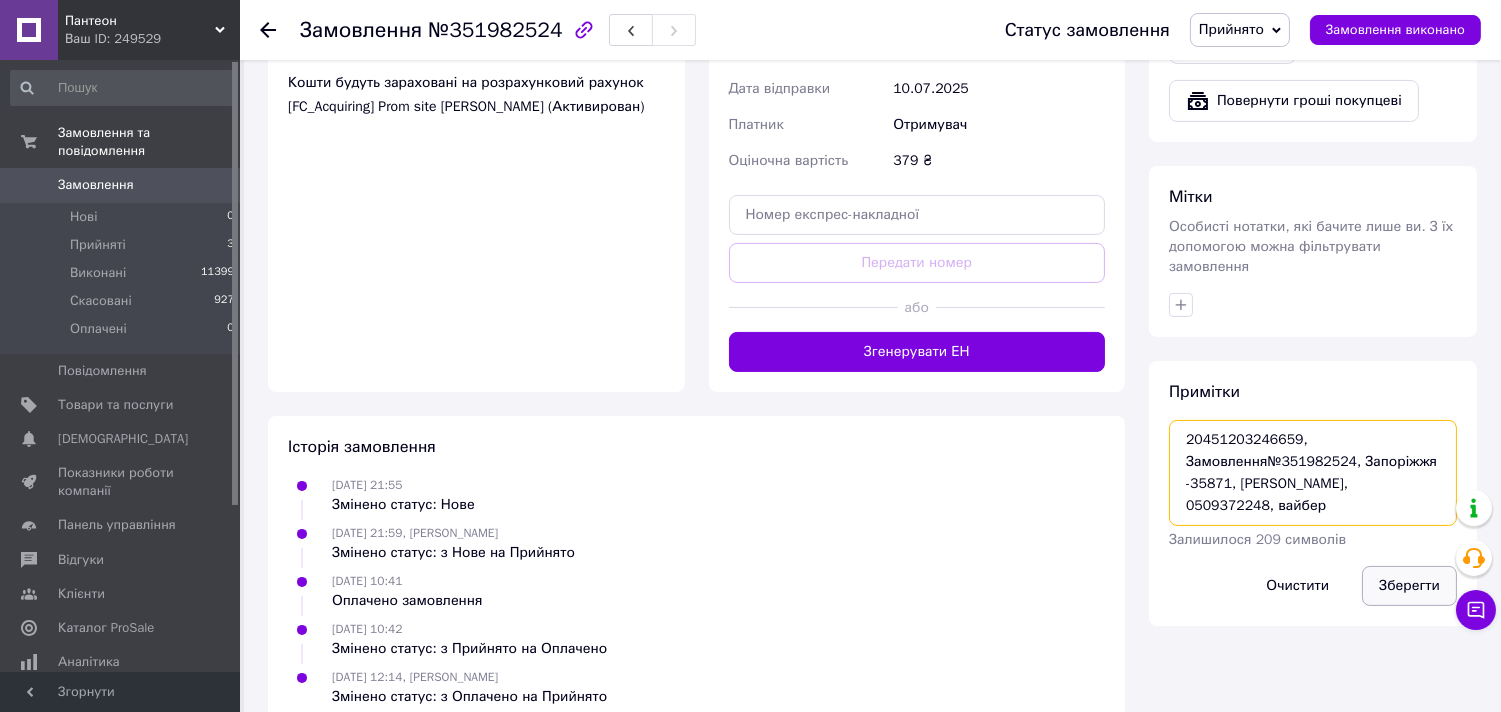 type on "20451203246659, Замовлення№351982524, Запоріжжя -35871, [PERSON_NAME], 0509372248, вайбер" 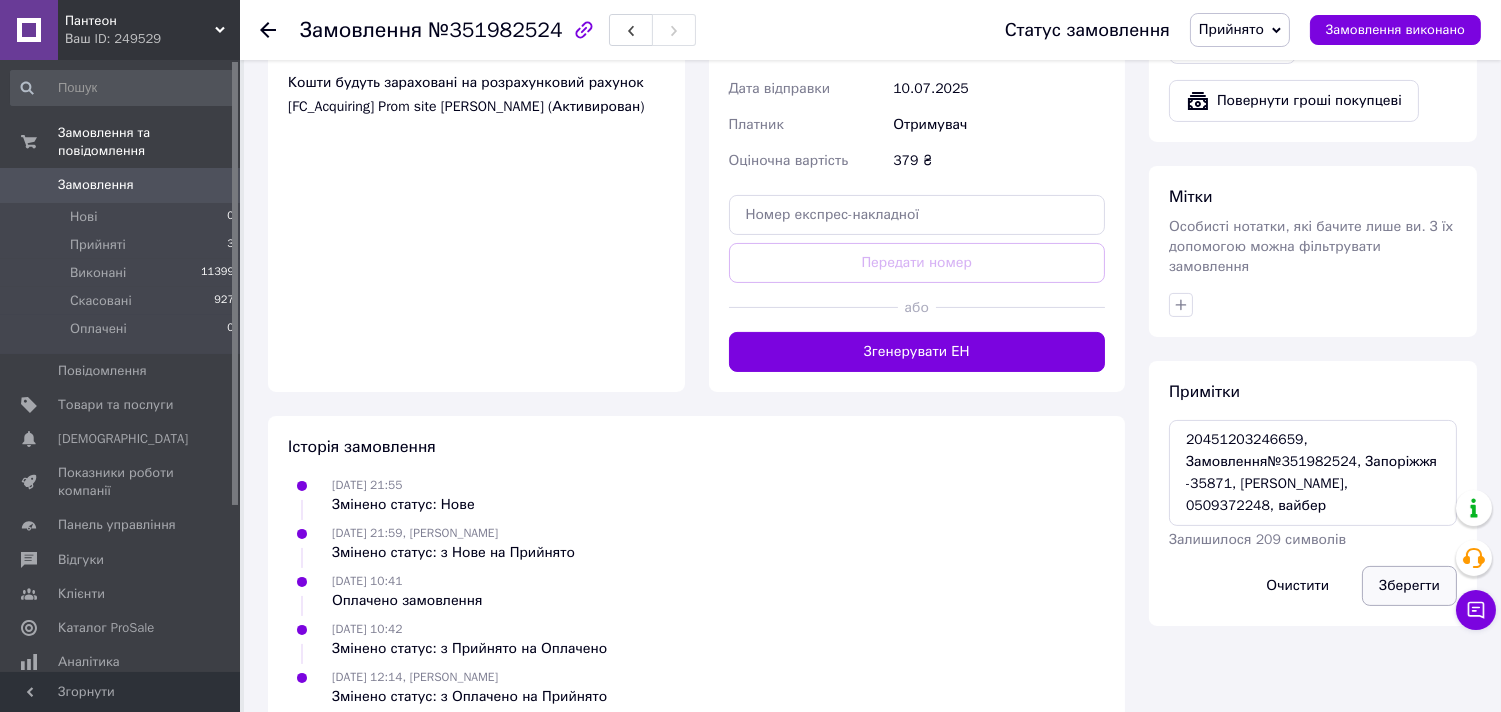 click on "Зберегти" at bounding box center [1409, 586] 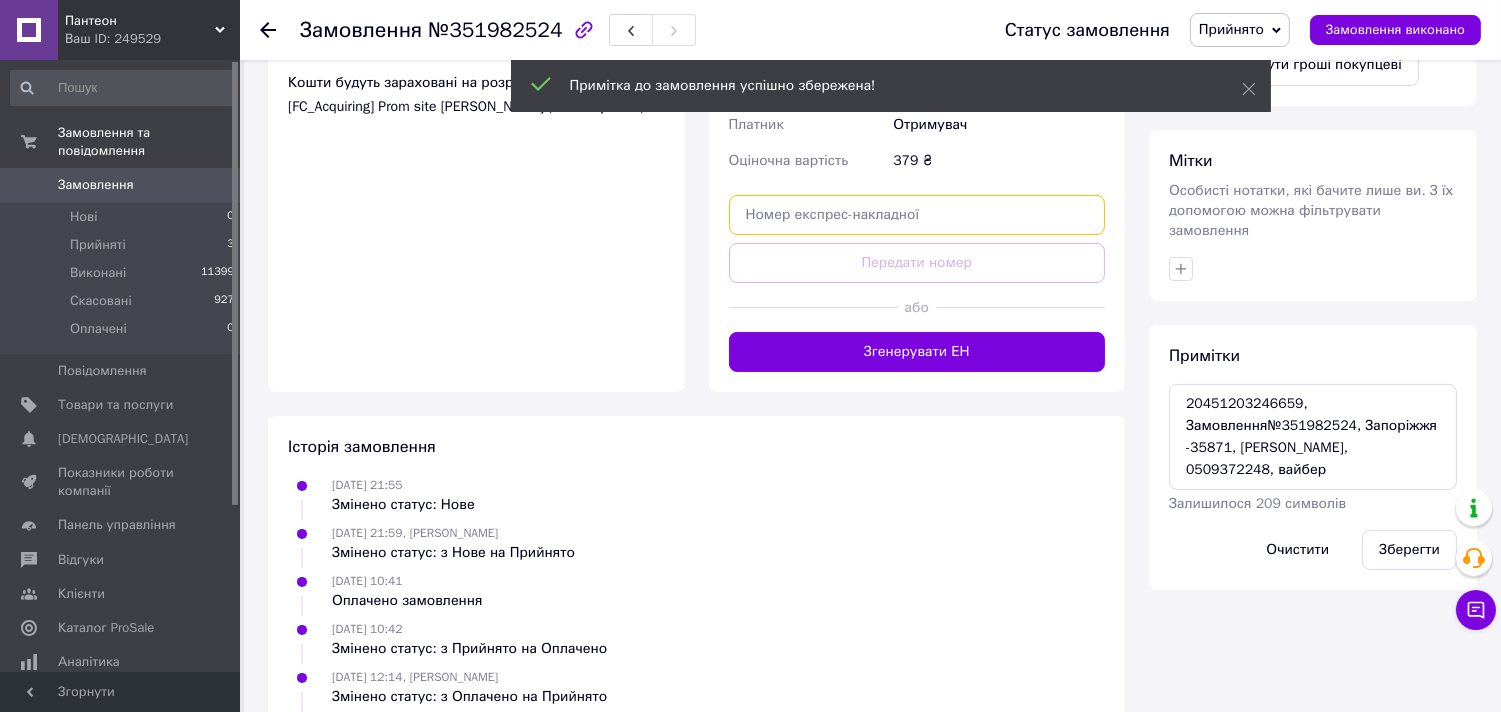 click at bounding box center [917, 215] 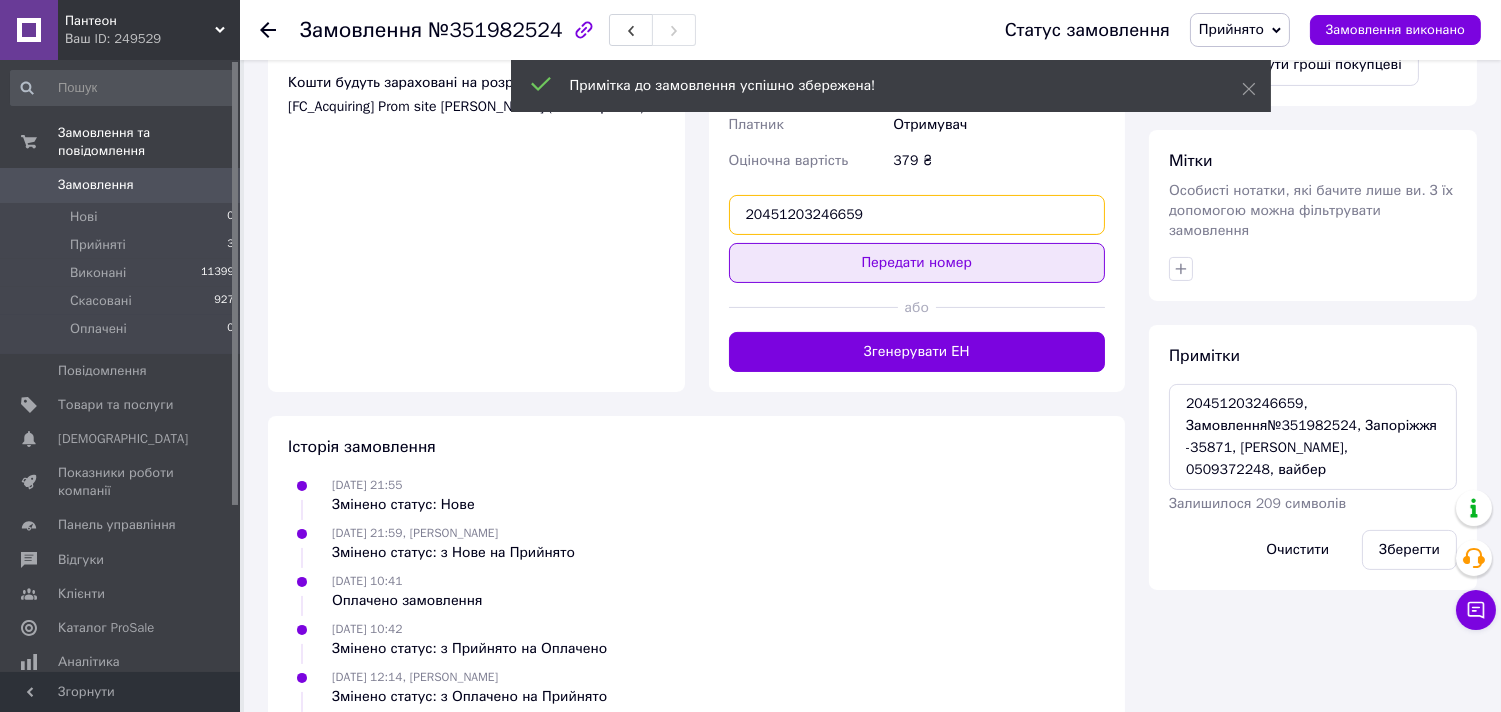 type on "20451203246659" 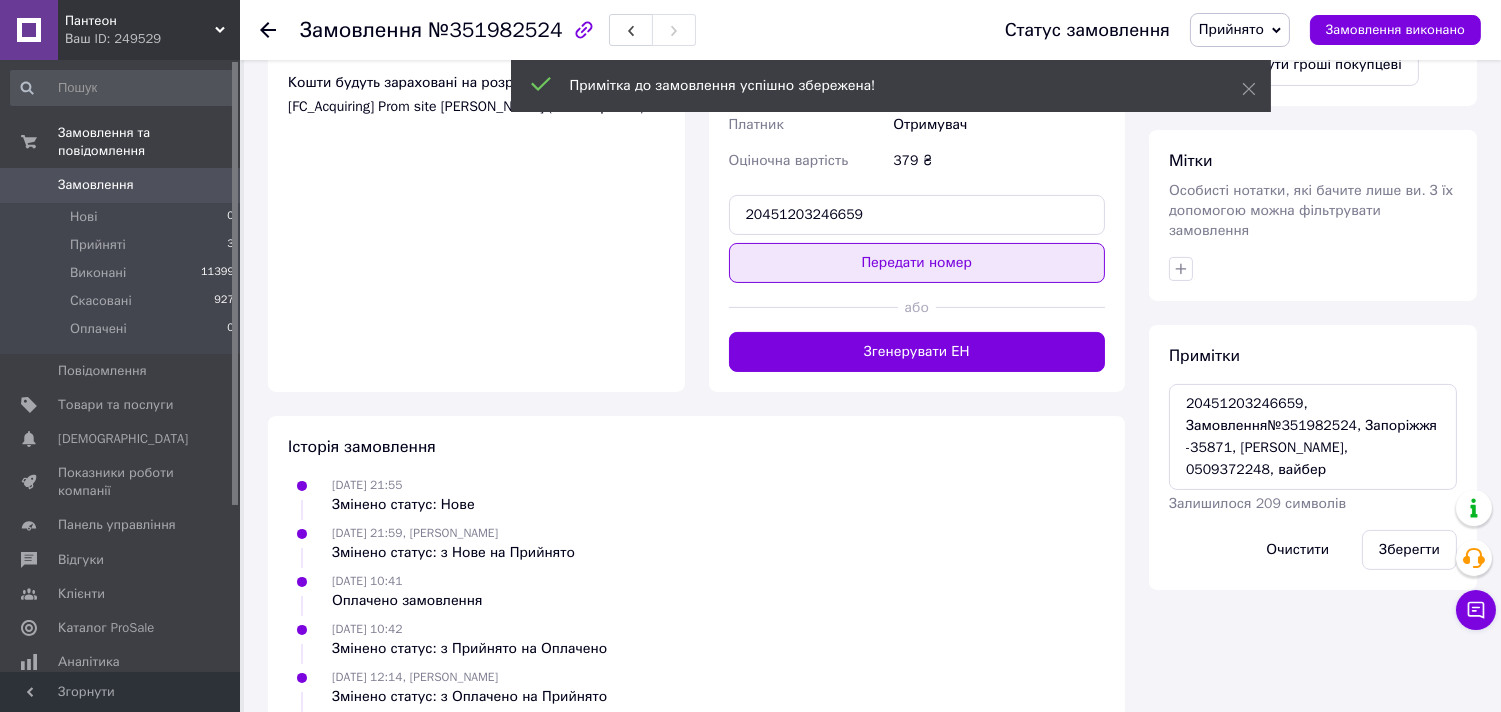 click on "Передати номер" at bounding box center (917, 263) 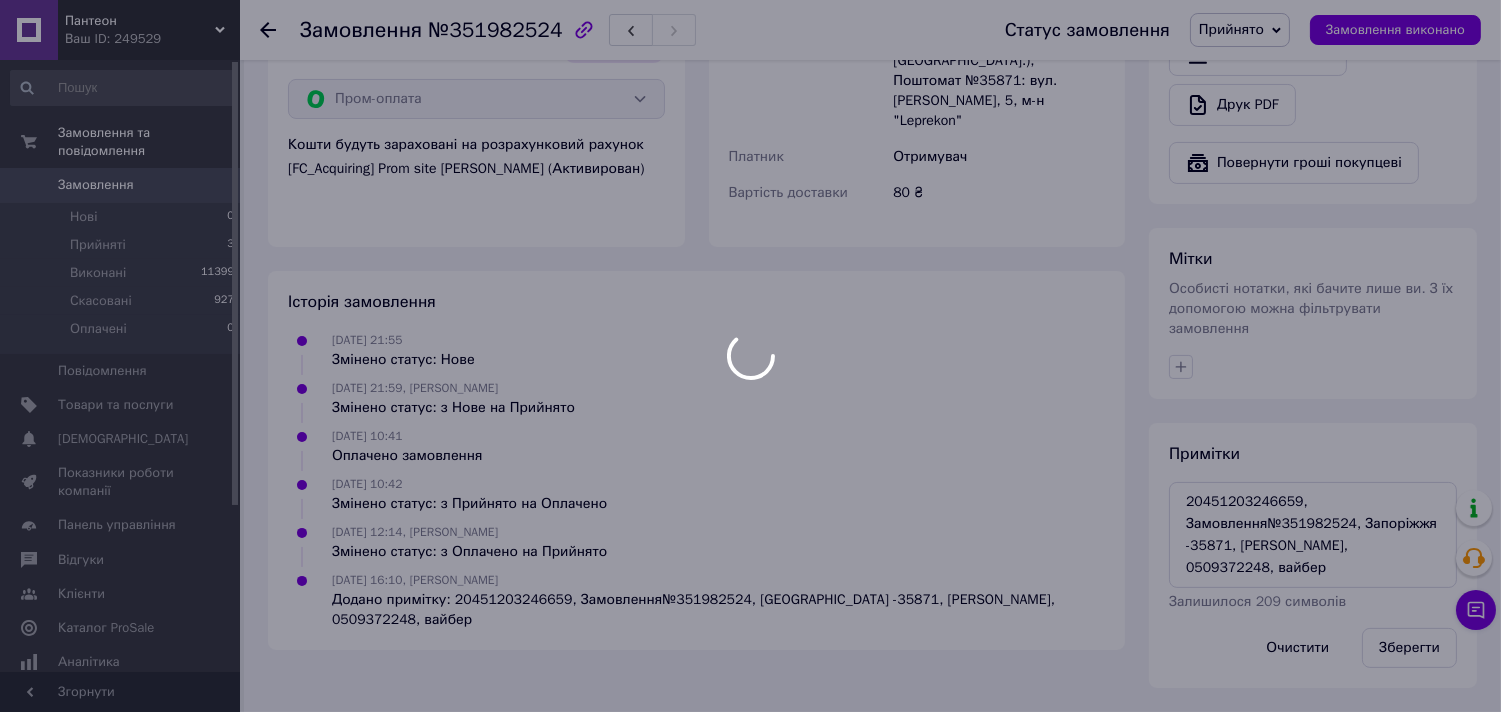 scroll, scrollTop: 691, scrollLeft: 0, axis: vertical 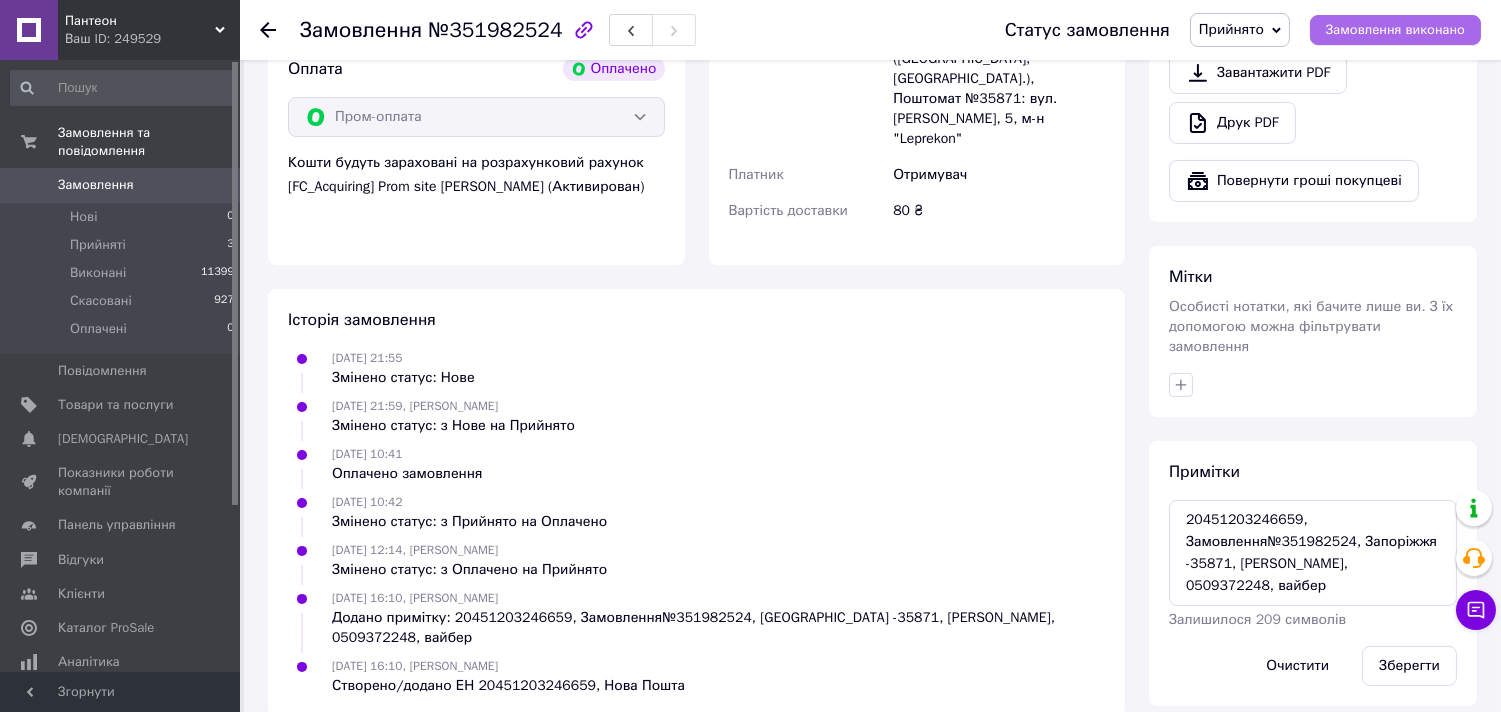 click on "Замовлення виконано" at bounding box center [1395, 30] 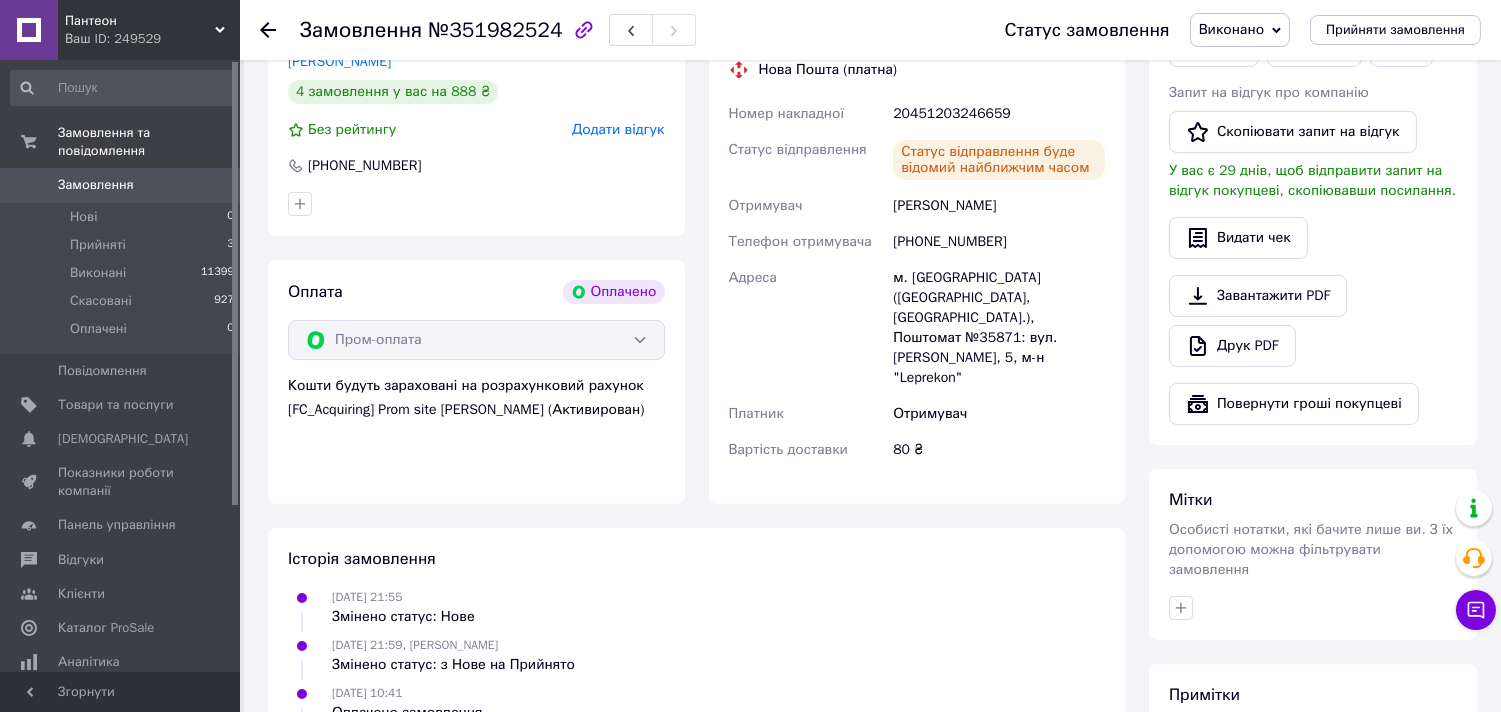 scroll, scrollTop: 246, scrollLeft: 0, axis: vertical 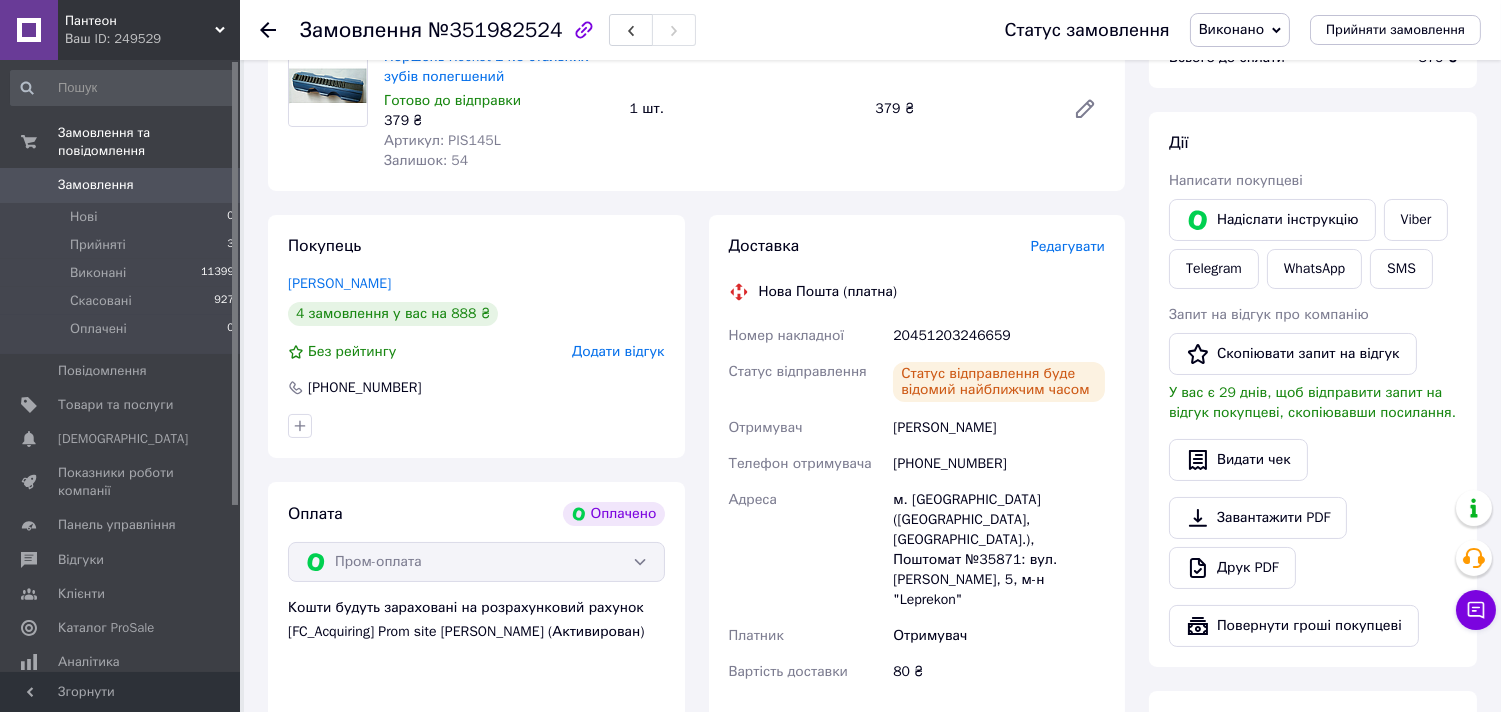 click on "20451203246659" at bounding box center (999, 336) 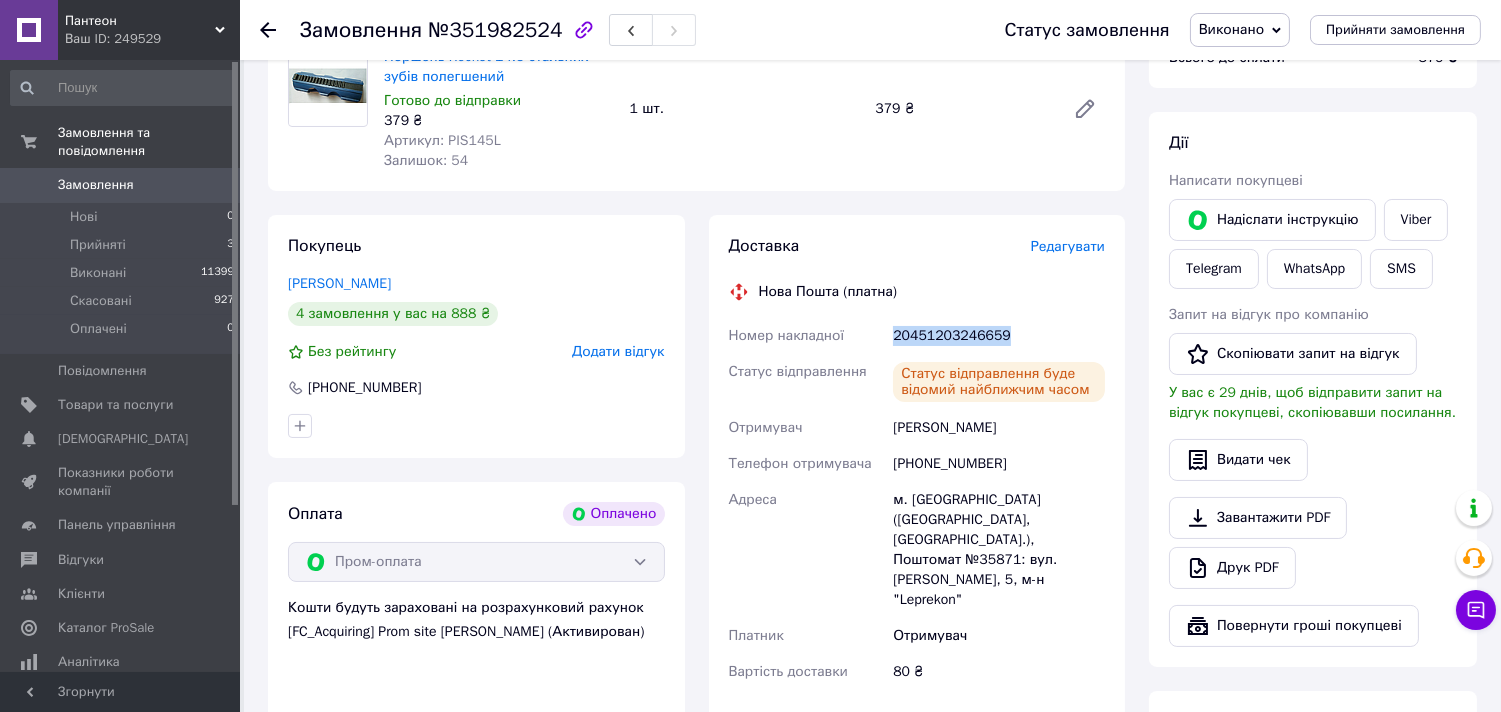 click on "20451203246659" at bounding box center (999, 336) 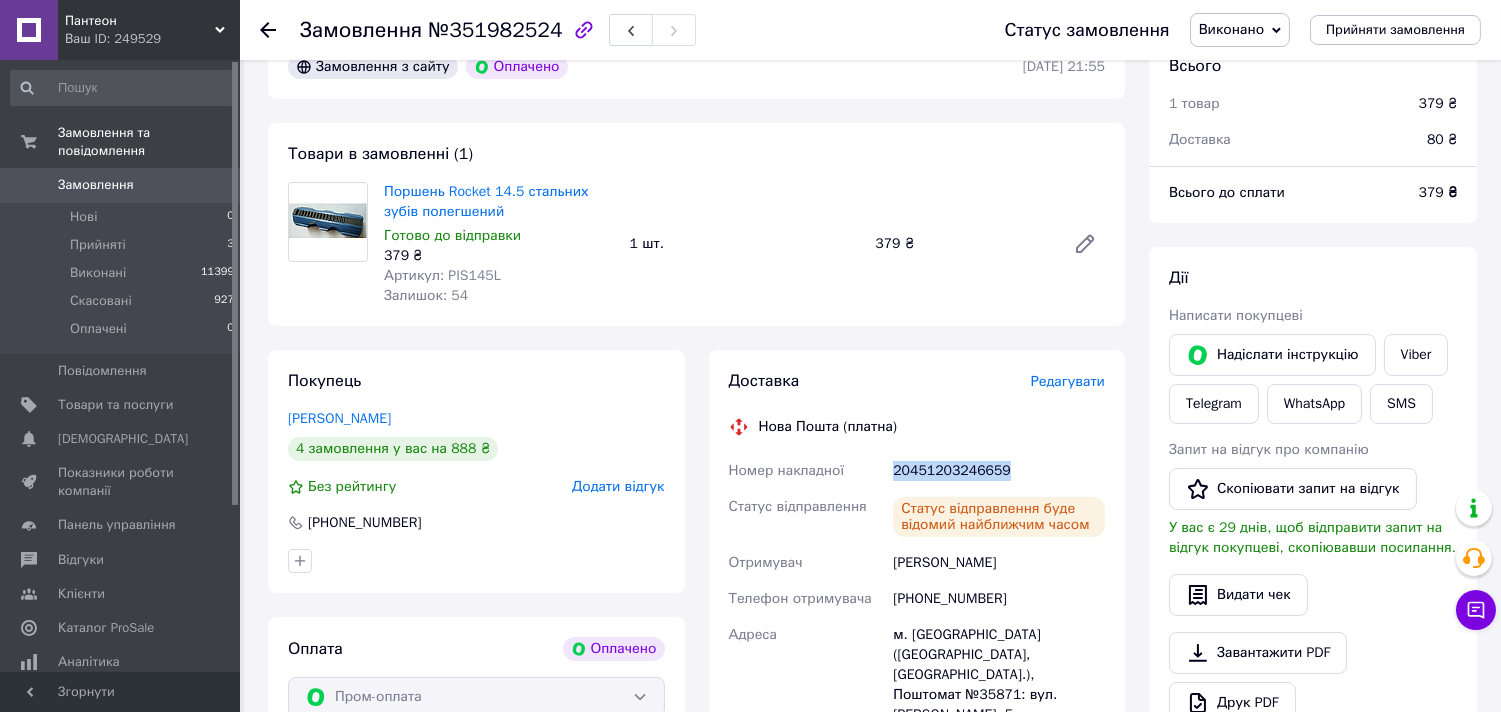 scroll, scrollTop: 0, scrollLeft: 0, axis: both 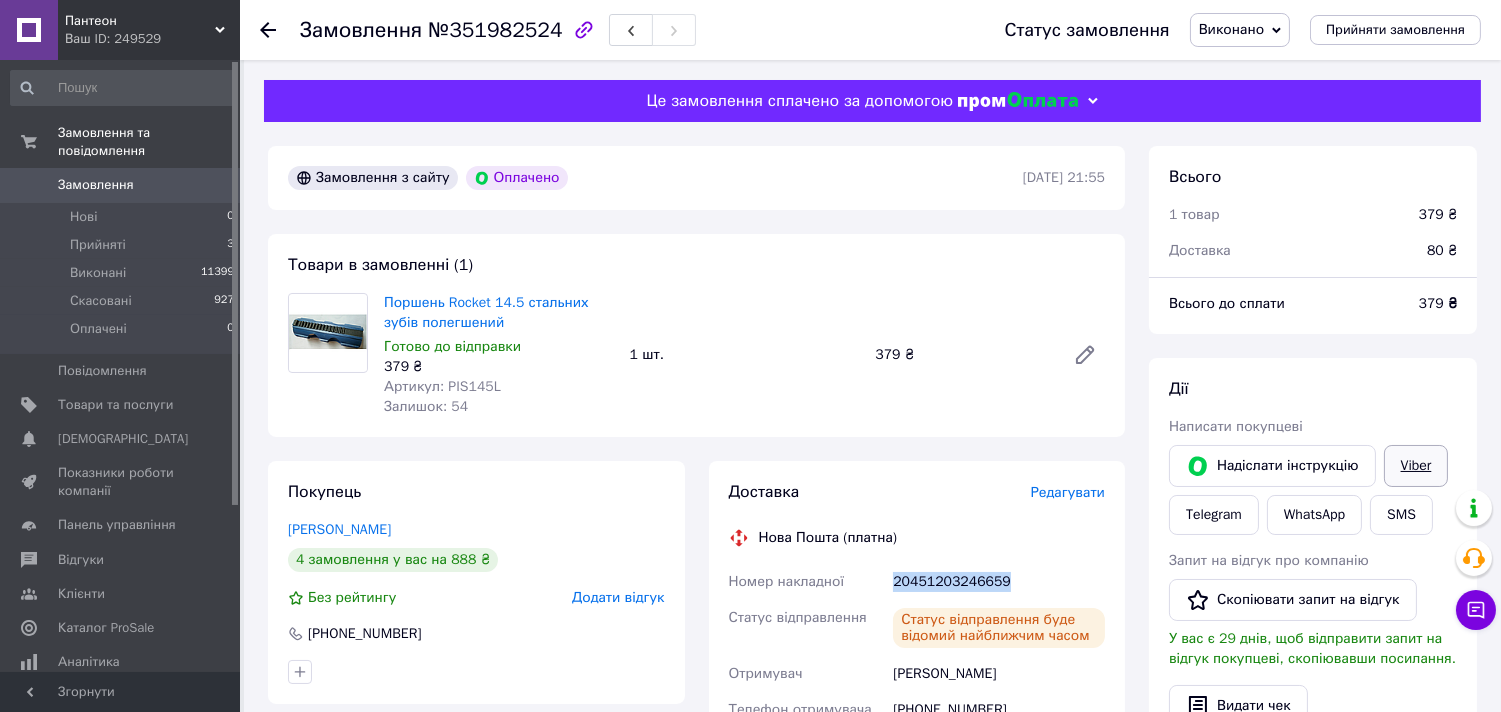 click on "Viber" at bounding box center [1416, 466] 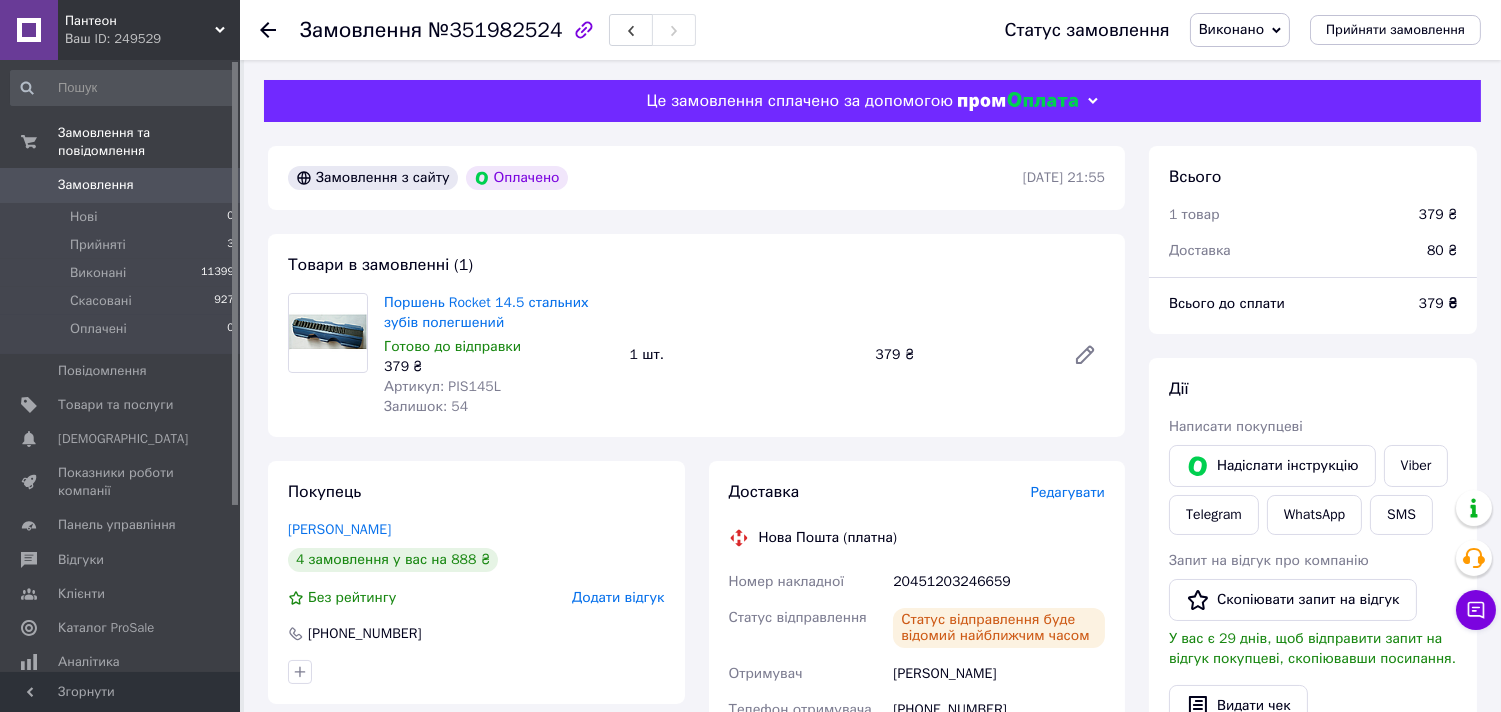 click at bounding box center (268, 30) 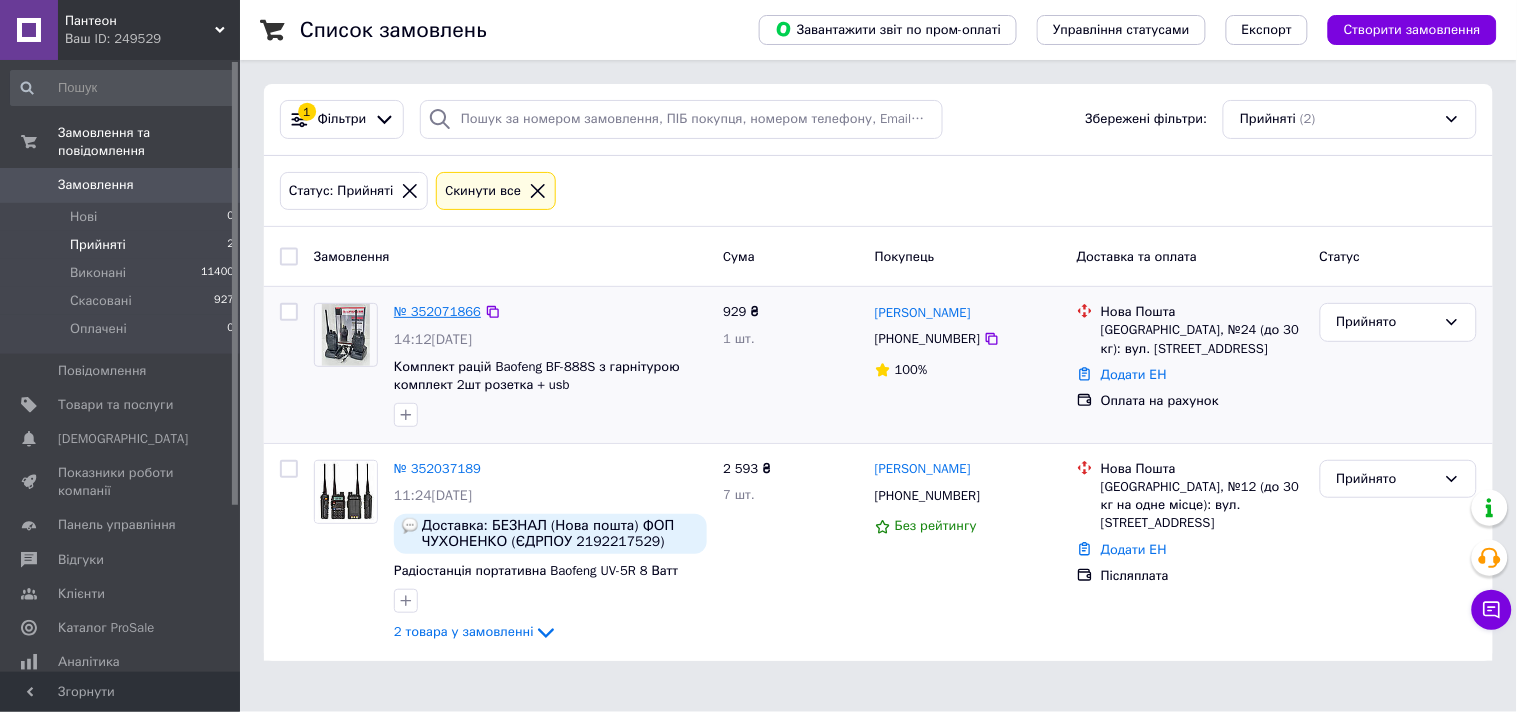 click on "№ 352071866" at bounding box center [437, 311] 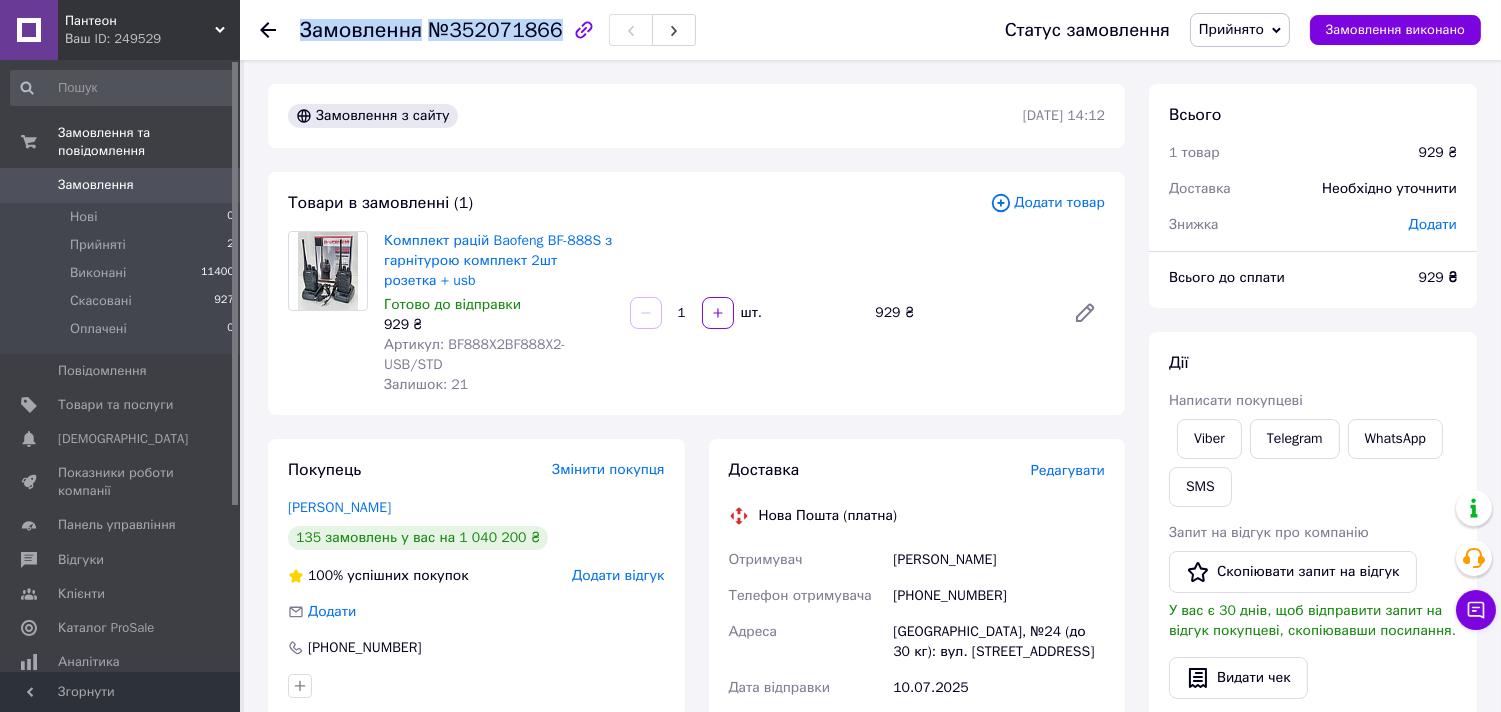 drag, startPoint x: 295, startPoint y: 26, endPoint x: 545, endPoint y: 31, distance: 250.04999 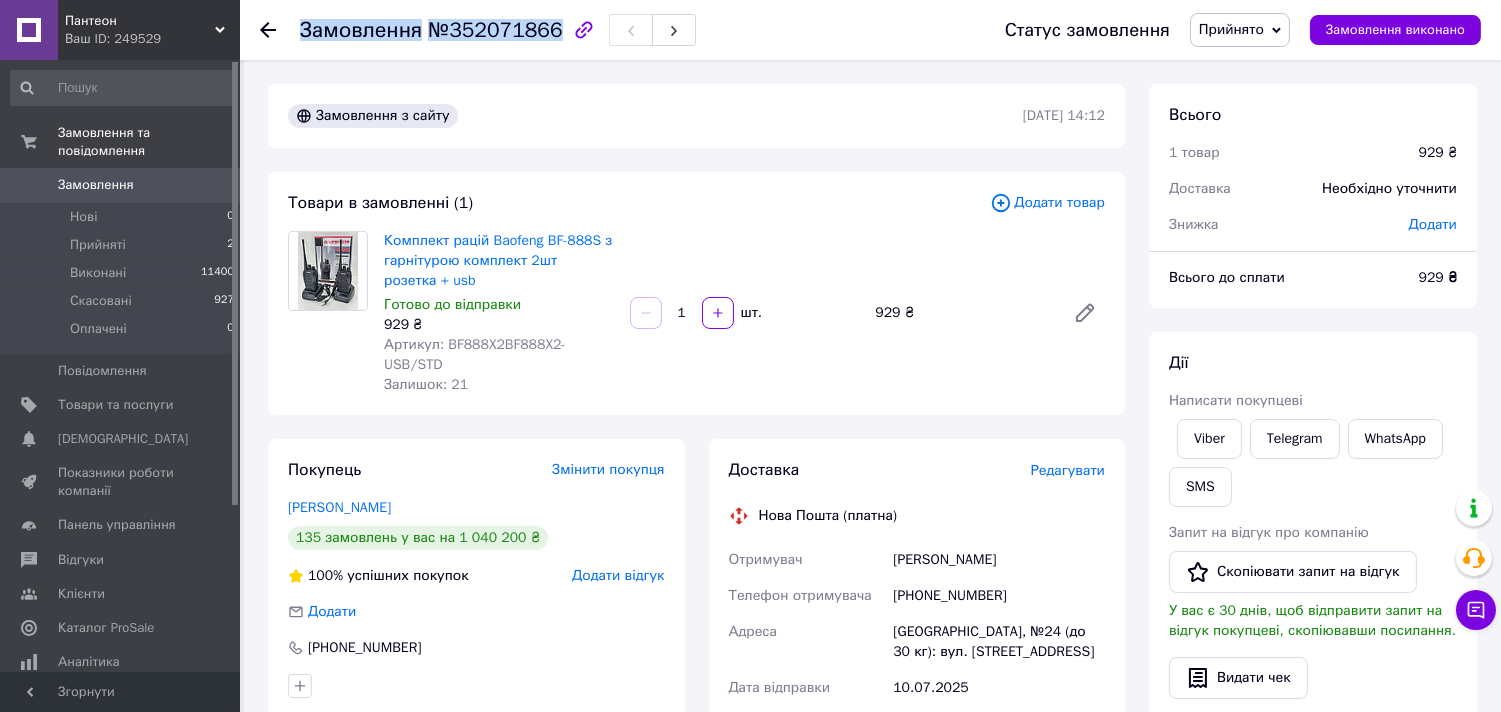 scroll, scrollTop: 222, scrollLeft: 0, axis: vertical 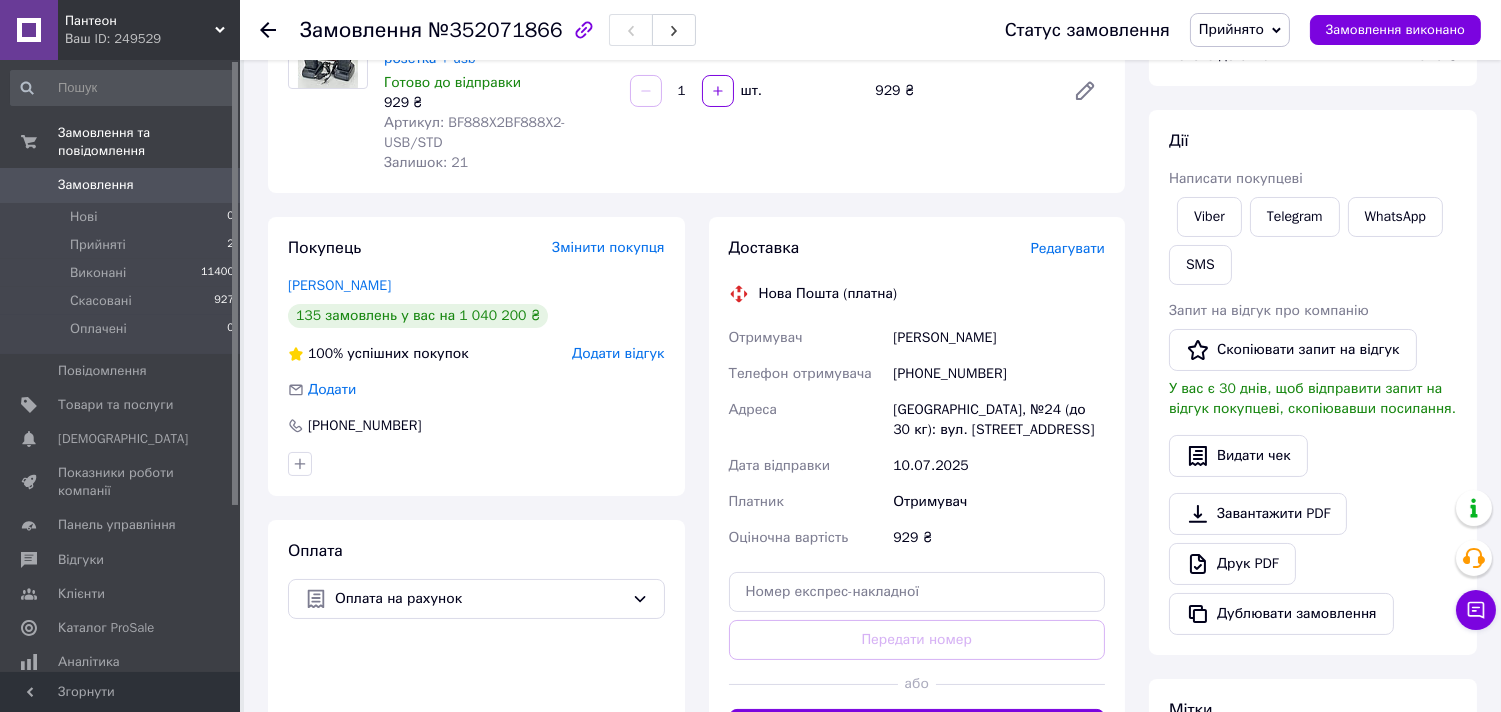 click on "[GEOGRAPHIC_DATA], №24 (до 30 кг): вул. [STREET_ADDRESS]" at bounding box center (999, 420) 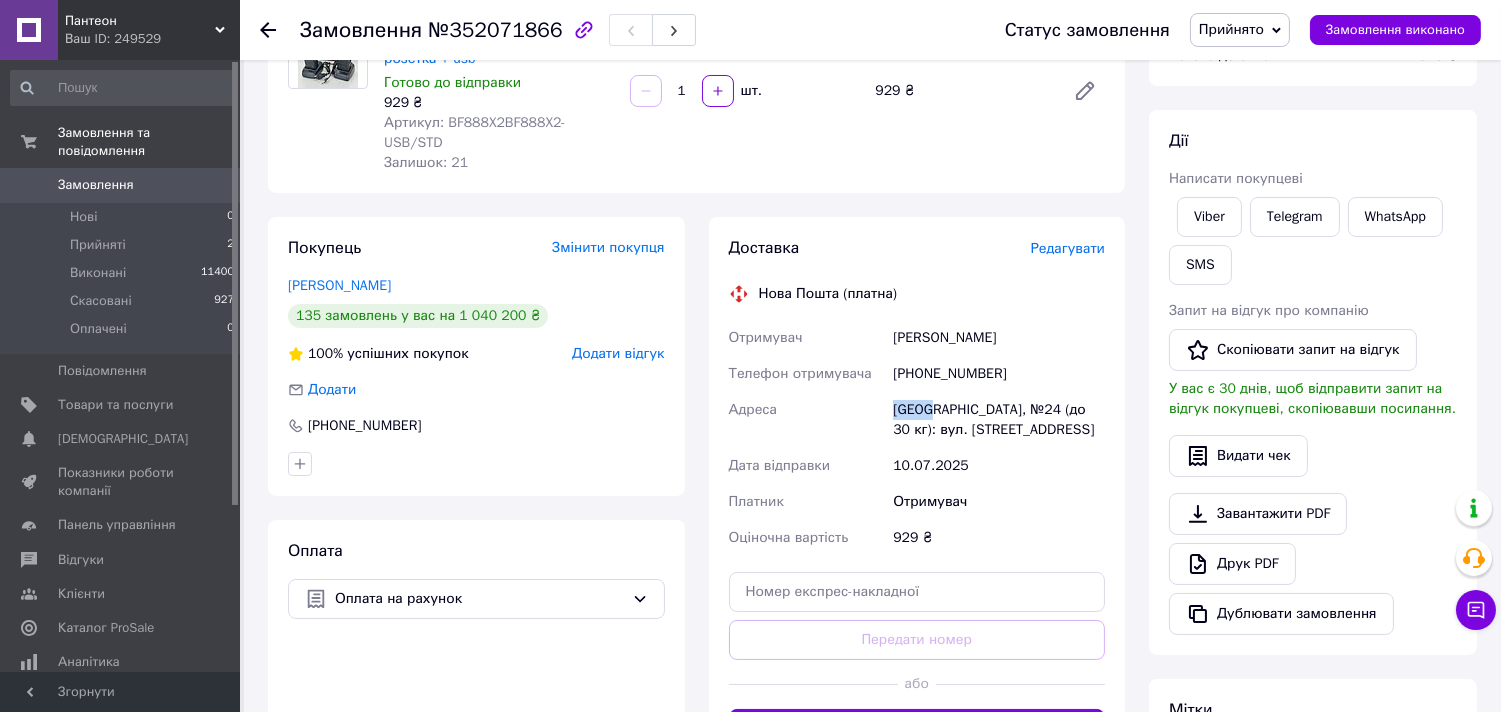 click on "[GEOGRAPHIC_DATA], №24 (до 30 кг): вул. [STREET_ADDRESS]" at bounding box center (999, 420) 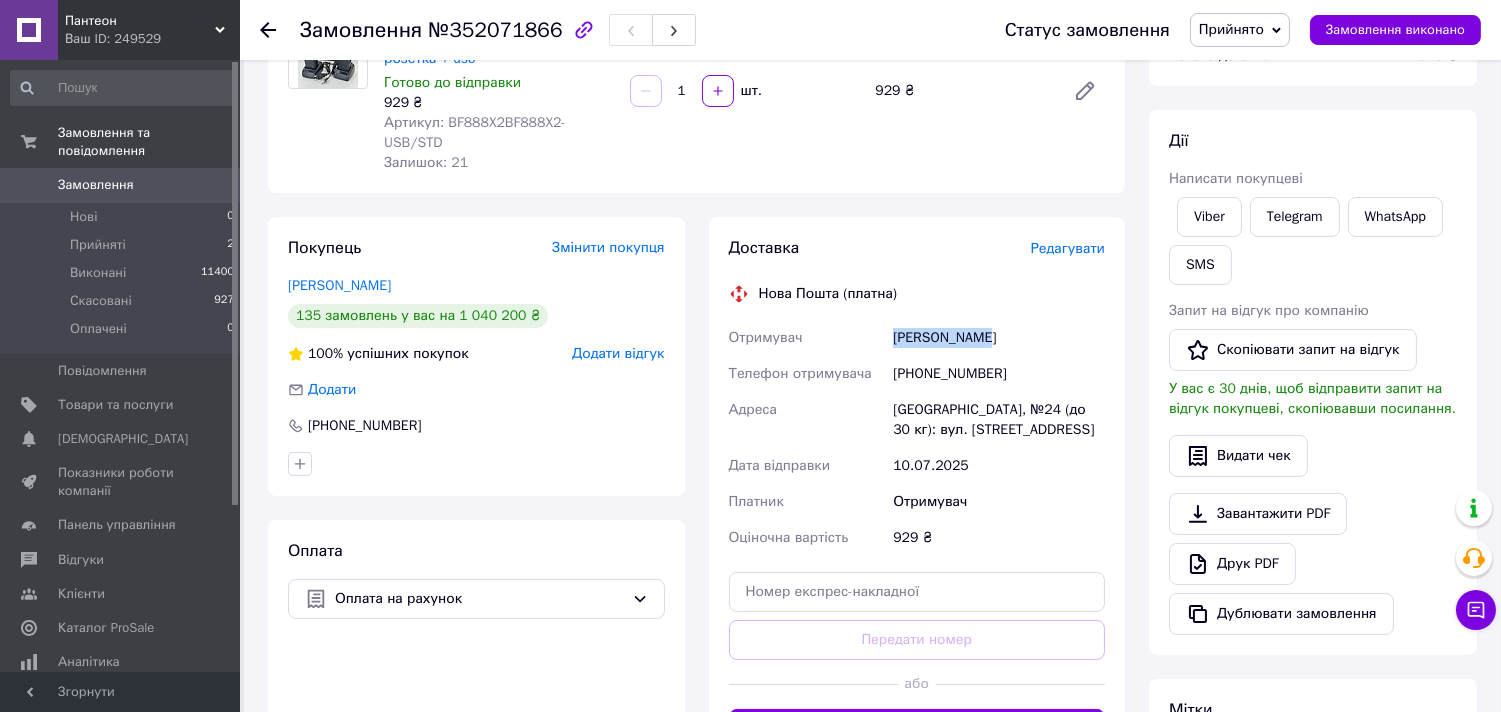 drag, startPoint x: 888, startPoint y: 314, endPoint x: 1072, endPoint y: 320, distance: 184.0978 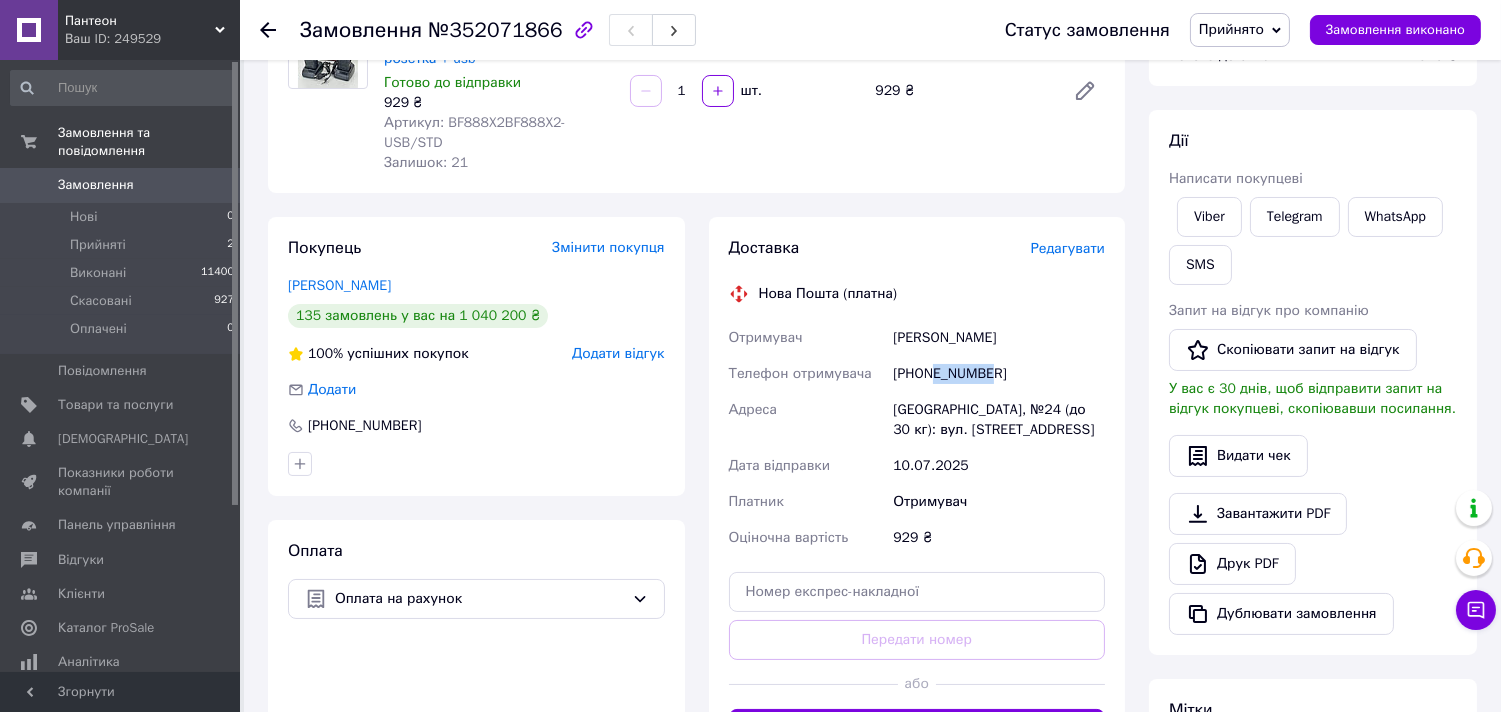 drag, startPoint x: 973, startPoint y: 350, endPoint x: 998, endPoint y: 350, distance: 25 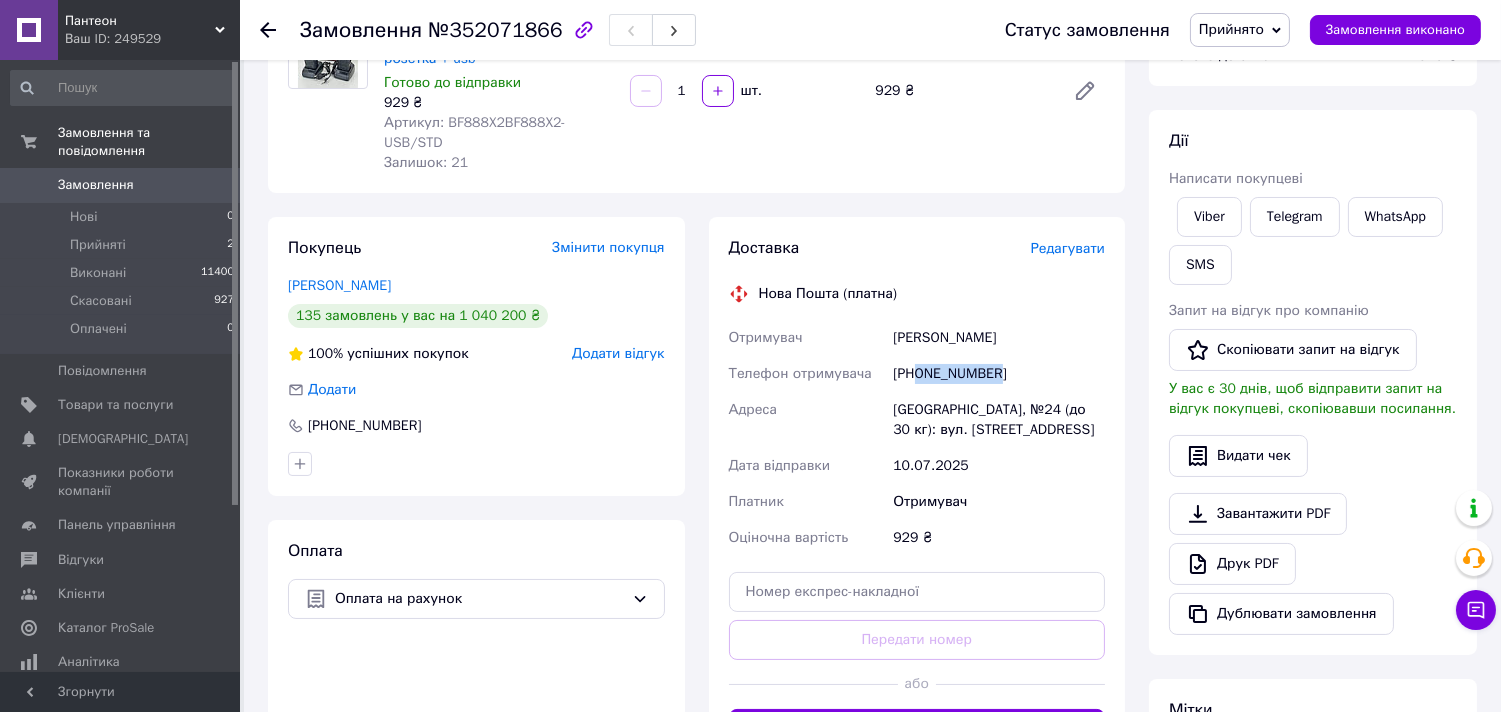 drag, startPoint x: 920, startPoint y: 353, endPoint x: 1041, endPoint y: 357, distance: 121.0661 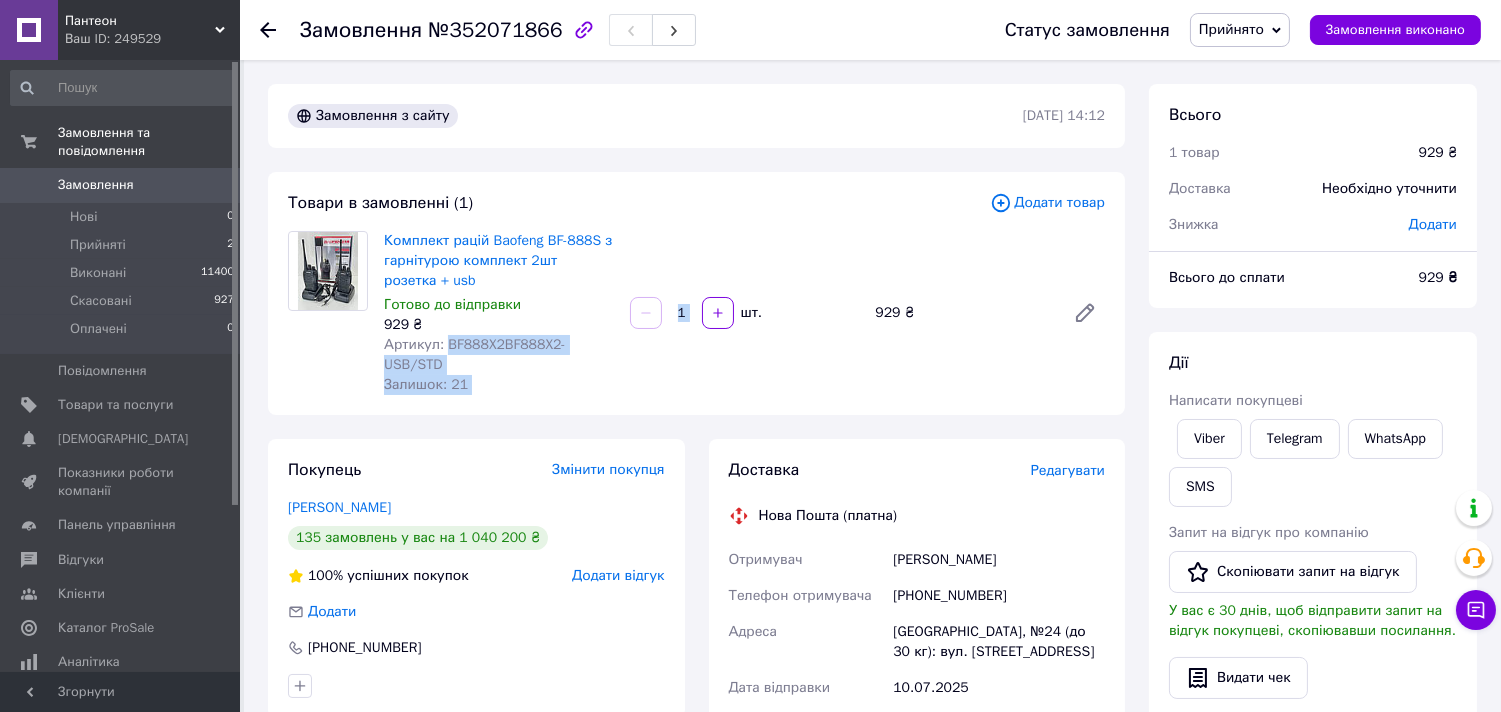 drag, startPoint x: 446, startPoint y: 344, endPoint x: 752, endPoint y: 345, distance: 306.00165 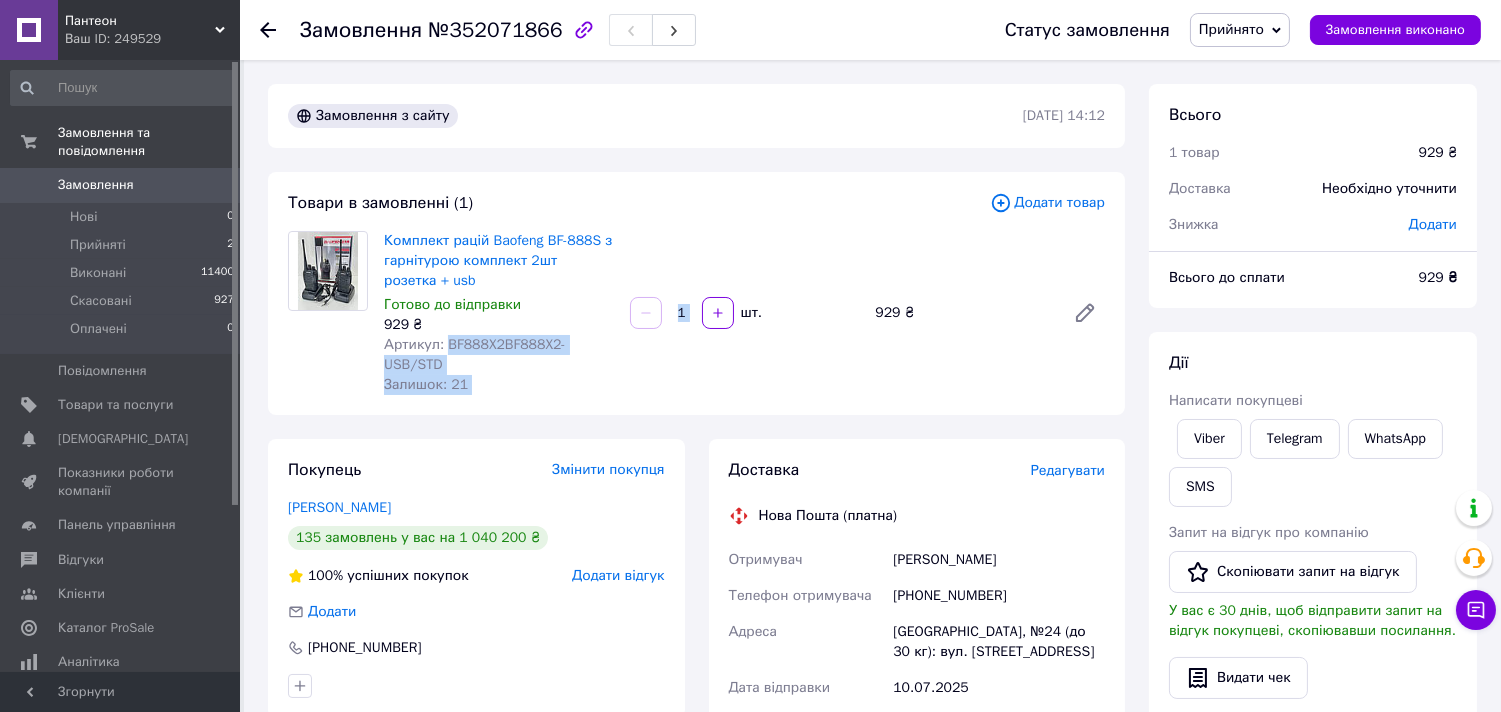 drag, startPoint x: 446, startPoint y: 341, endPoint x: 692, endPoint y: 346, distance: 246.05081 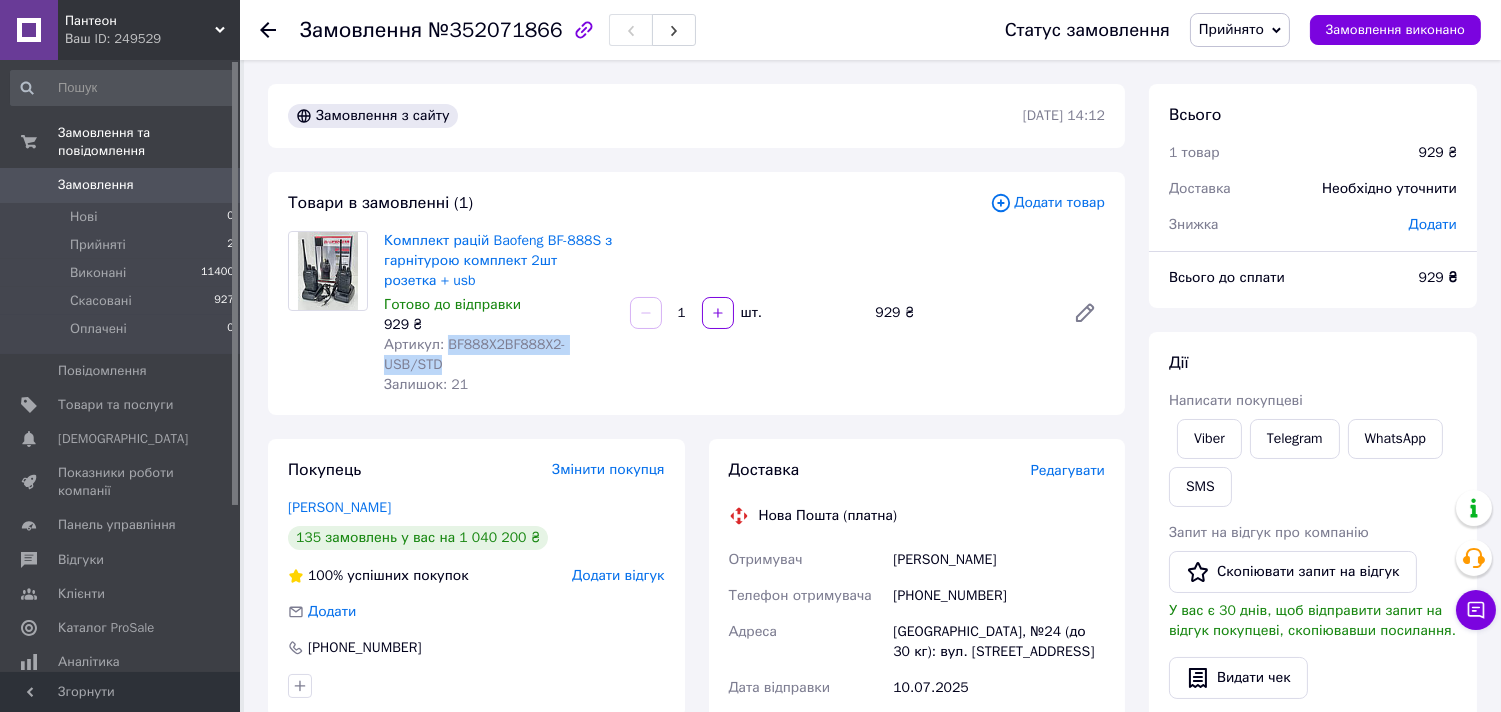 drag, startPoint x: 443, startPoint y: 345, endPoint x: 613, endPoint y: 345, distance: 170 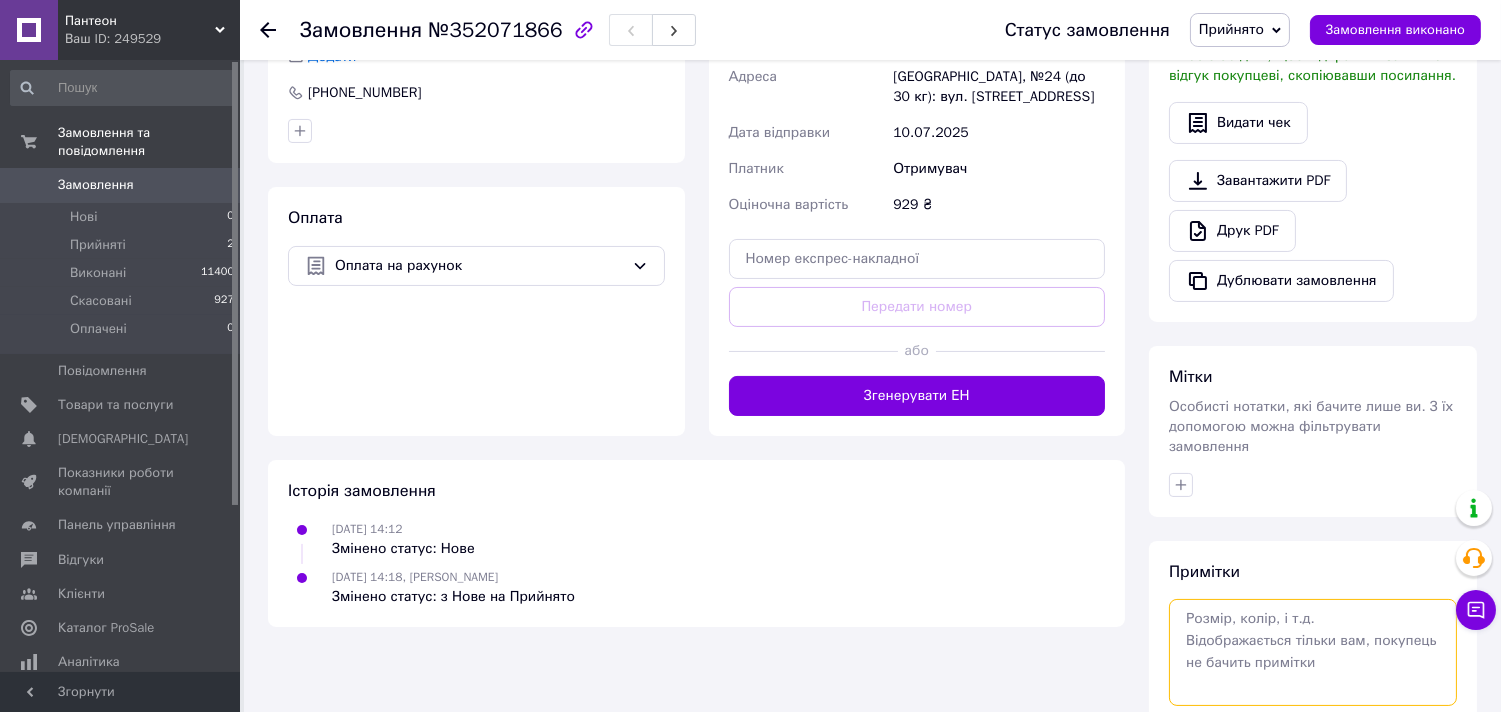 click at bounding box center (1313, 652) 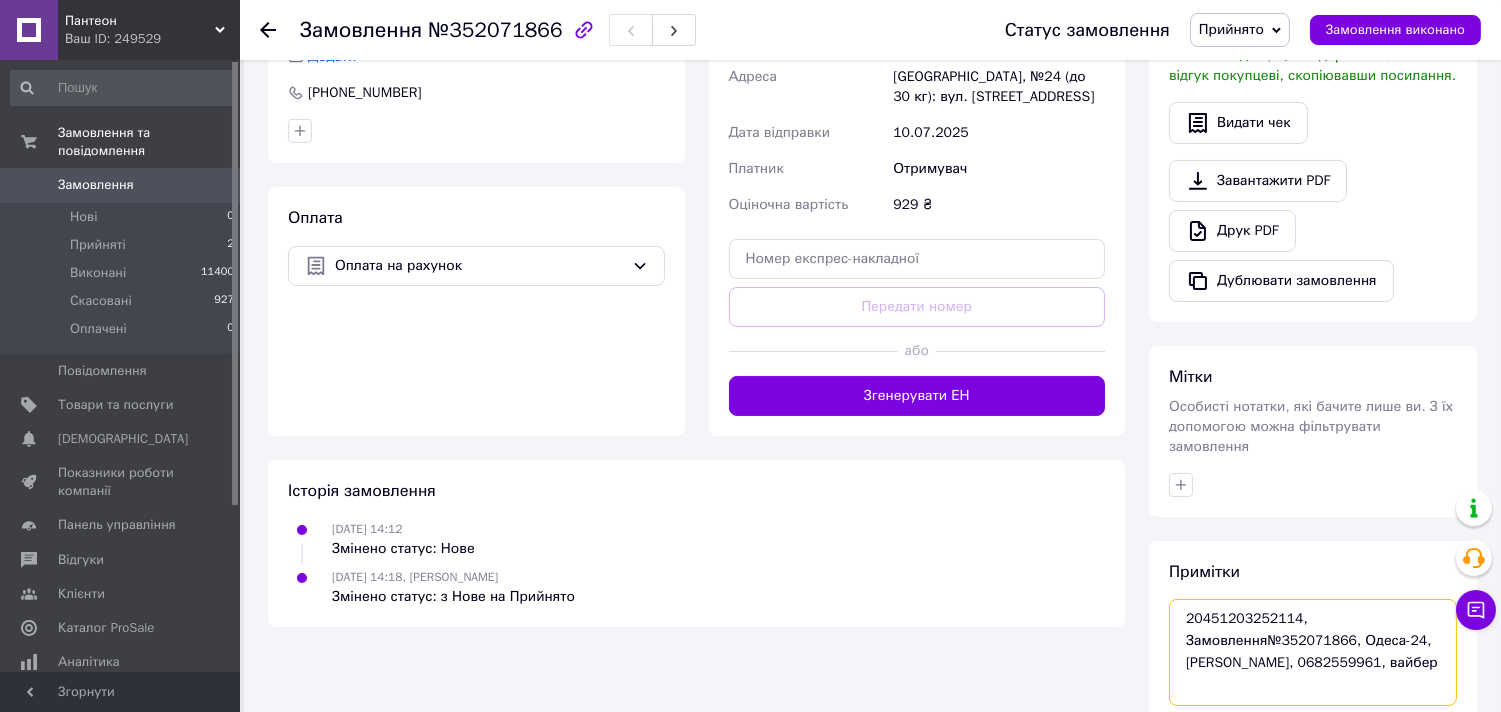 click on "20451203252114, Замовлення№352071866, Одеса-24, [PERSON_NAME], 0682559961, вайбер" at bounding box center (1313, 652) 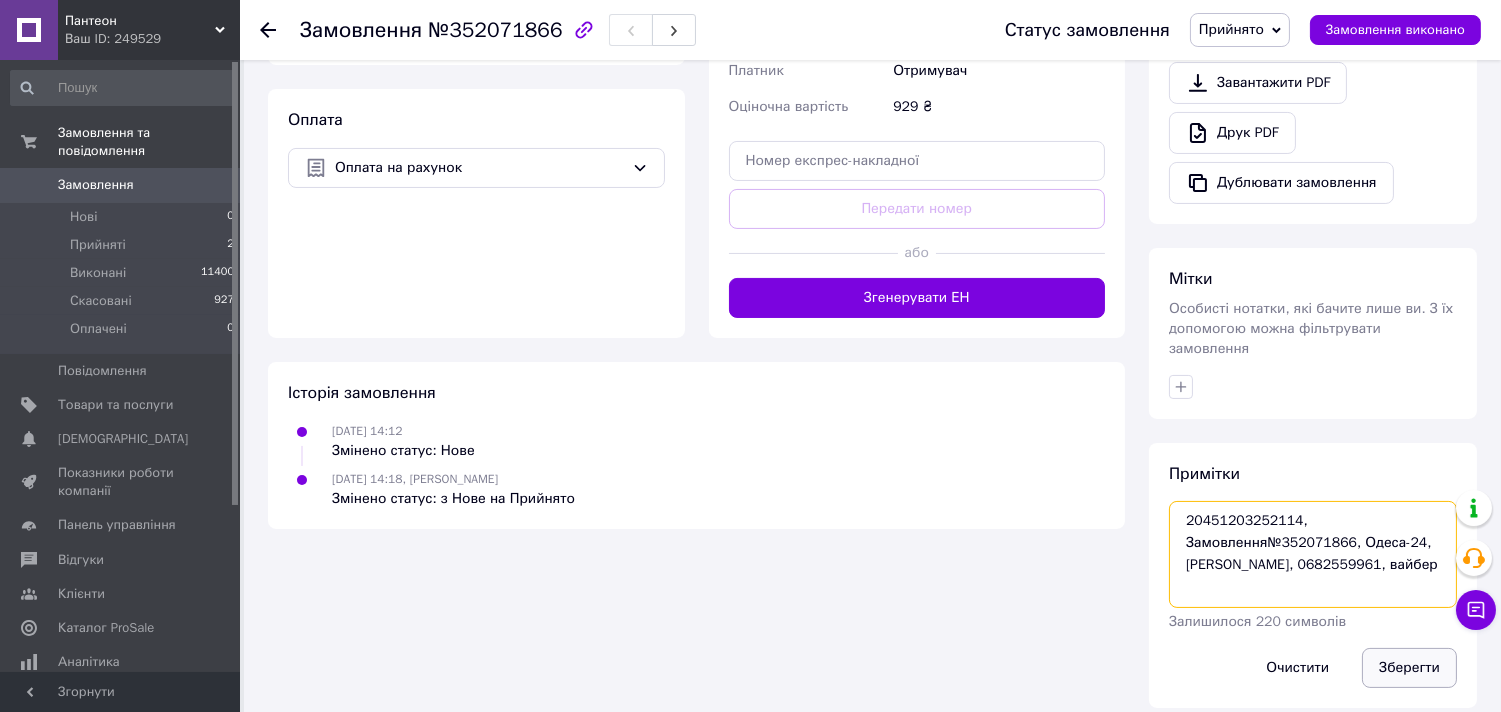 type on "20451203252114, Замовлення№352071866, Одеса-24, [PERSON_NAME], 0682559961, вайбер" 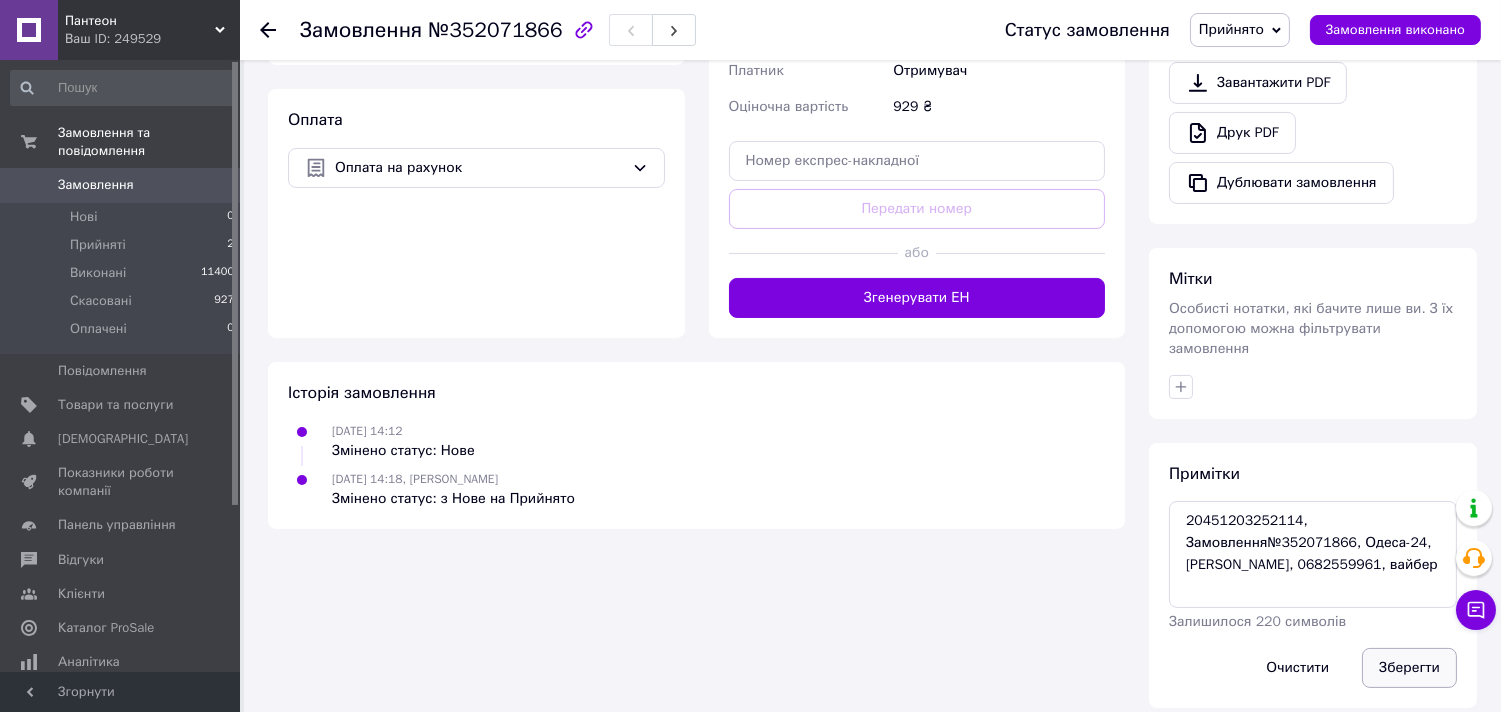 click on "Зберегти" at bounding box center (1409, 668) 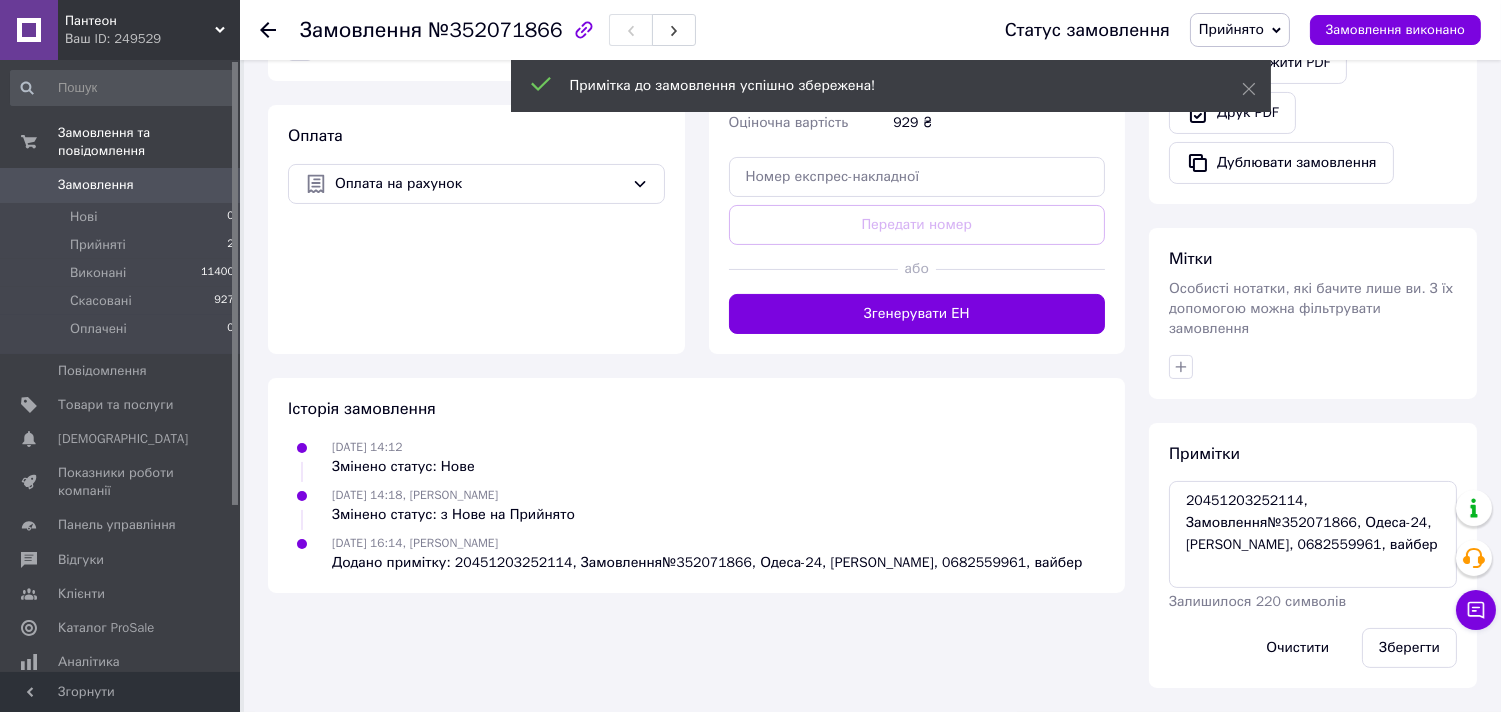 scroll, scrollTop: 617, scrollLeft: 0, axis: vertical 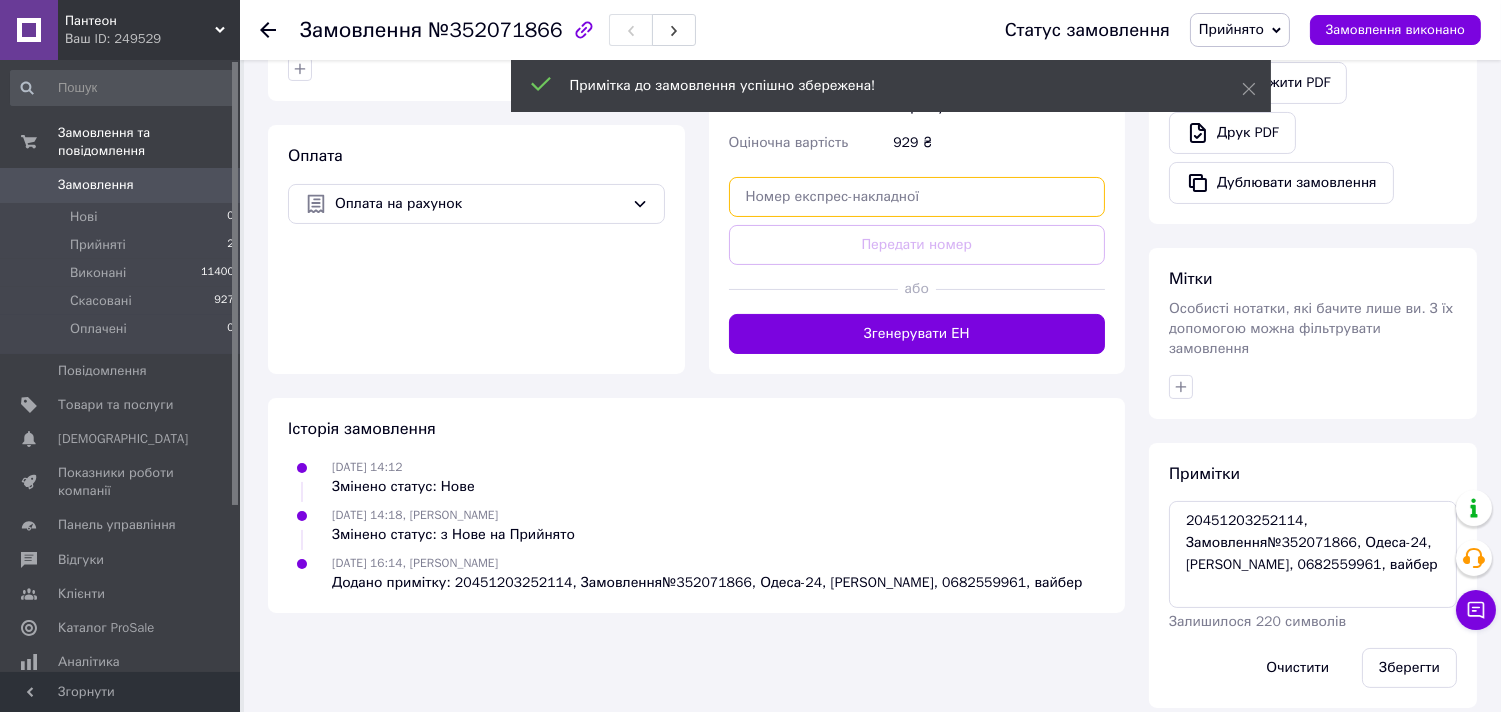 click at bounding box center (917, 197) 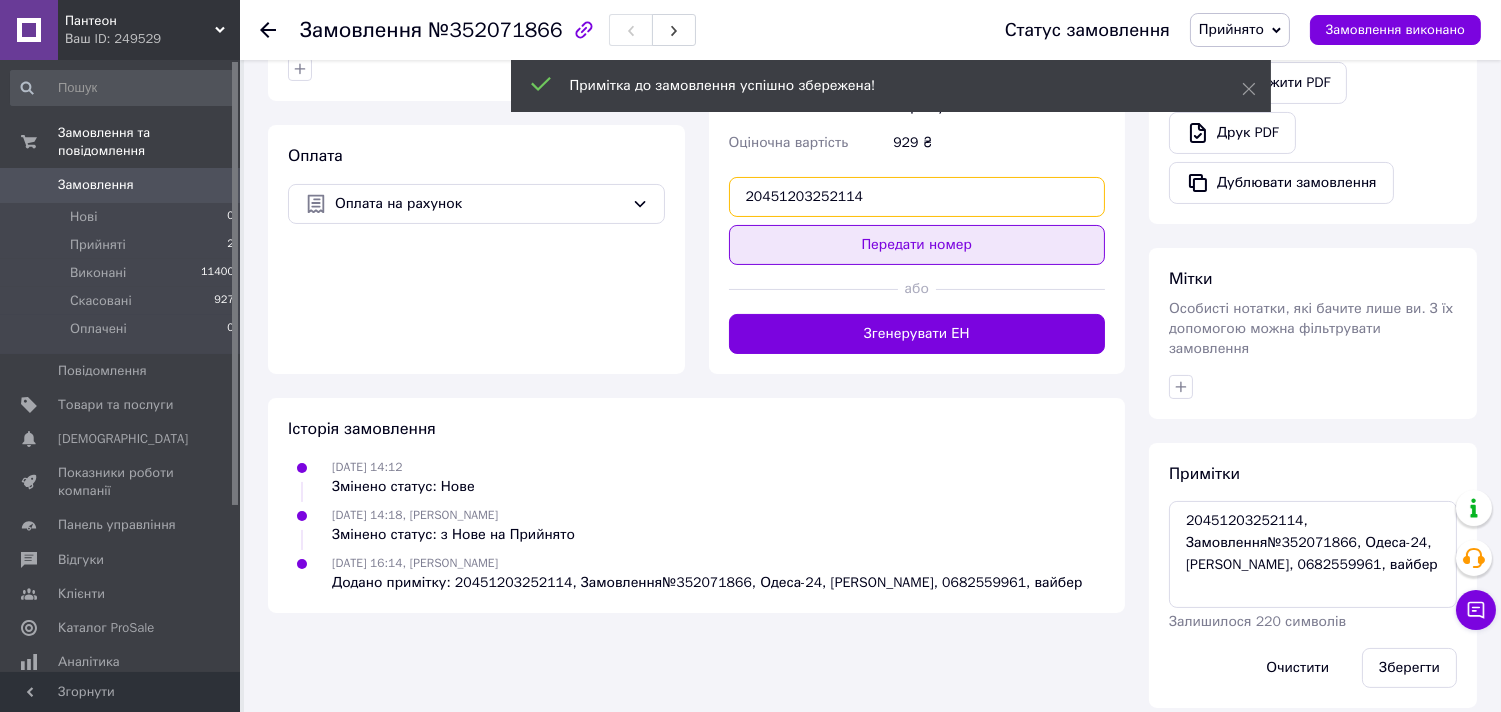 type on "20451203252114" 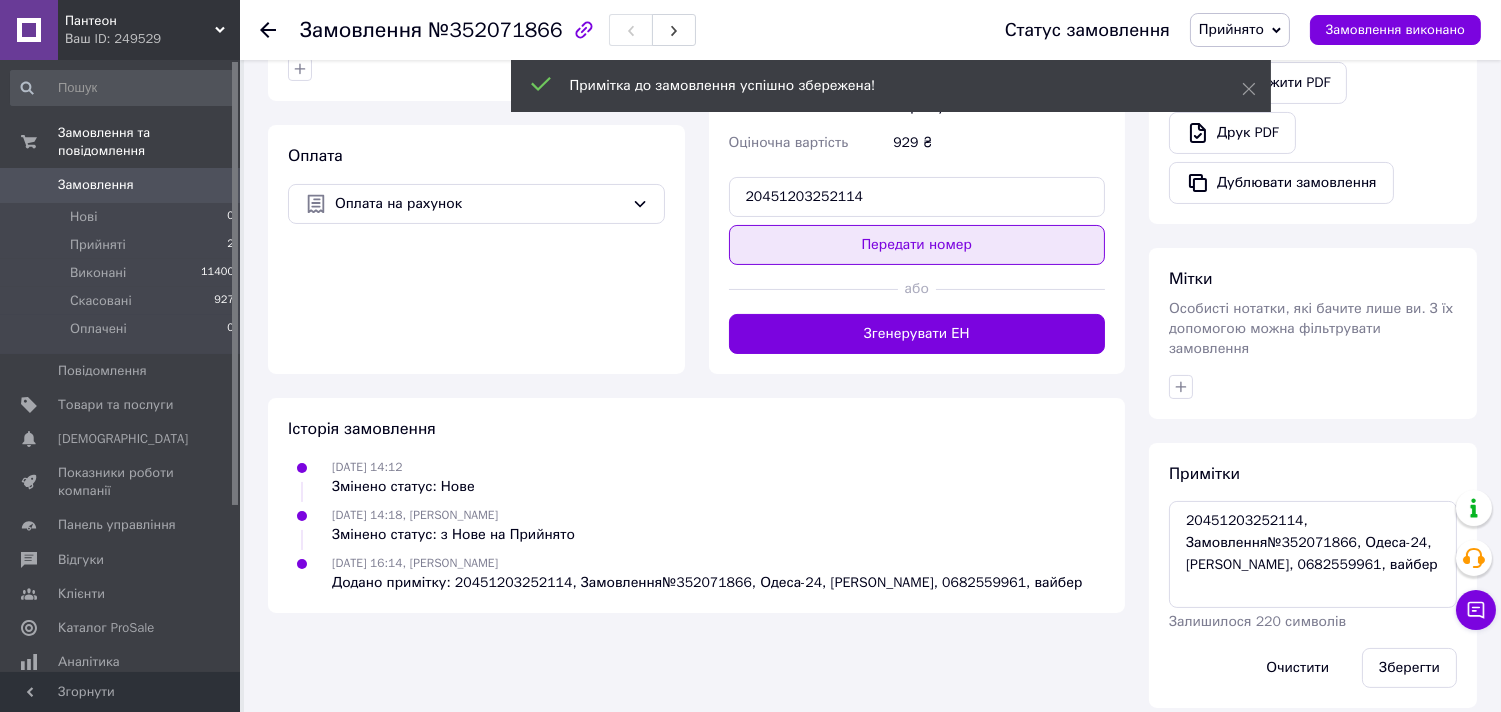click on "Передати номер" at bounding box center (917, 245) 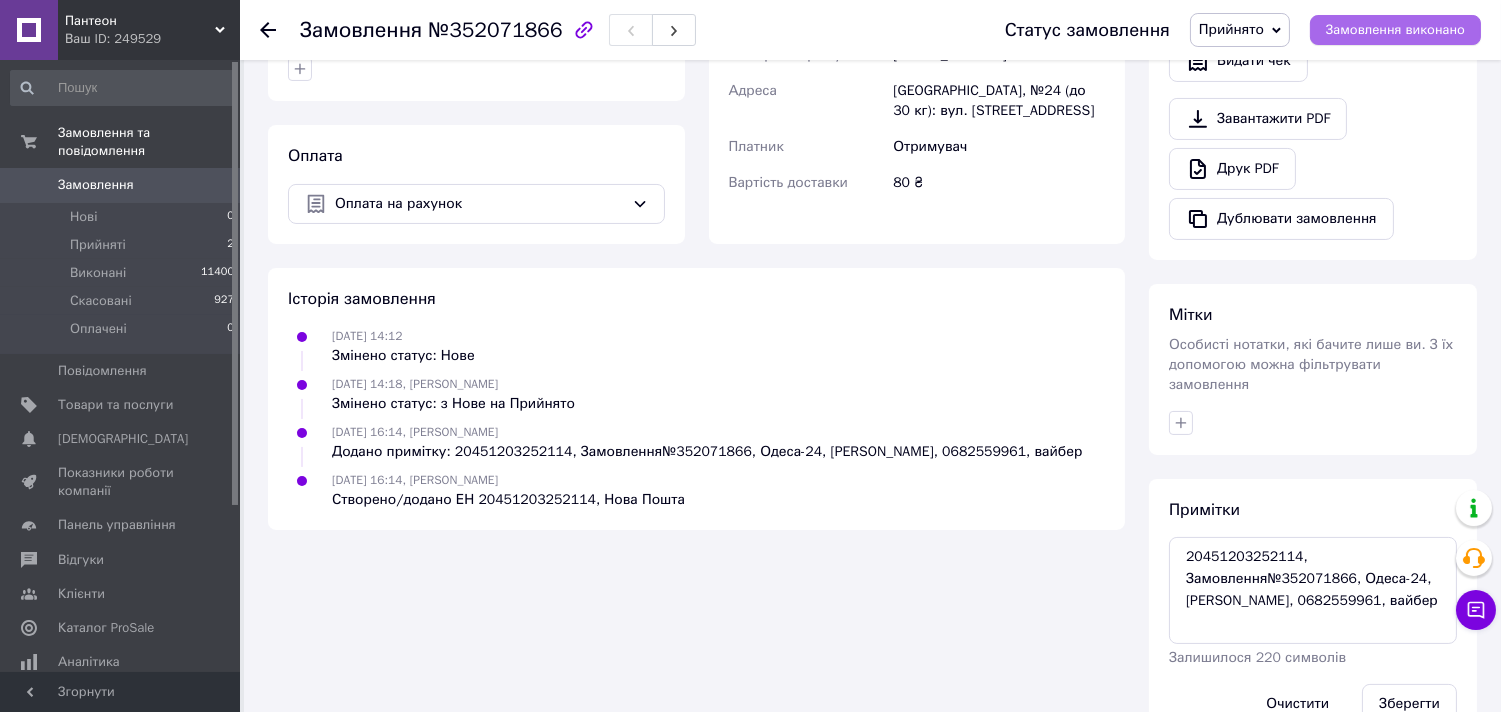 click on "Замовлення виконано" at bounding box center (1395, 30) 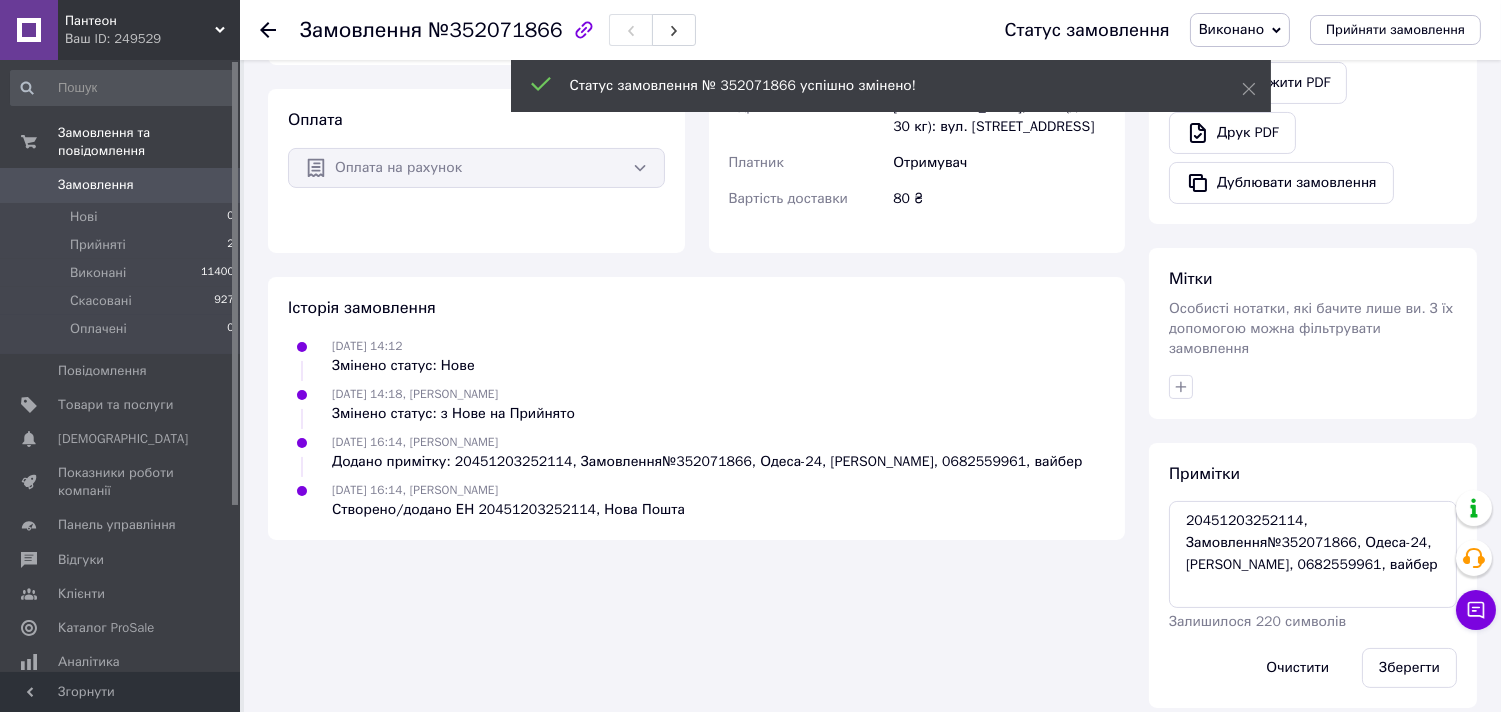 scroll, scrollTop: 582, scrollLeft: 0, axis: vertical 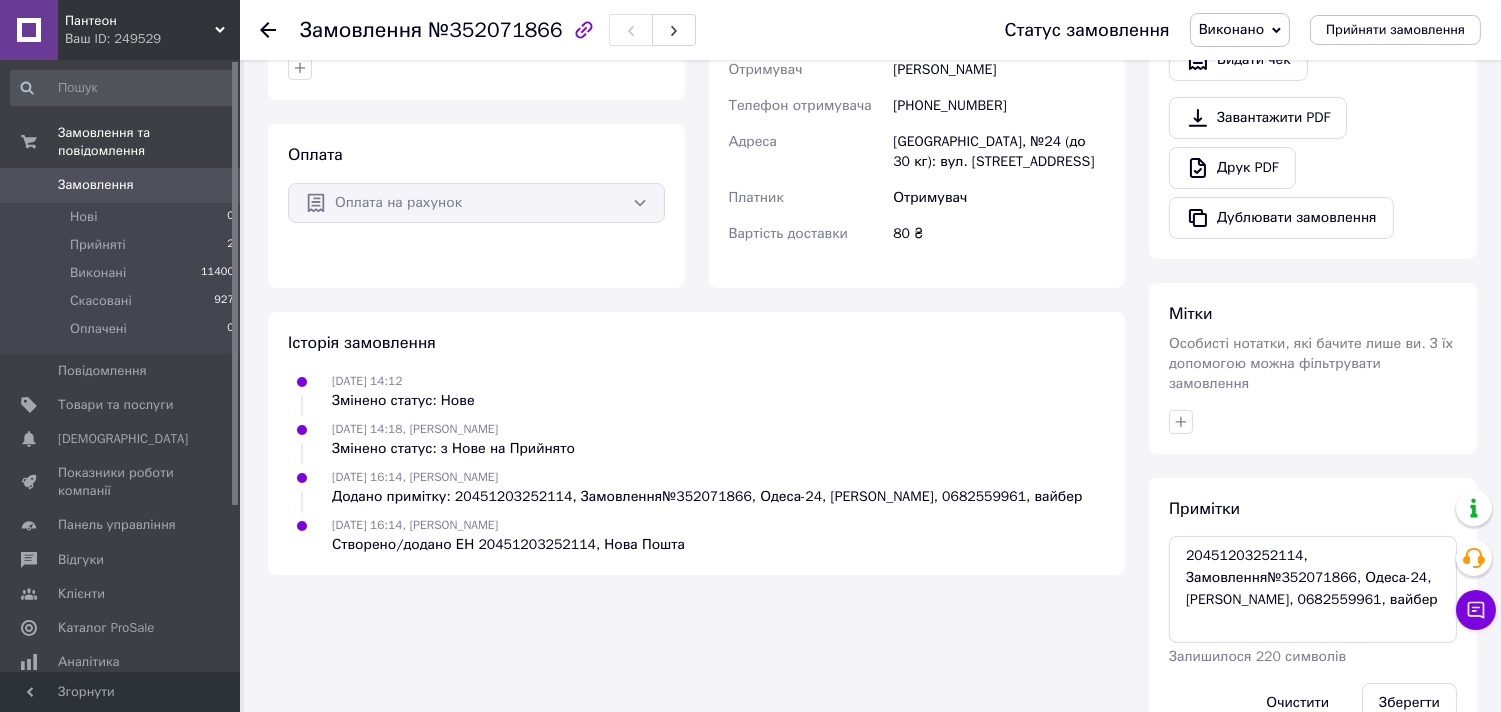 click 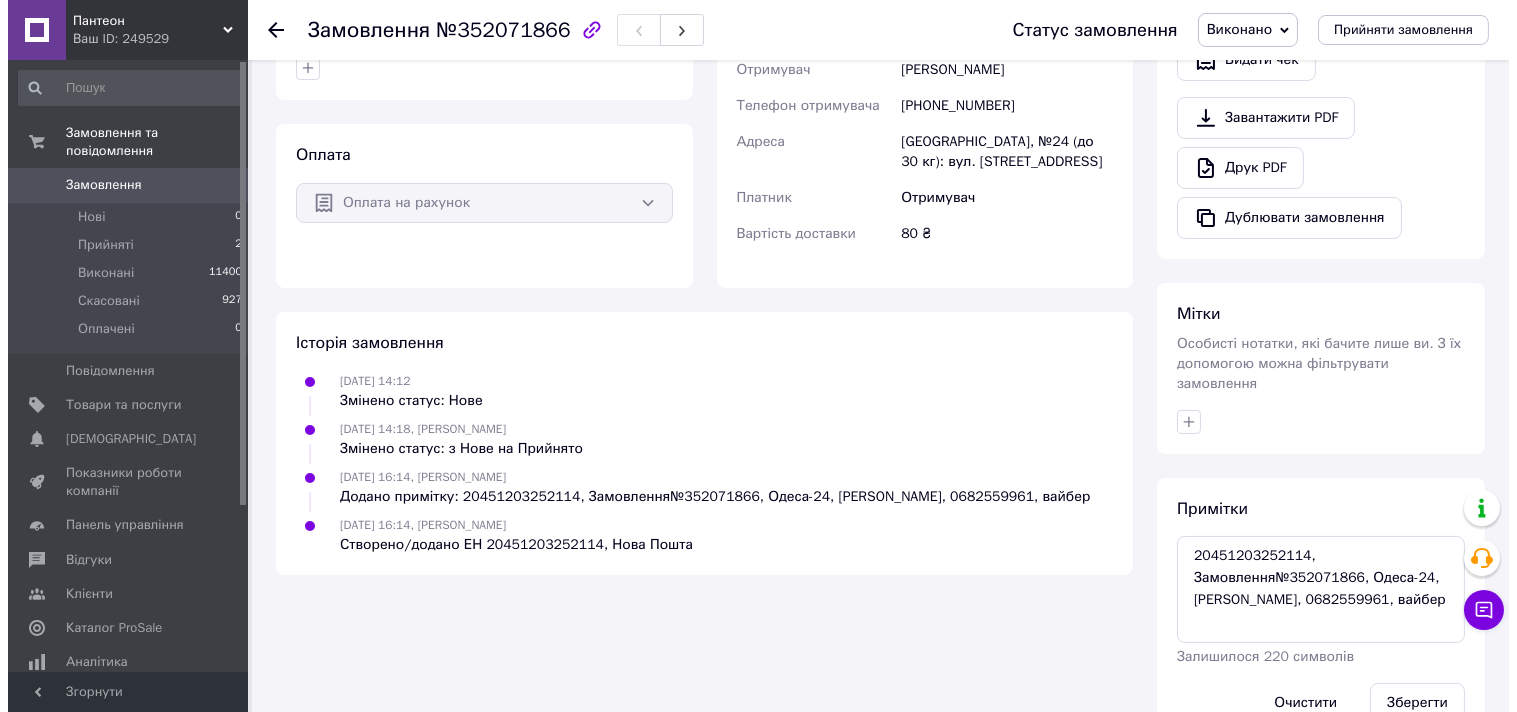 scroll, scrollTop: 0, scrollLeft: 0, axis: both 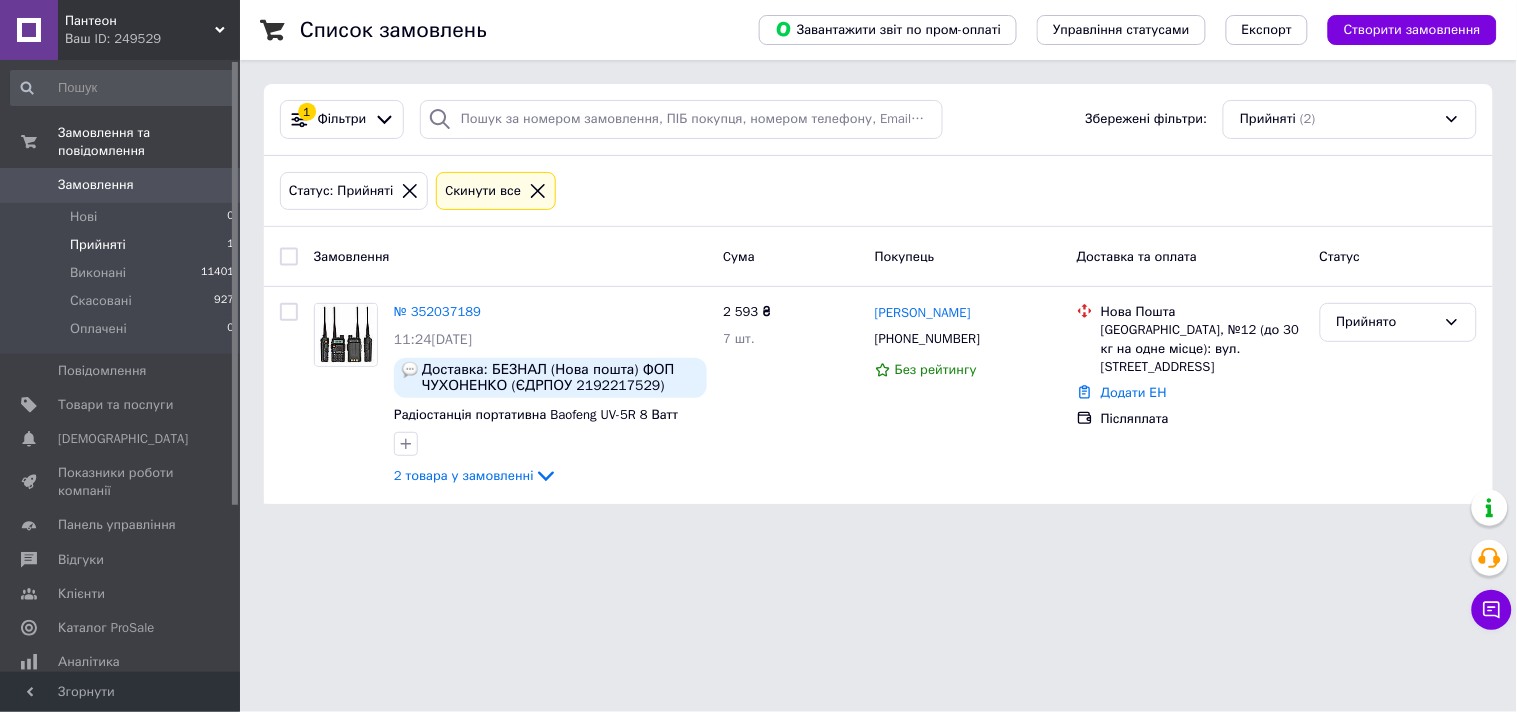 click on "Товари та послуги" at bounding box center [115, 405] 